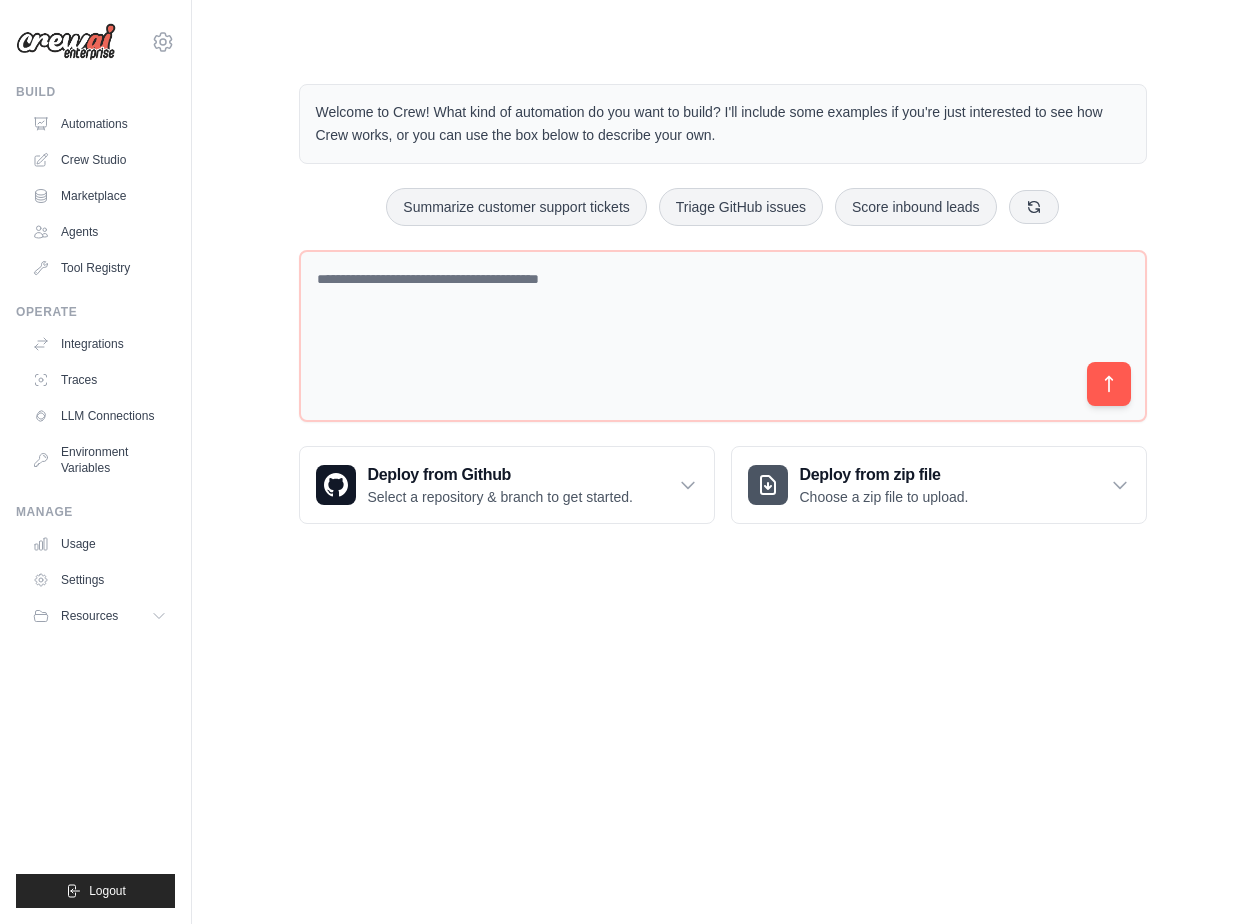 scroll, scrollTop: 0, scrollLeft: 0, axis: both 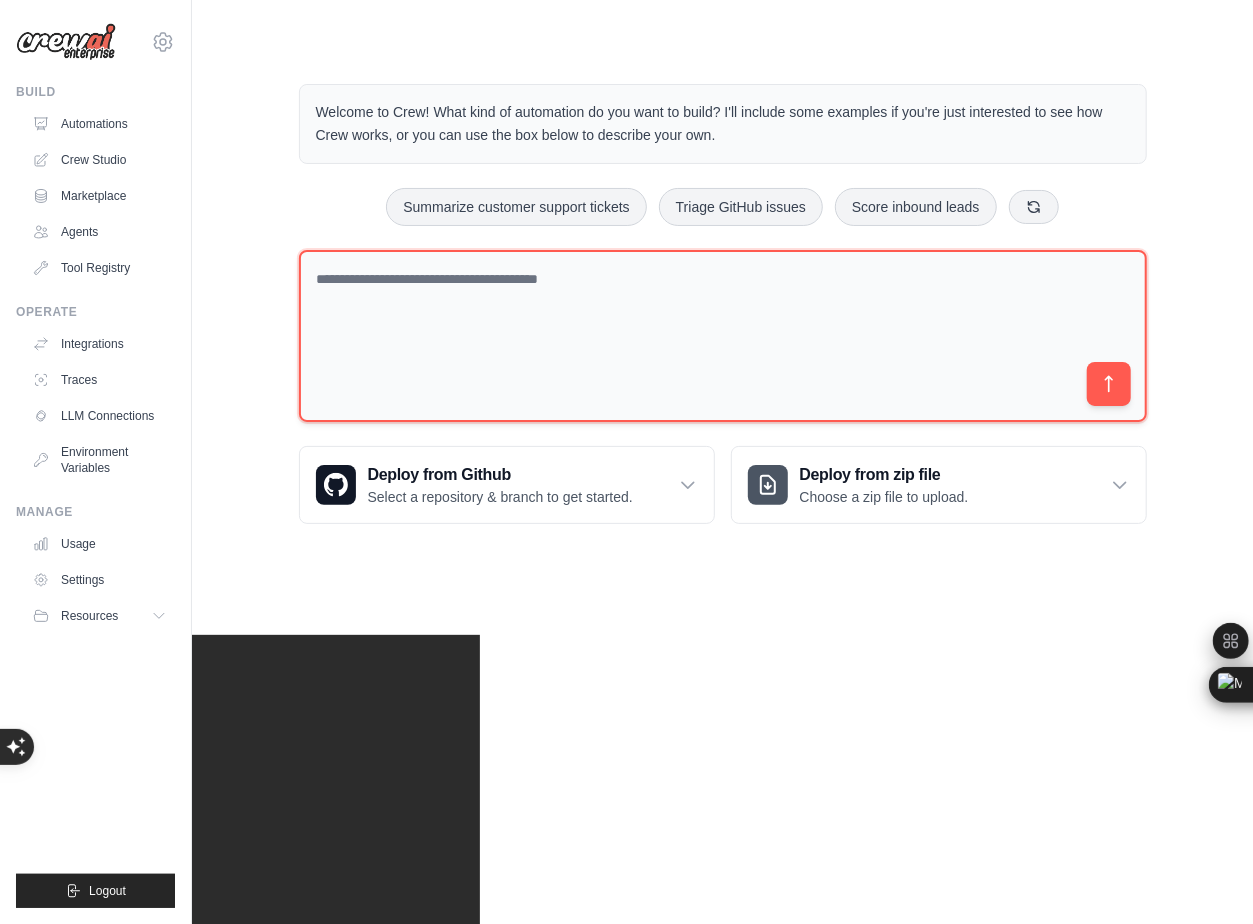 click at bounding box center (723, 336) 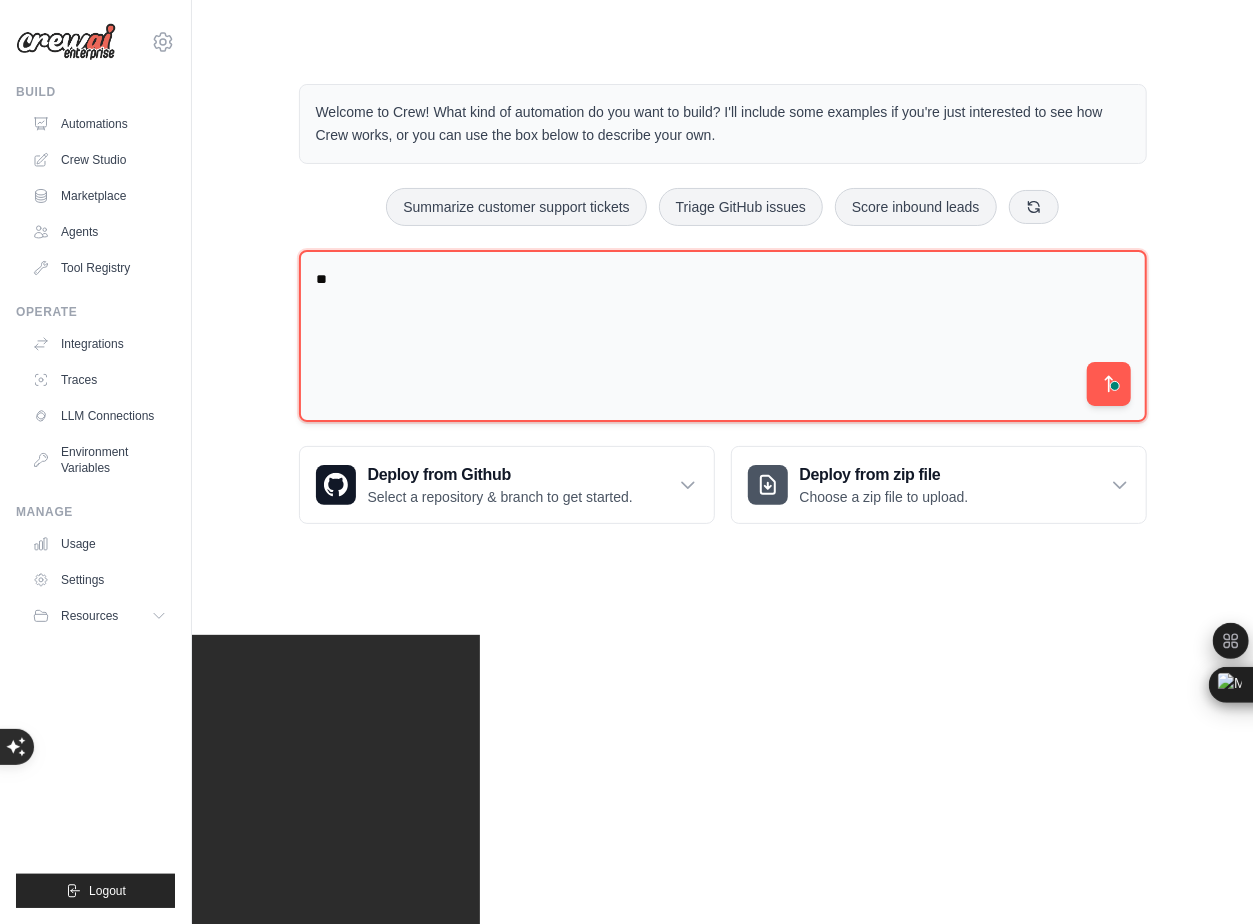 type on "*" 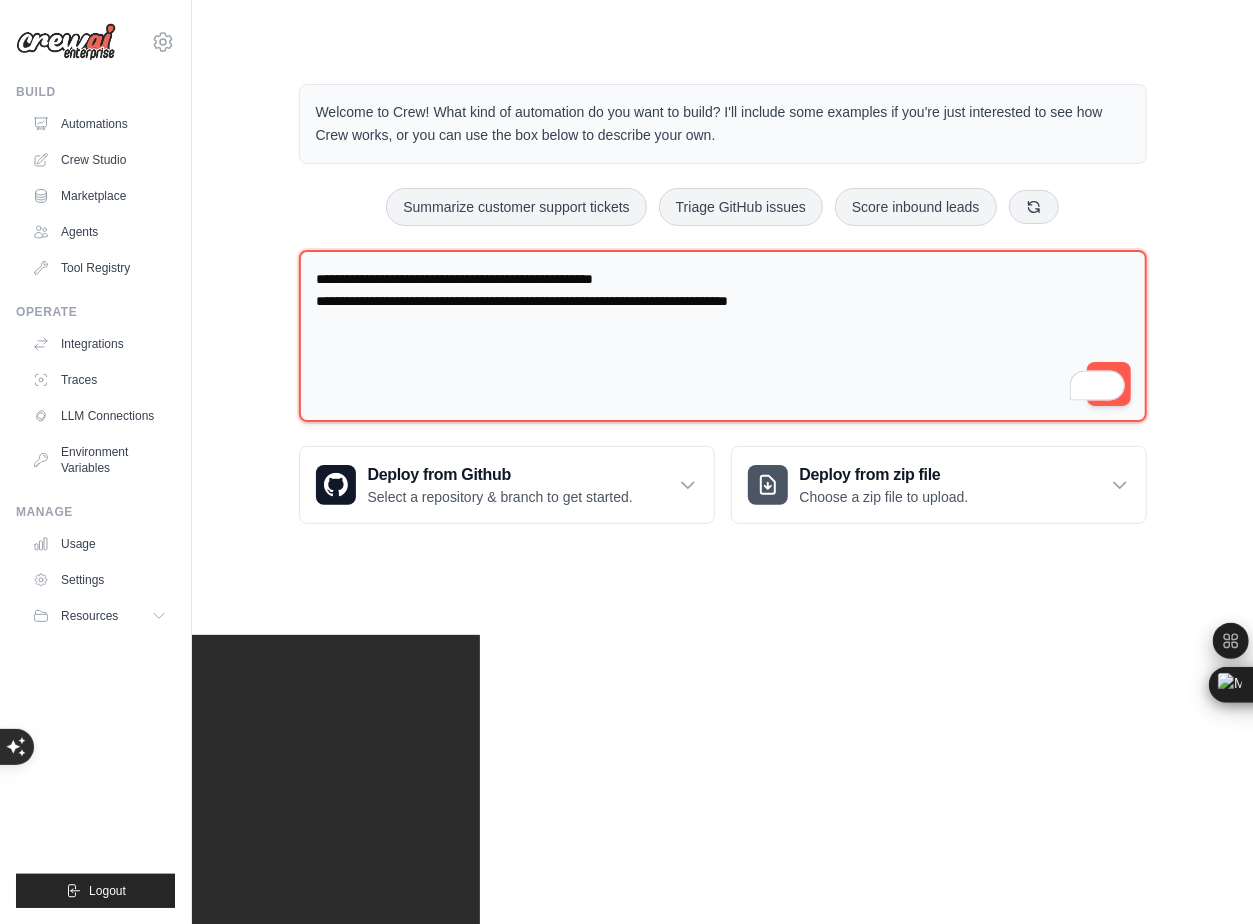 click on "**********" at bounding box center (723, 336) 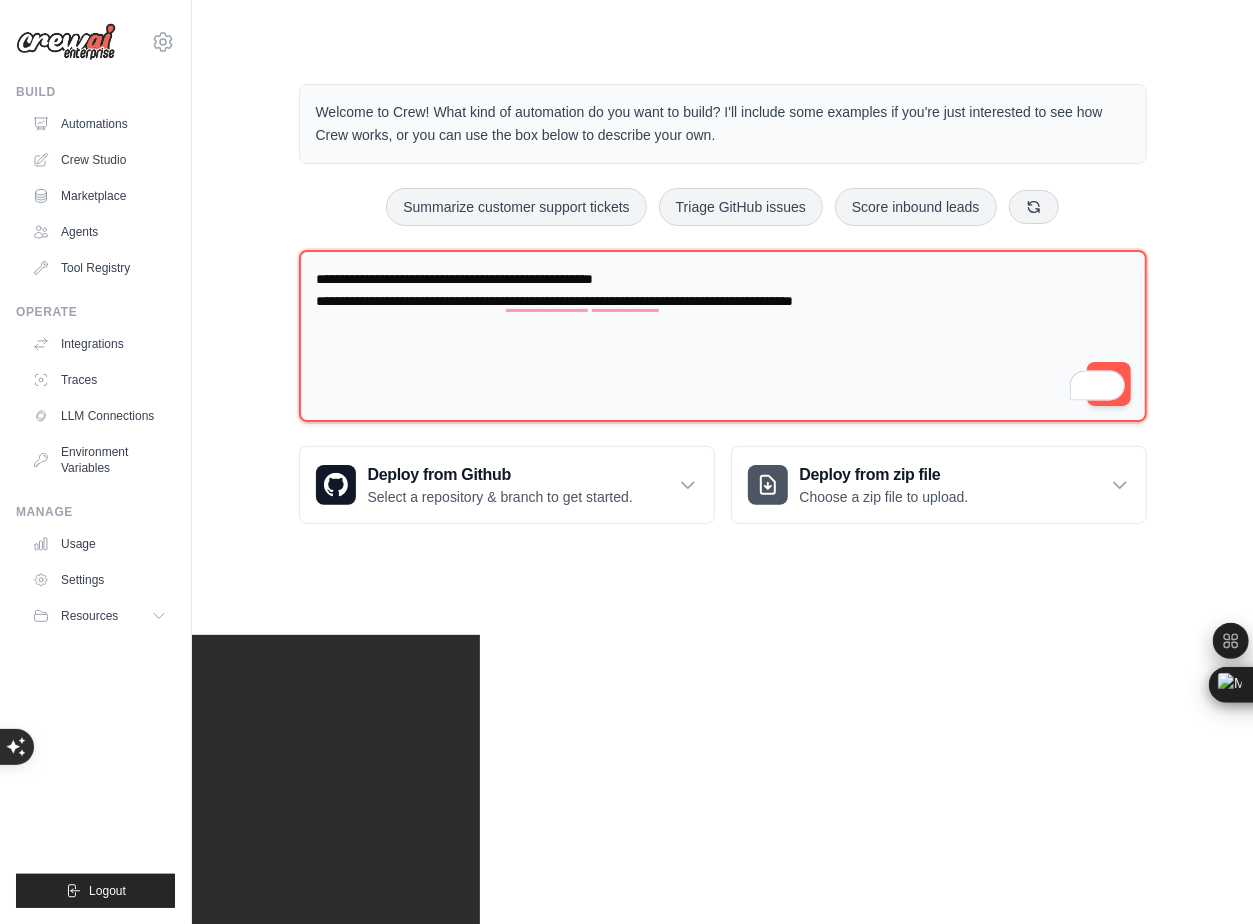 click on "**********" at bounding box center [723, 336] 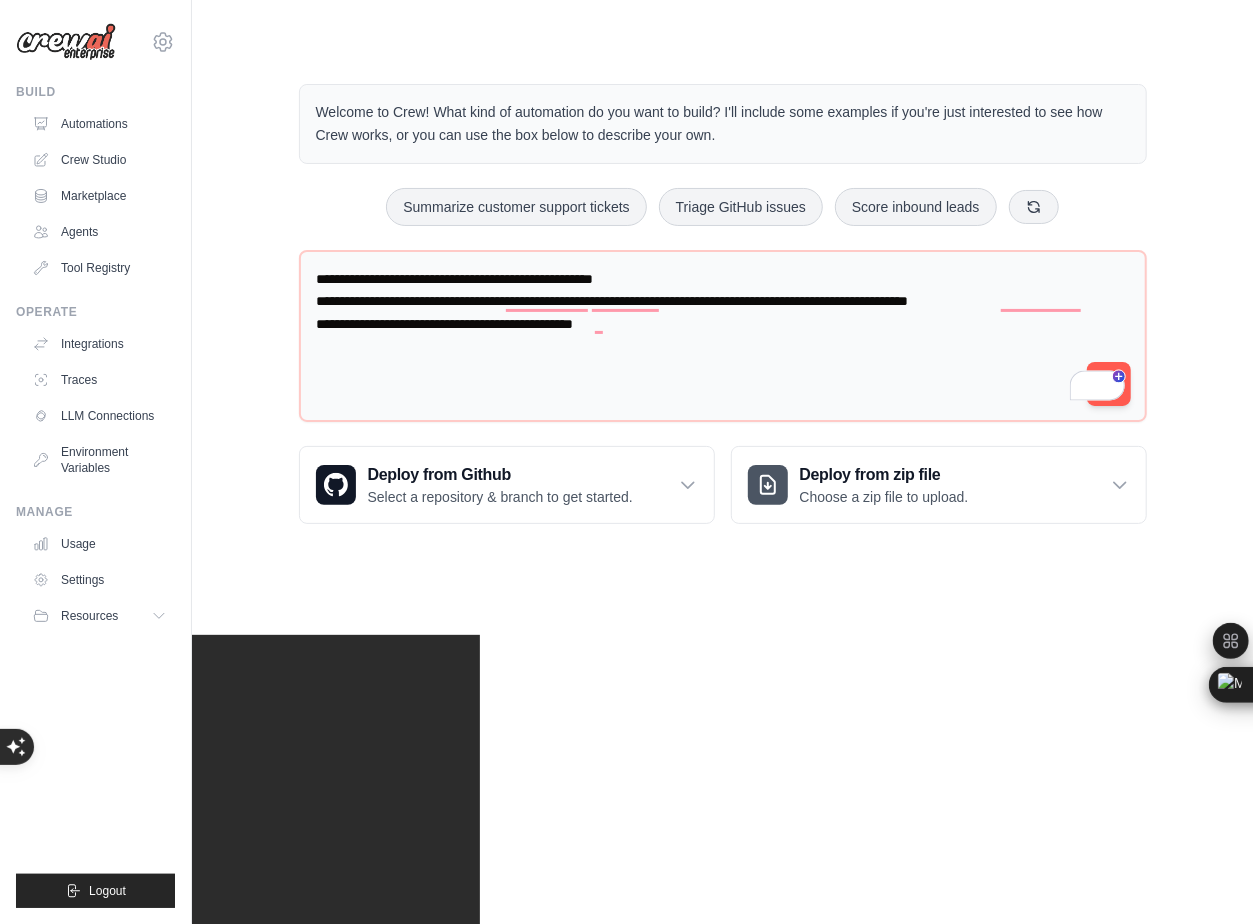 click on "2" at bounding box center [1111, 382] 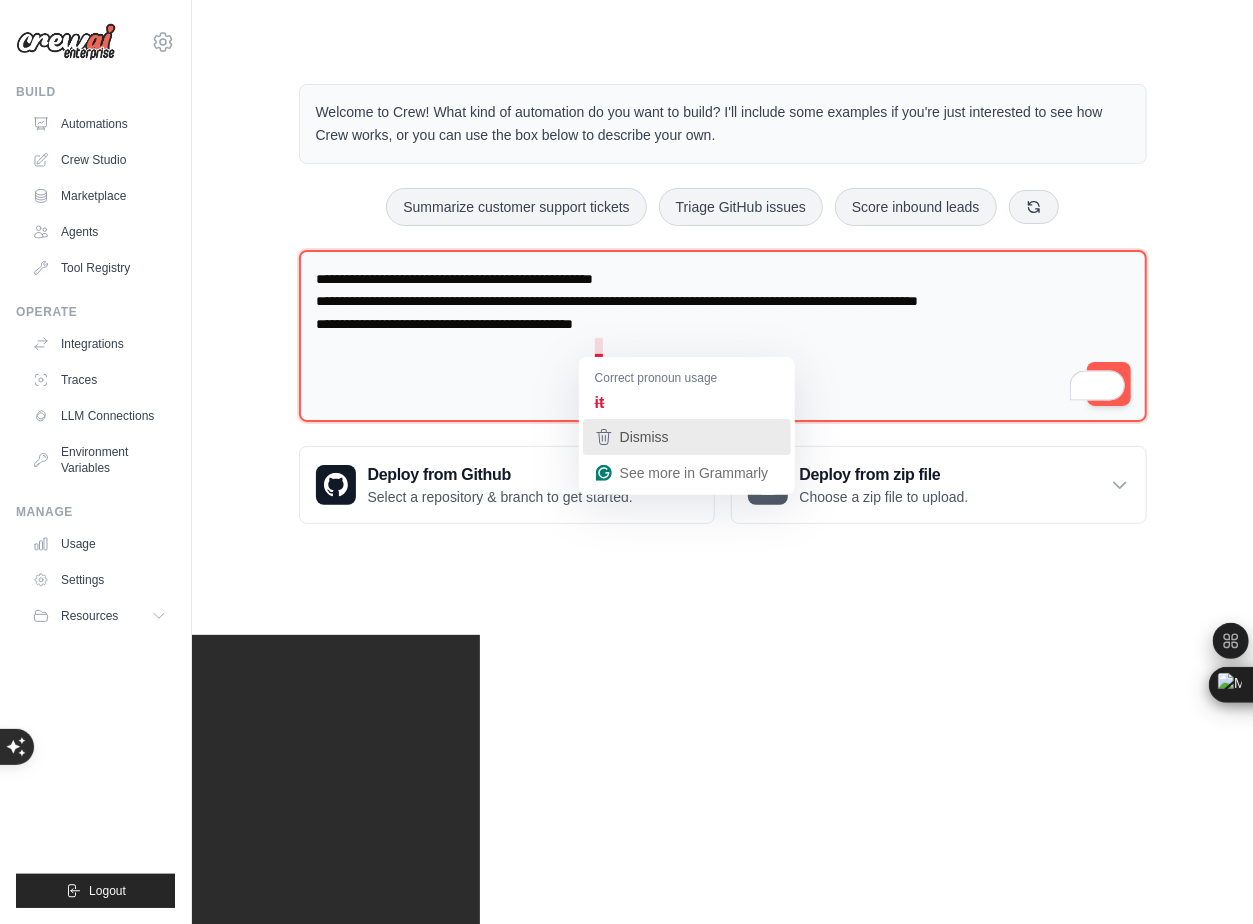 click on "Dismiss" at bounding box center (642, 437) 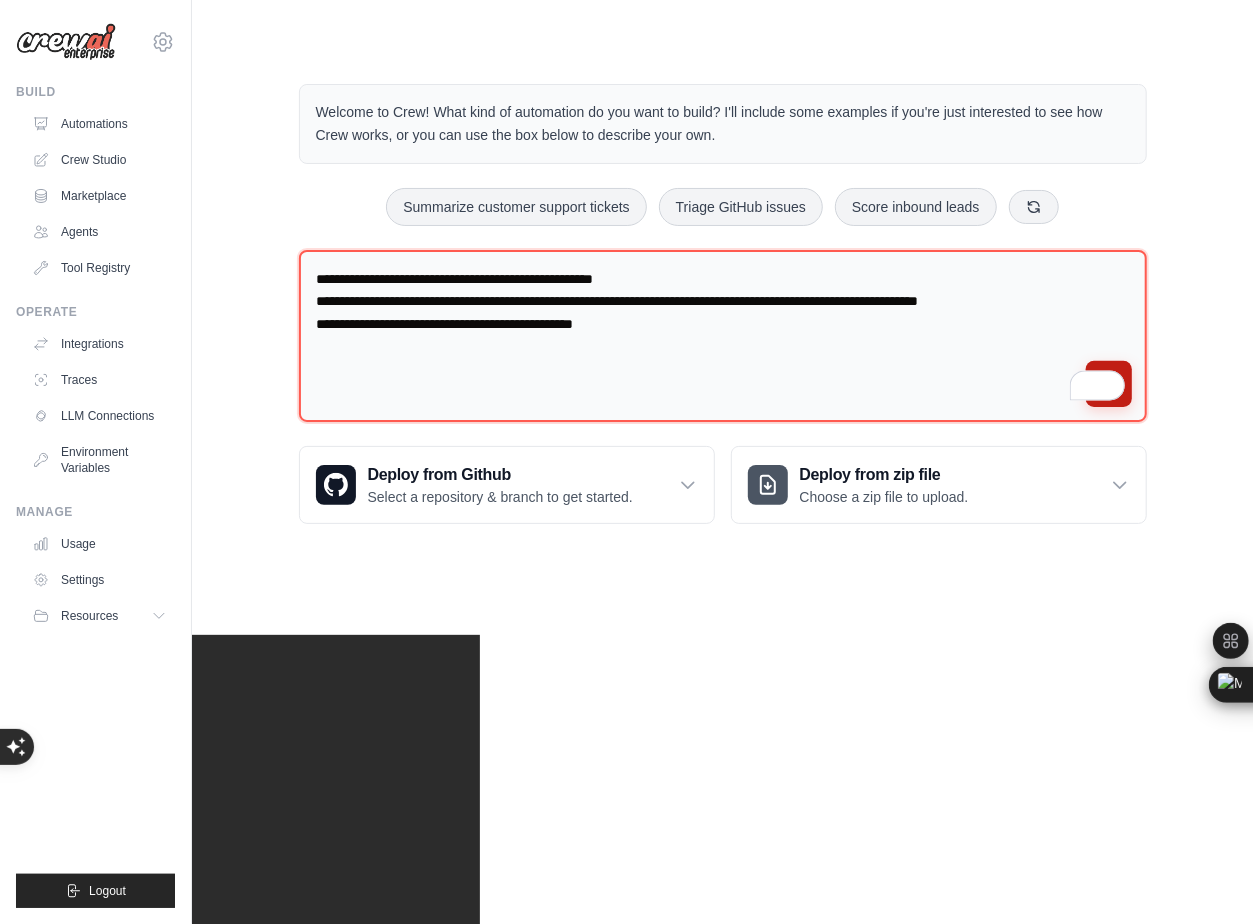 type on "**********" 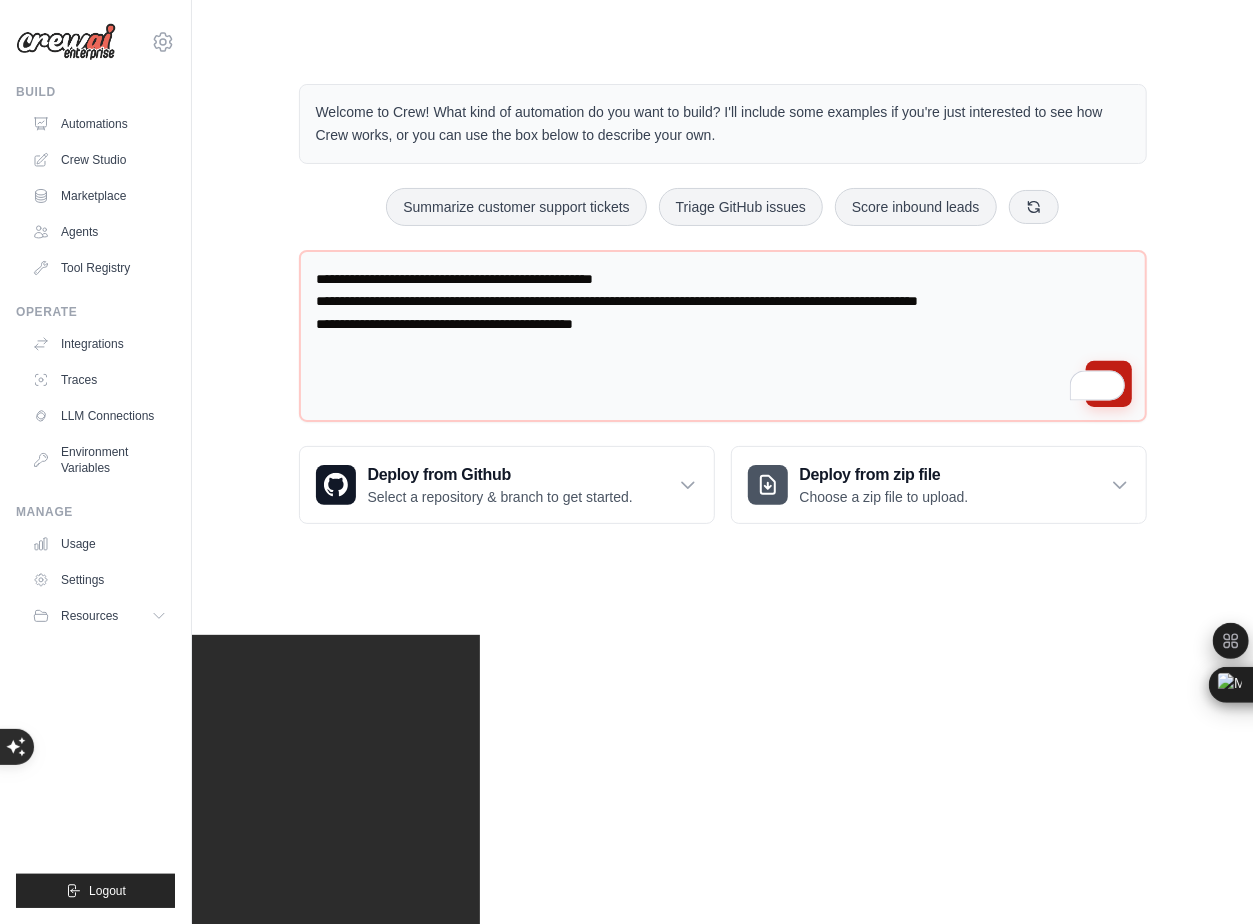 click at bounding box center (1108, 384) 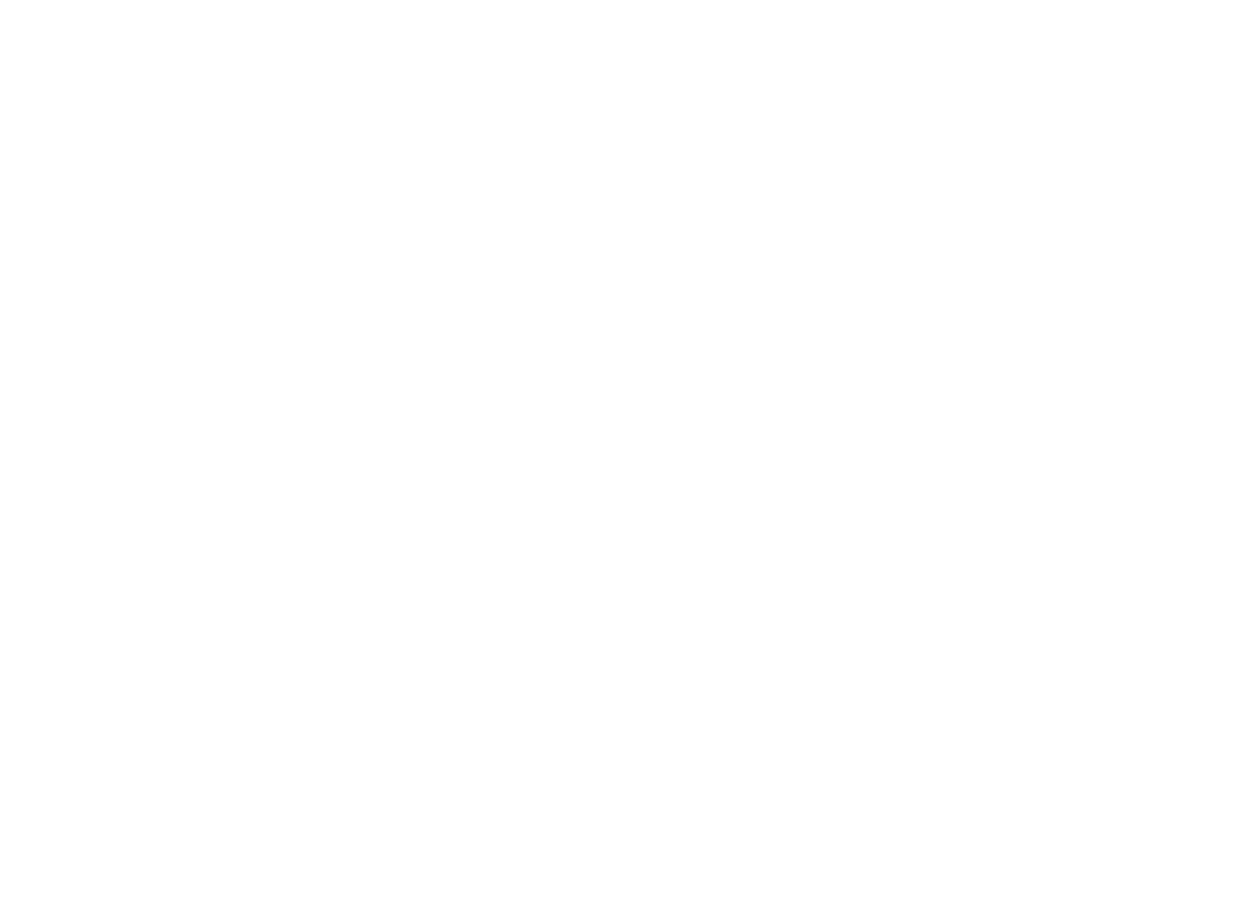 scroll, scrollTop: 0, scrollLeft: 0, axis: both 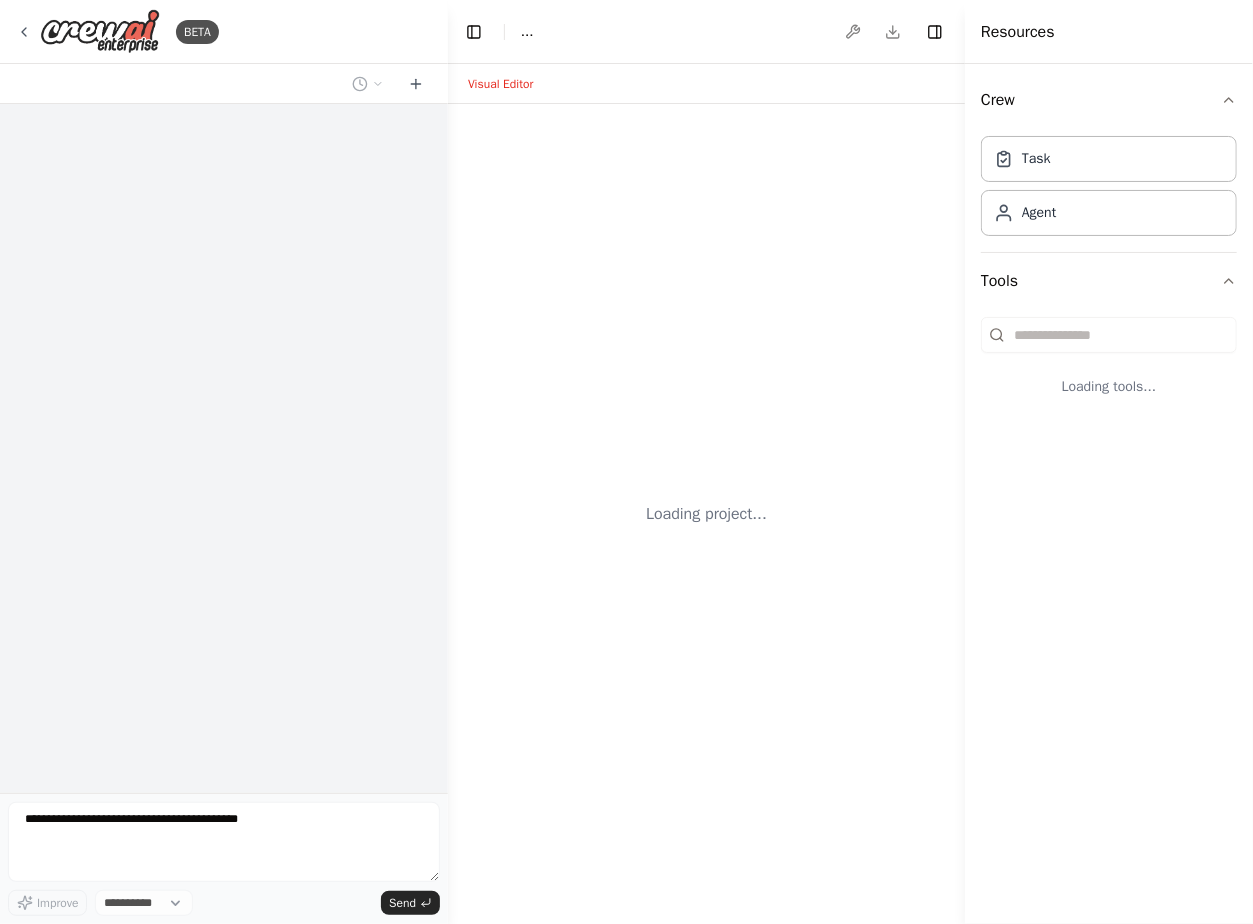 select on "****" 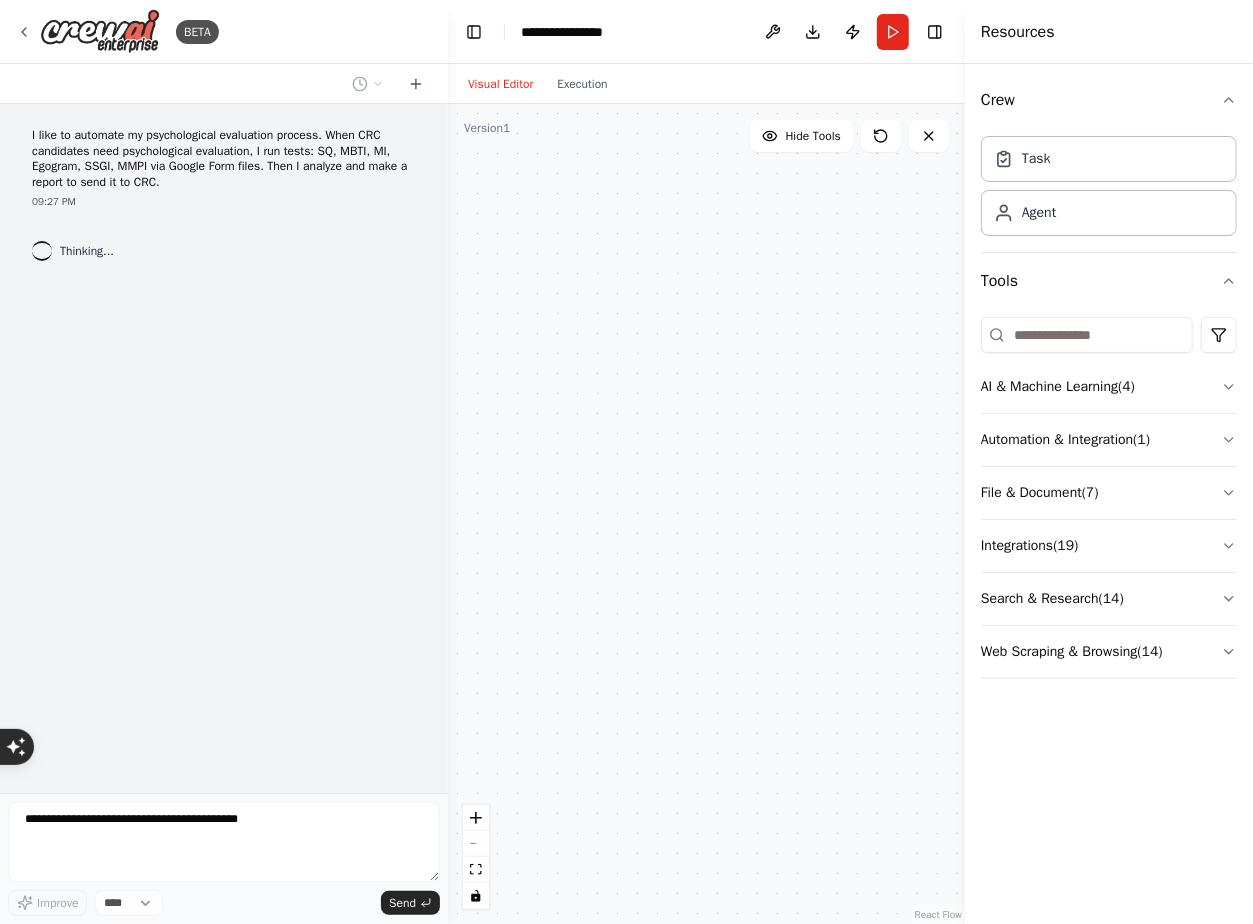 scroll, scrollTop: 0, scrollLeft: 0, axis: both 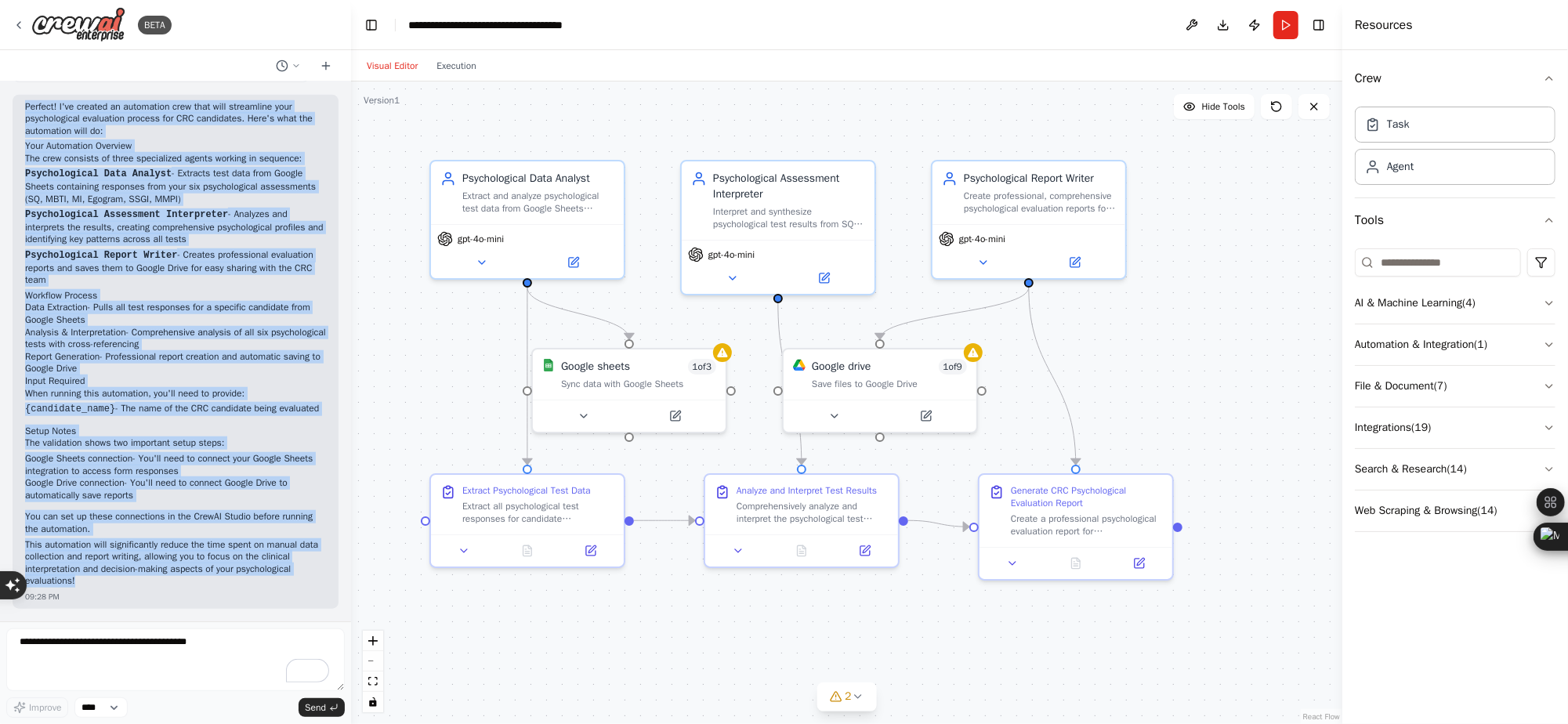 drag, startPoint x: 27, startPoint y: 96, endPoint x: 210, endPoint y: 579, distance: 516.50557 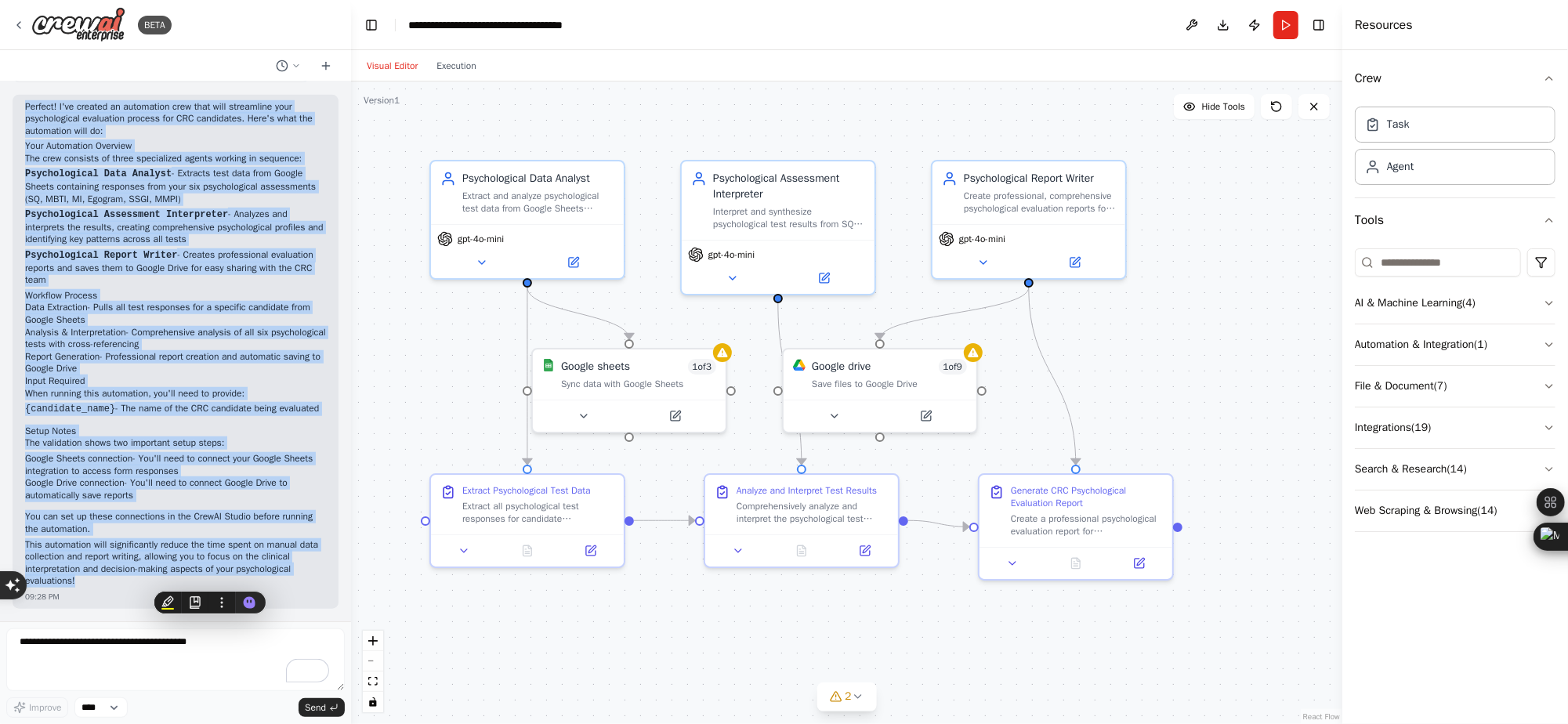copy on "Perfect! I've created an automation crew that will streamline your psychological evaluation process for CRC candidates. Here's what the automation will do:
Your Automation Overview
The crew consists of three specialized agents working in sequence:
Psychological Data Analyst  - Extracts test data from Google Sheets containing responses from your six psychological assessments (SQ, MBTI, MI, Egogram, SSGI, MMPI)
Psychological Assessment Interpreter  - Analyzes and interprets the results, creating comprehensive psychological profiles and identifying key patterns across all tests
Psychological Report Writer  - Creates professional evaluation reports and saves them to Google Drive for easy sharing with the CRC team
Workflow Process
Data Extraction  - Pulls all test responses for a specific candidate from Google Sheets
Analysis & Interpretation  - Comprehensive analysis of all six psychological tests with cross-referencing
Report Generation  - Professional report creation and automatic saving to..." 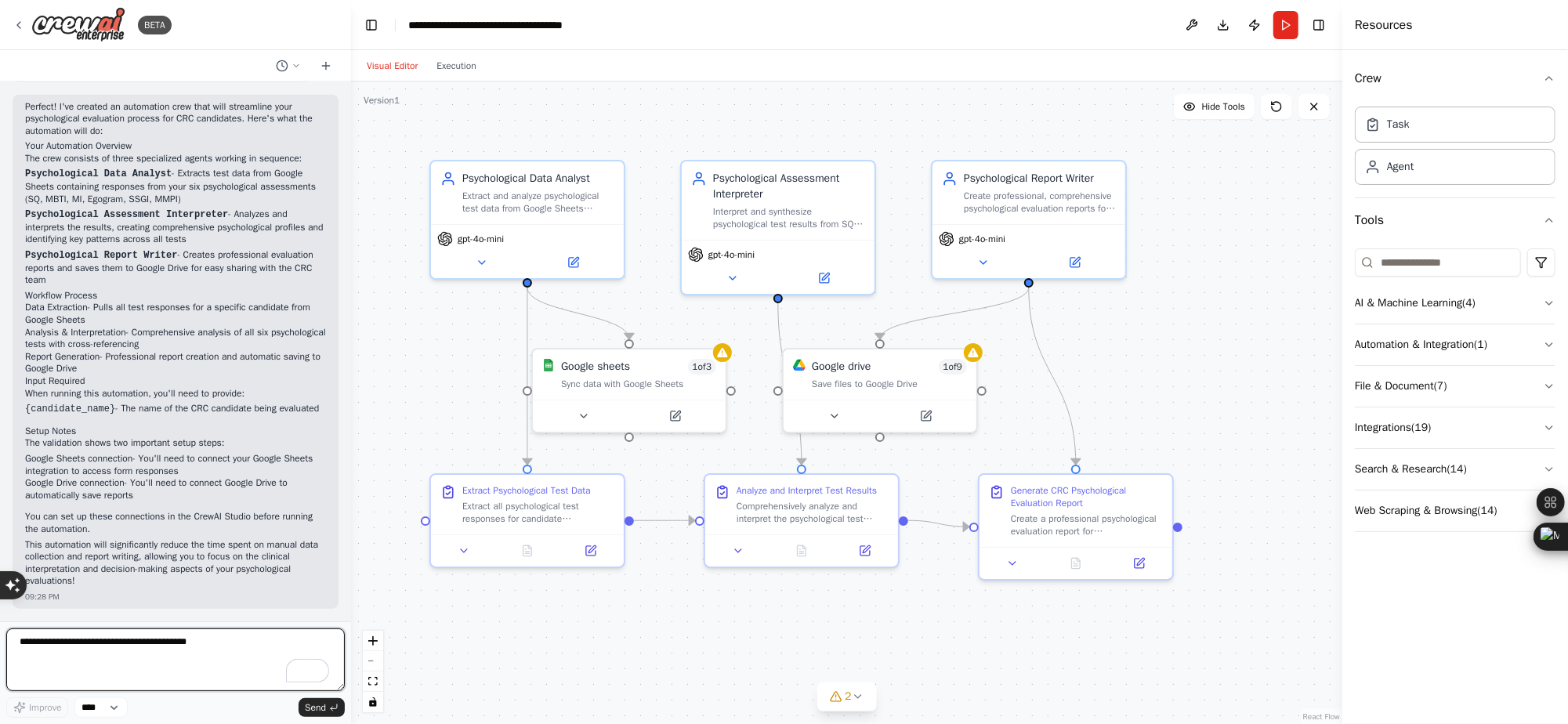click at bounding box center [176, 660] 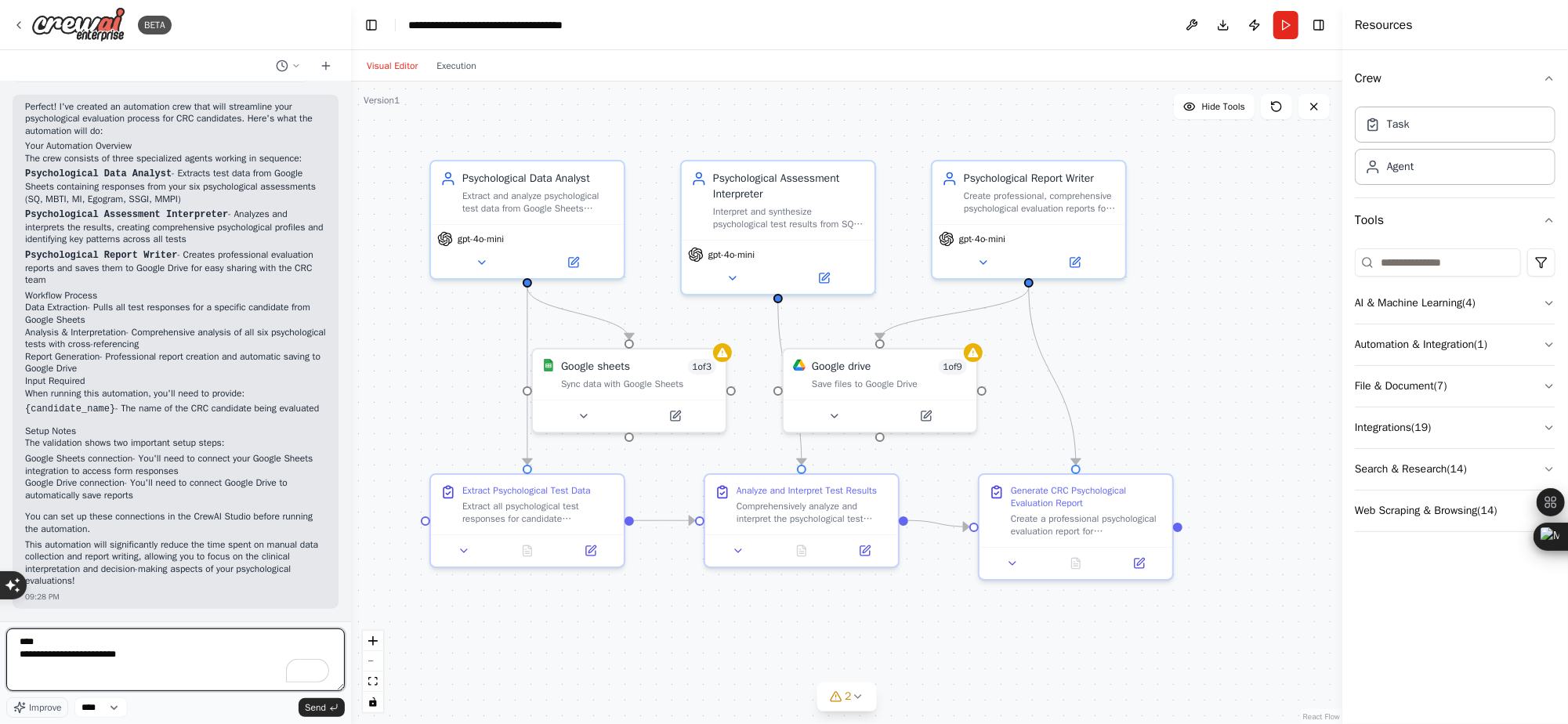 type on "**********" 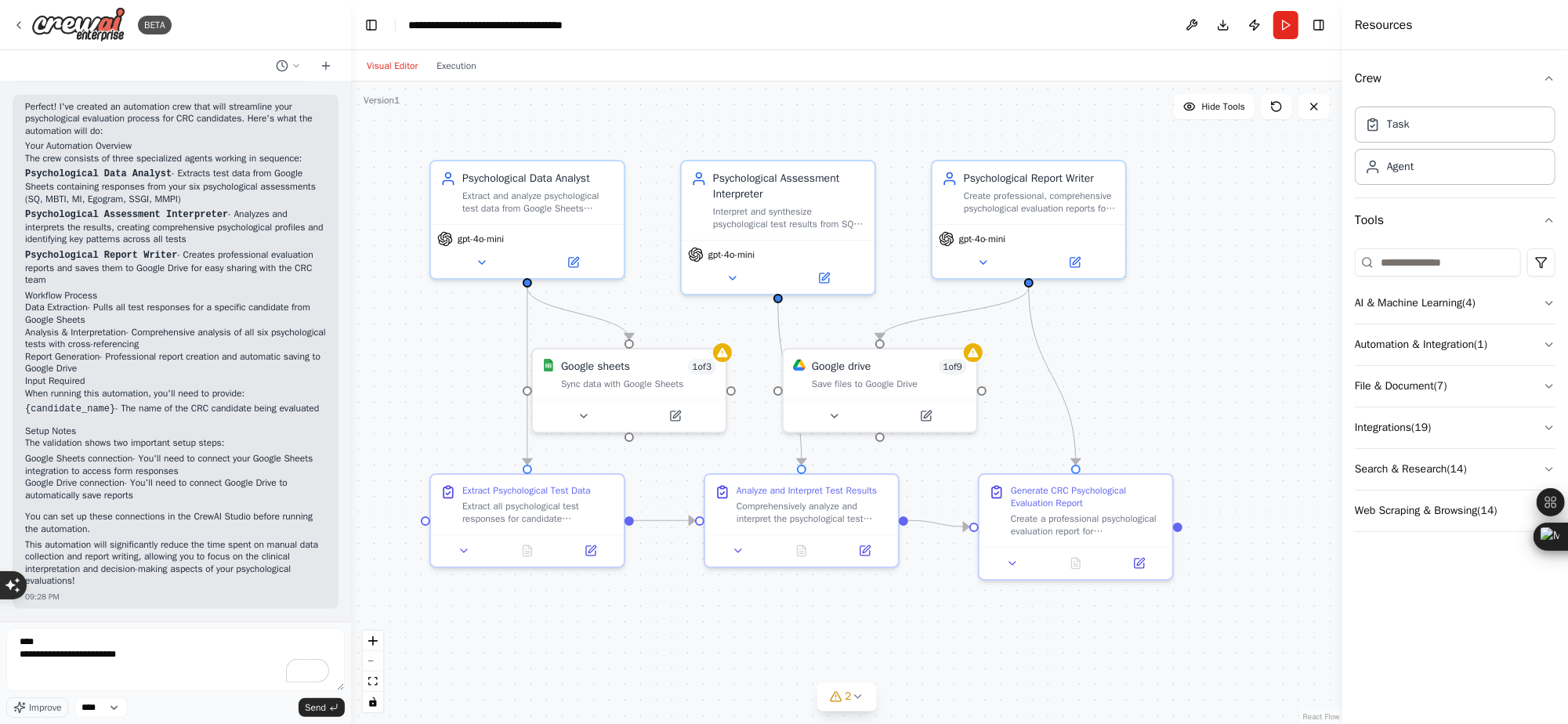click on ".deletable-edge-delete-btn {
width: 20px;
height: 20px;
border: 0px solid #ffffff;
color: #6b7280;
background-color: #f8fafc;
cursor: pointer;
border-radius: 50%;
font-size: 12px;
padding: 3px;
display: flex;
align-items: center;
justify-content: center;
transition: all 0.2s cubic-bezier(0.4, 0, 0.2, 1);
box-shadow: 0 2px 4px rgba(0, 0, 0, 0.1);
}
.deletable-edge-delete-btn:hover {
background-color: #ef4444;
color: #ffffff;
border-color: #dc2626;
transform: scale(1.1);
box-shadow: 0 4px 12px rgba(239, 68, 68, 0.4);
}
.deletable-edge-delete-btn:active {
transform: scale(0.95);
box-shadow: 0 2px 4px rgba(239, 68, 68, 0.3);
}
Psychological Data Analyst gpt-4o-mini Google sheets 1  of  3 1  of" at bounding box center (846, 403) 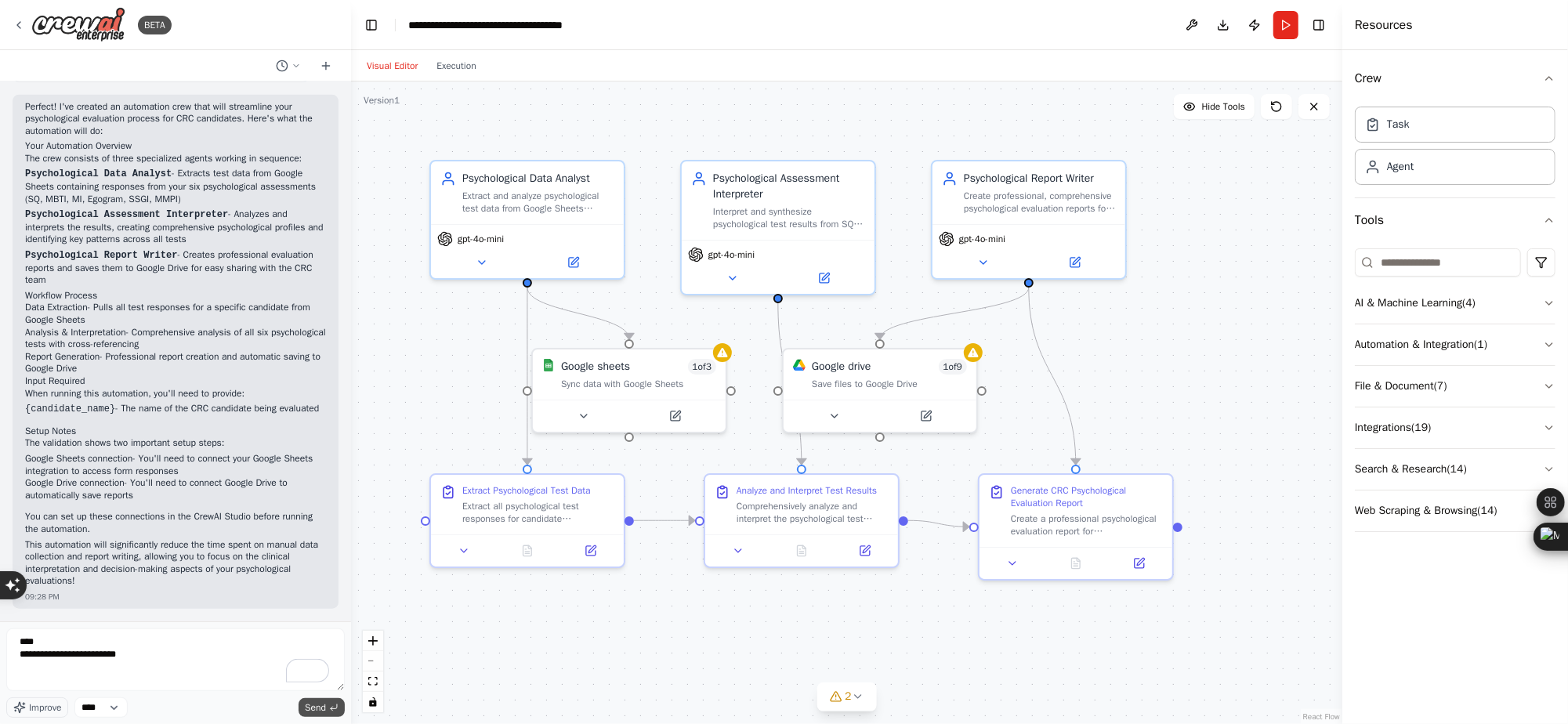 click on "Send" at bounding box center [321, 708] 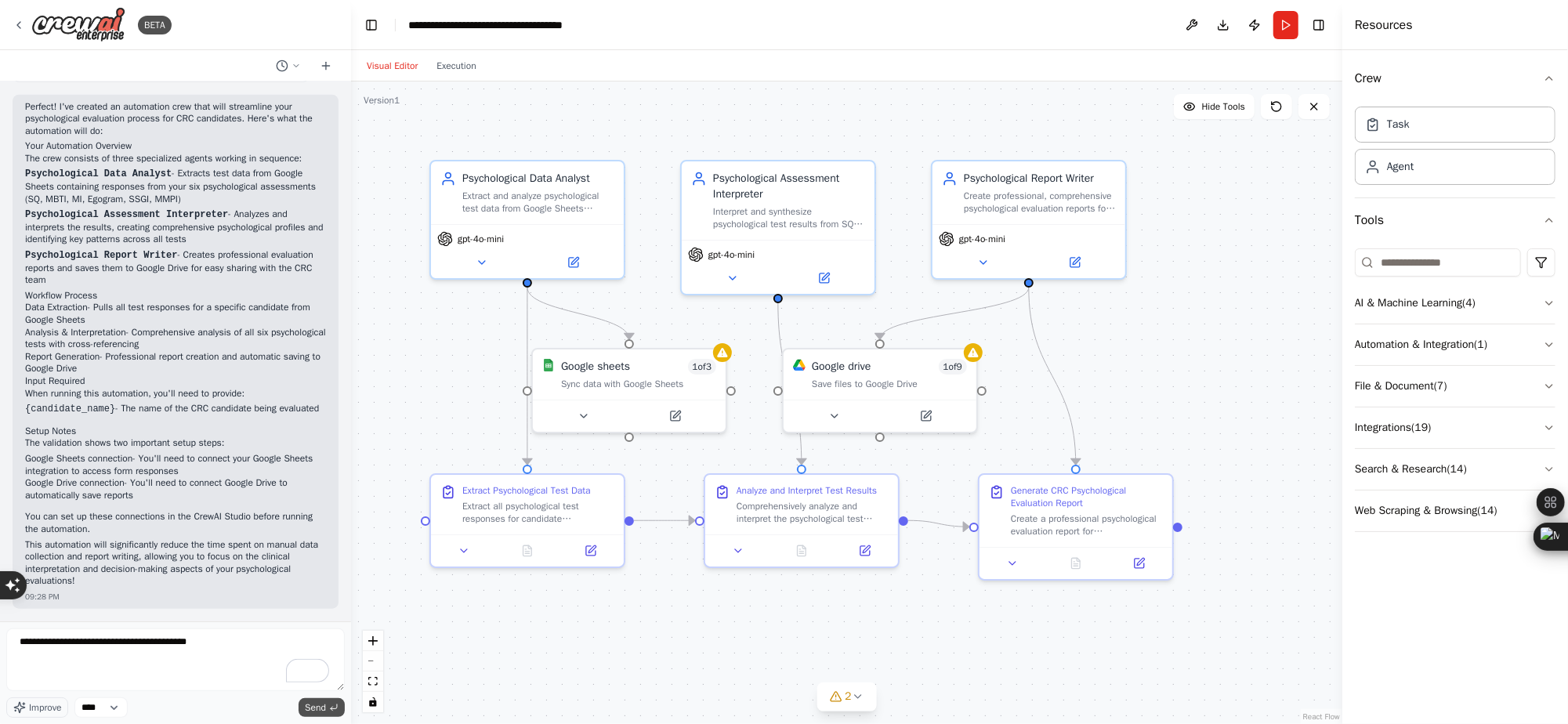 scroll, scrollTop: 1119, scrollLeft: 0, axis: vertical 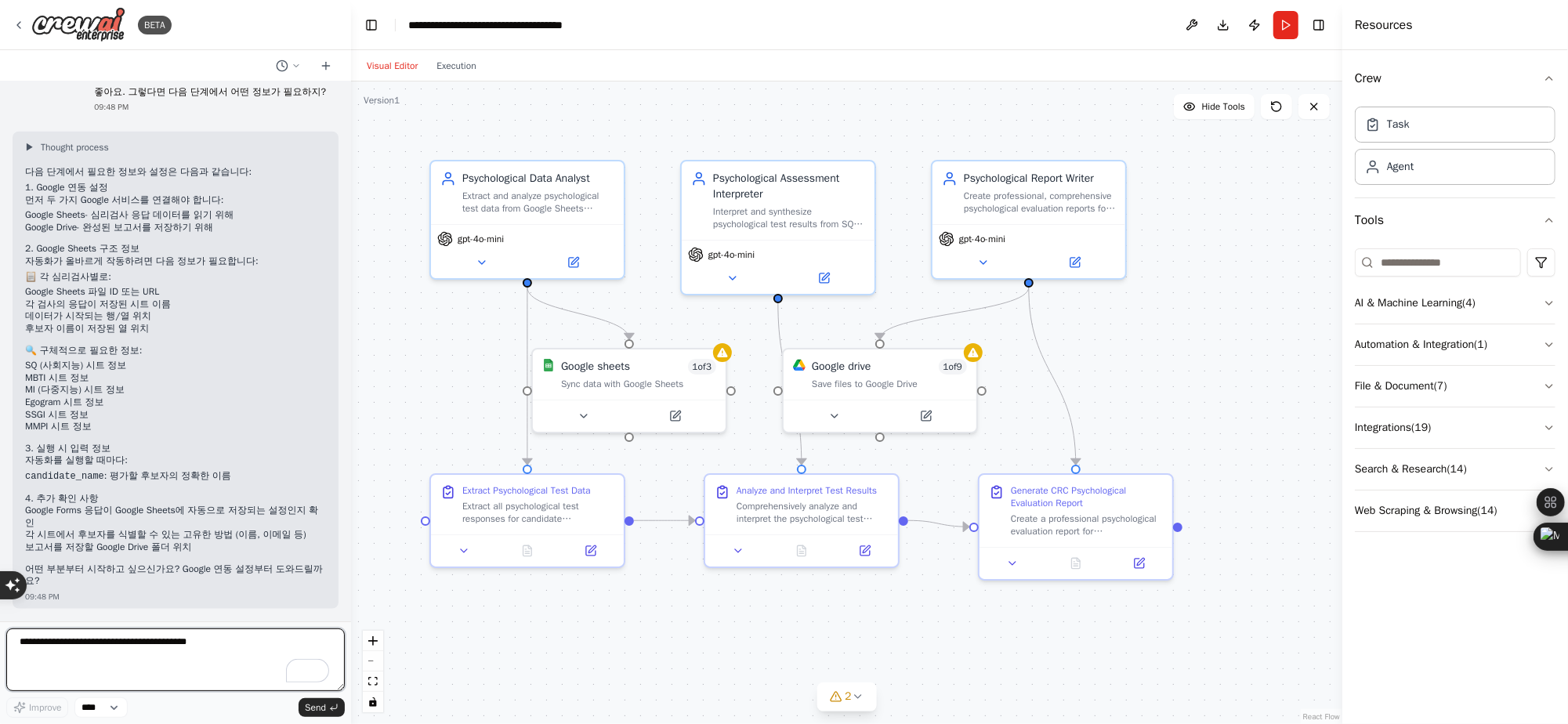 click at bounding box center [176, 660] 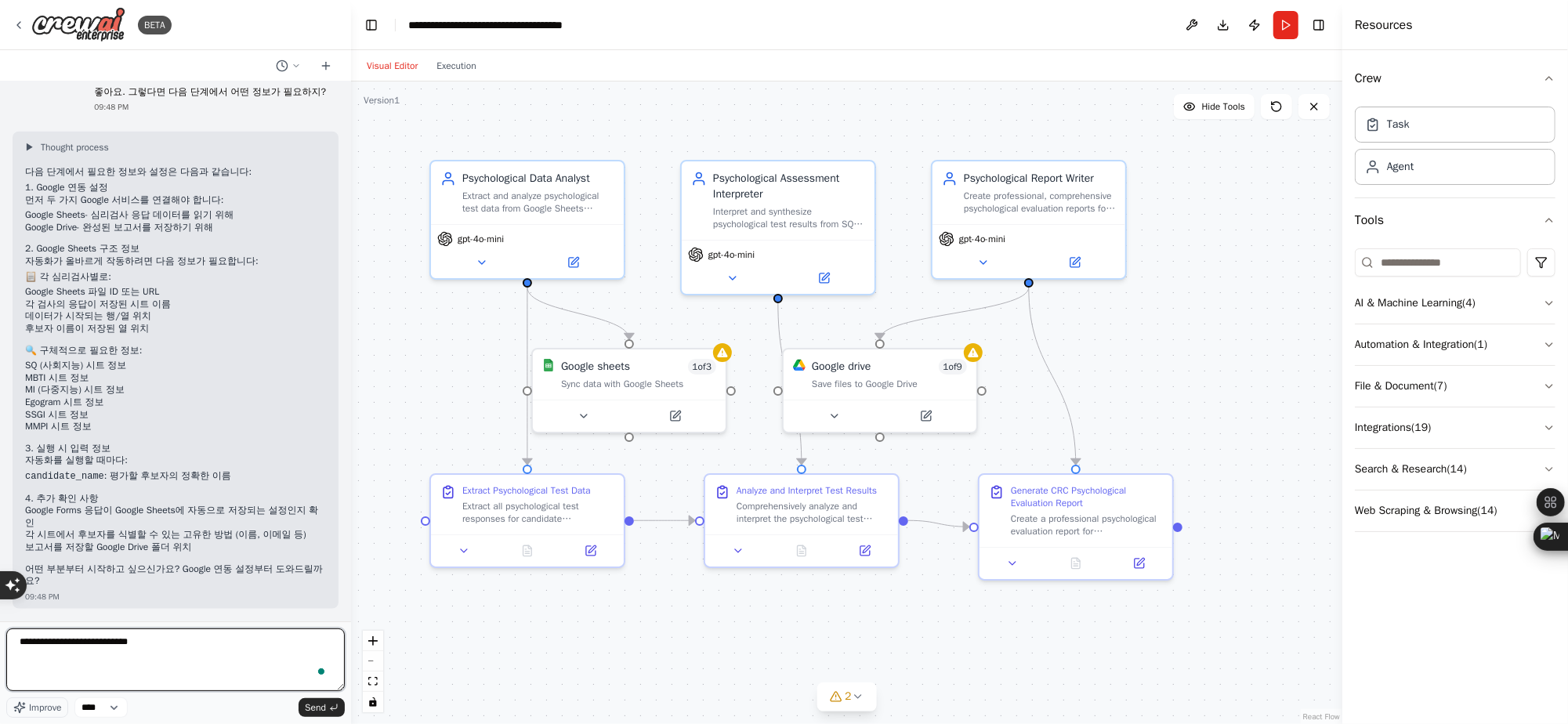 type on "**********" 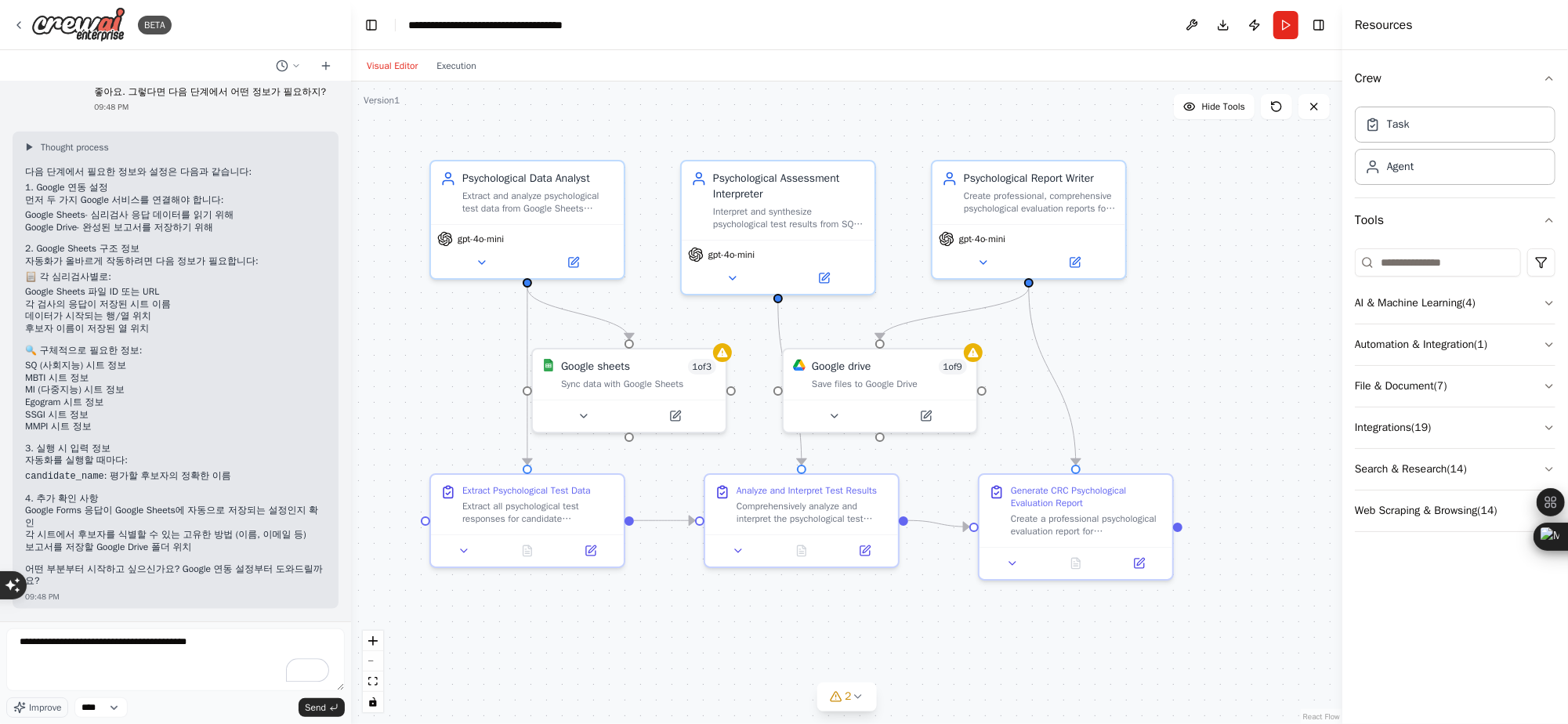 scroll, scrollTop: 1660, scrollLeft: 0, axis: vertical 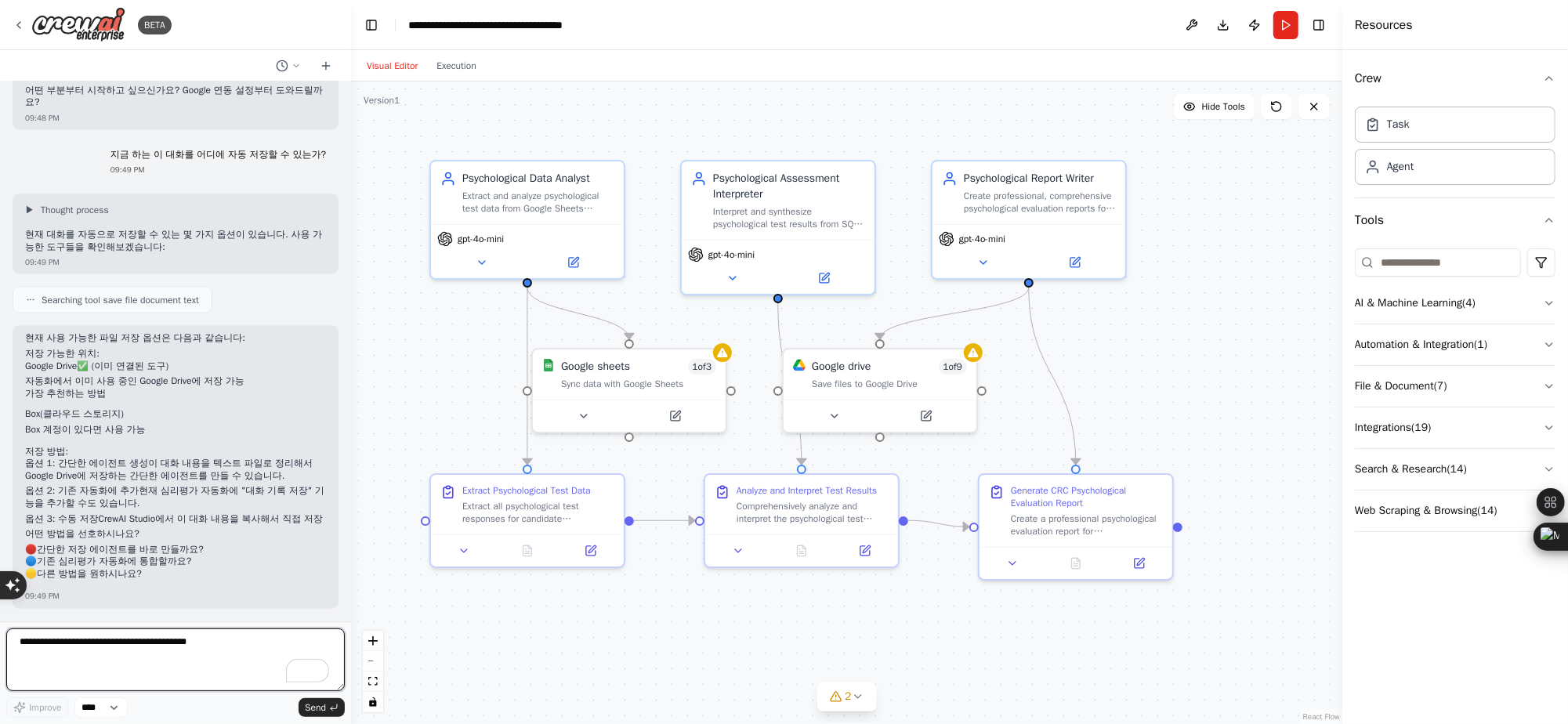 click at bounding box center (176, 660) 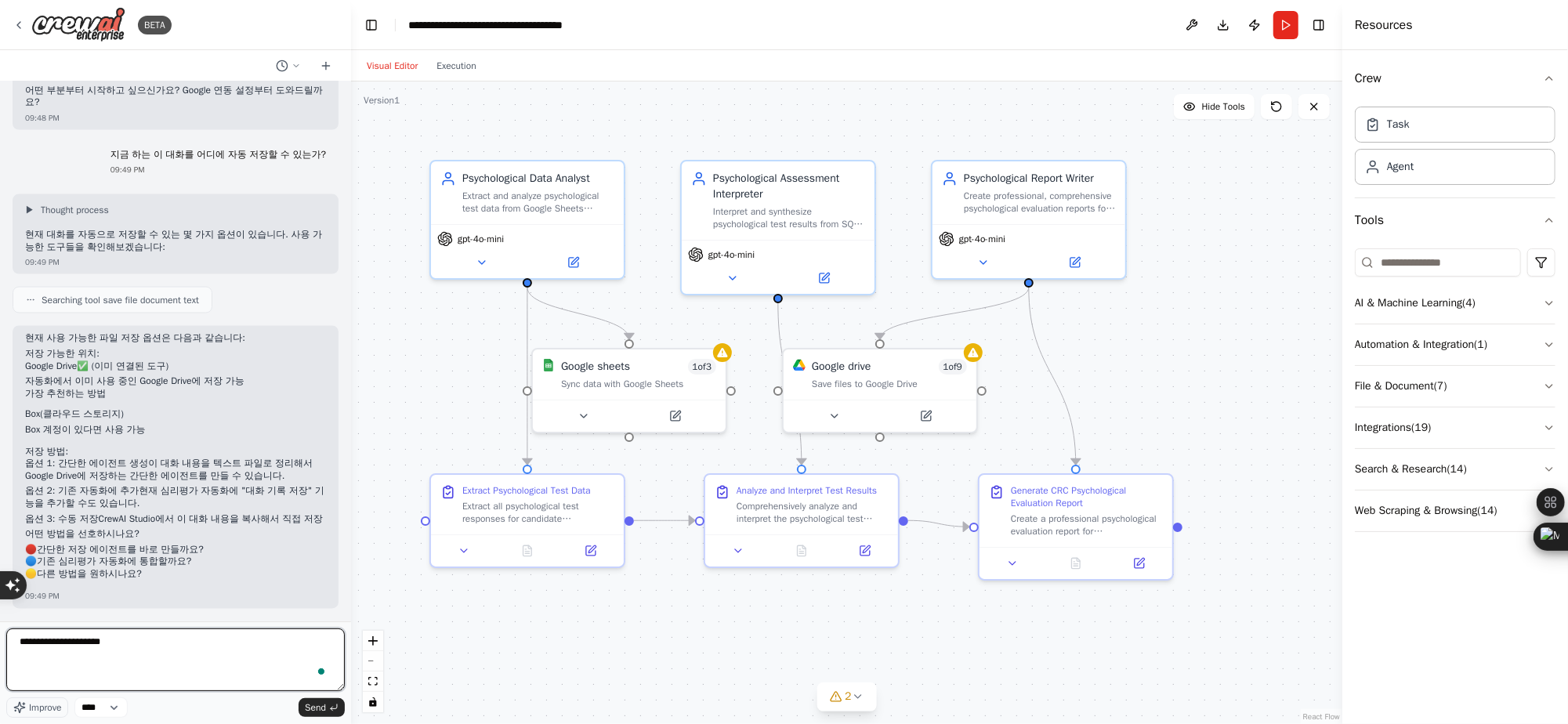 type on "**********" 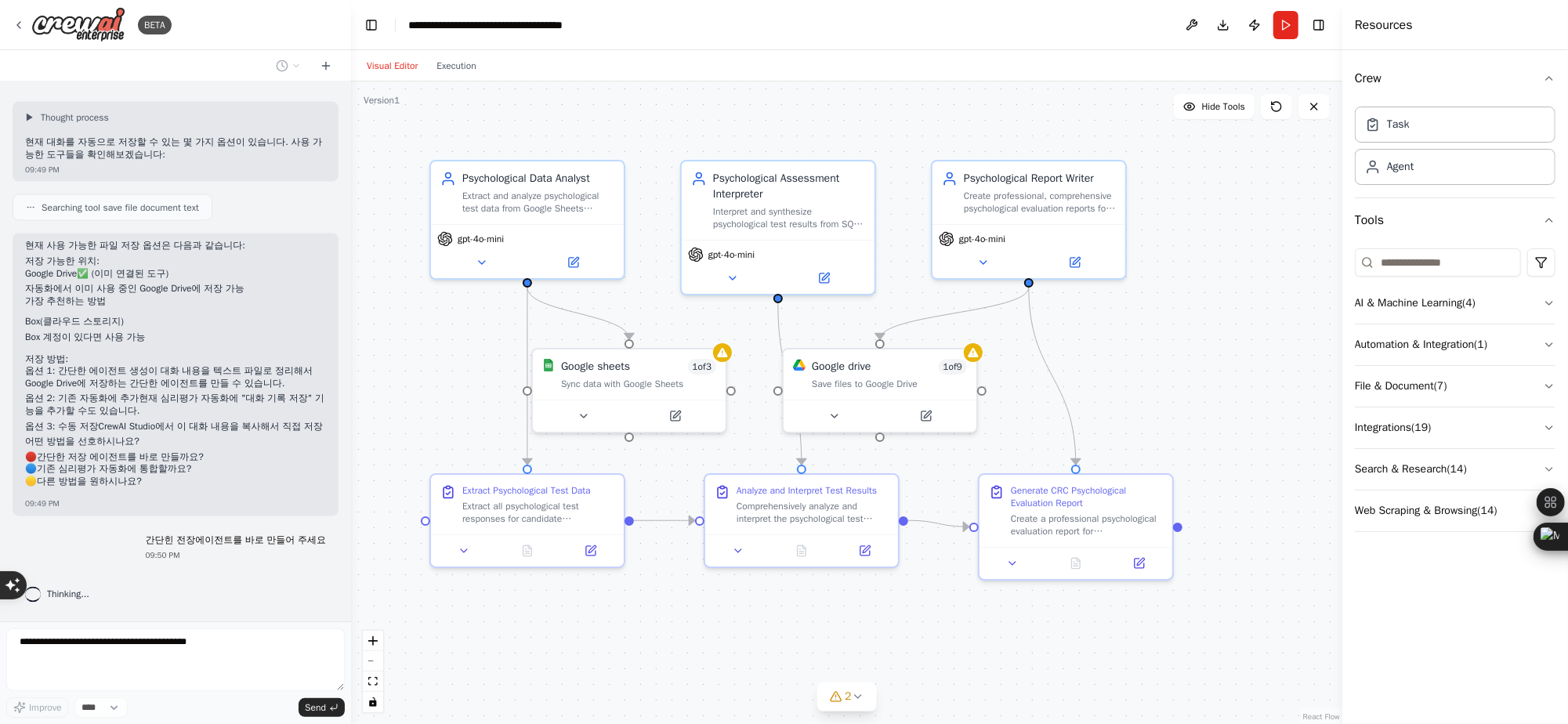 scroll, scrollTop: 2138, scrollLeft: 0, axis: vertical 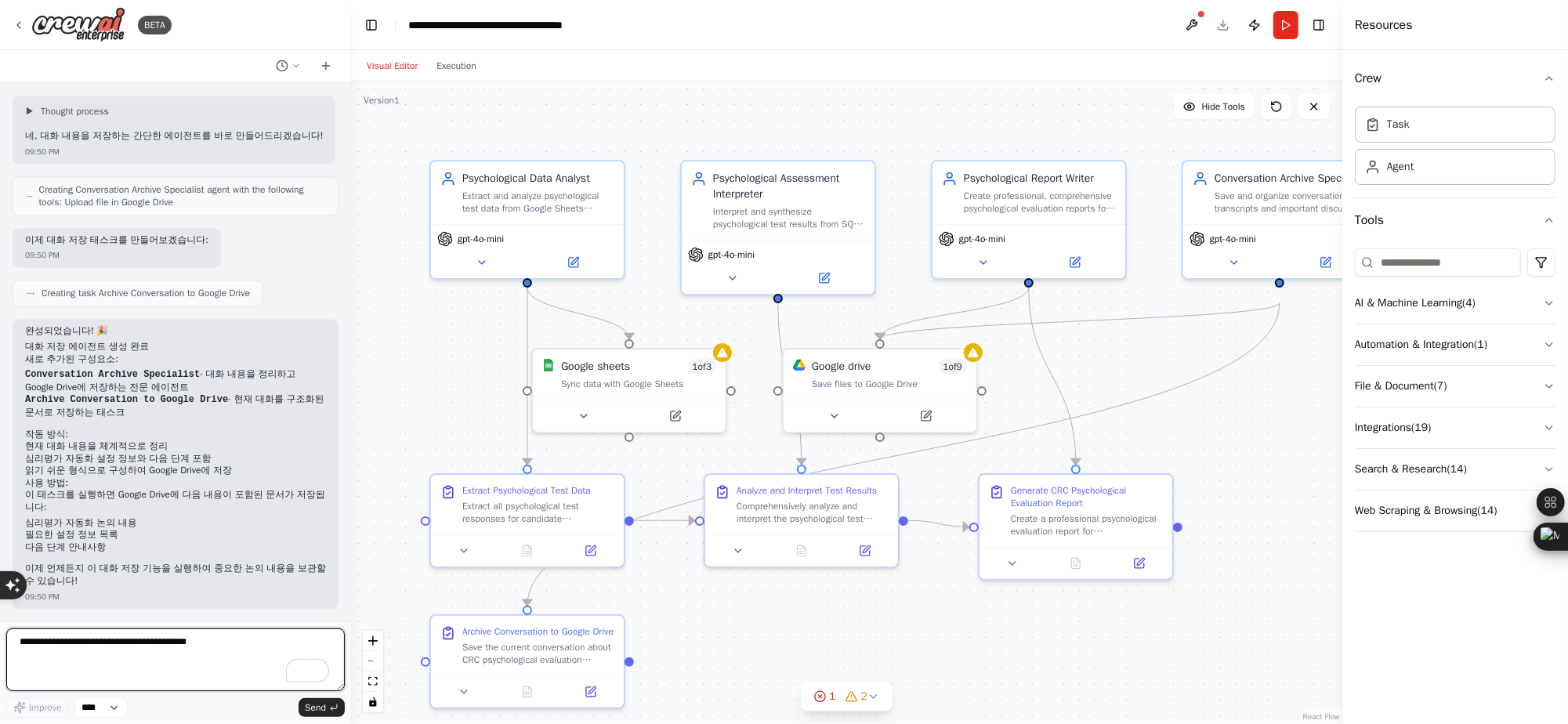 click at bounding box center (176, 660) 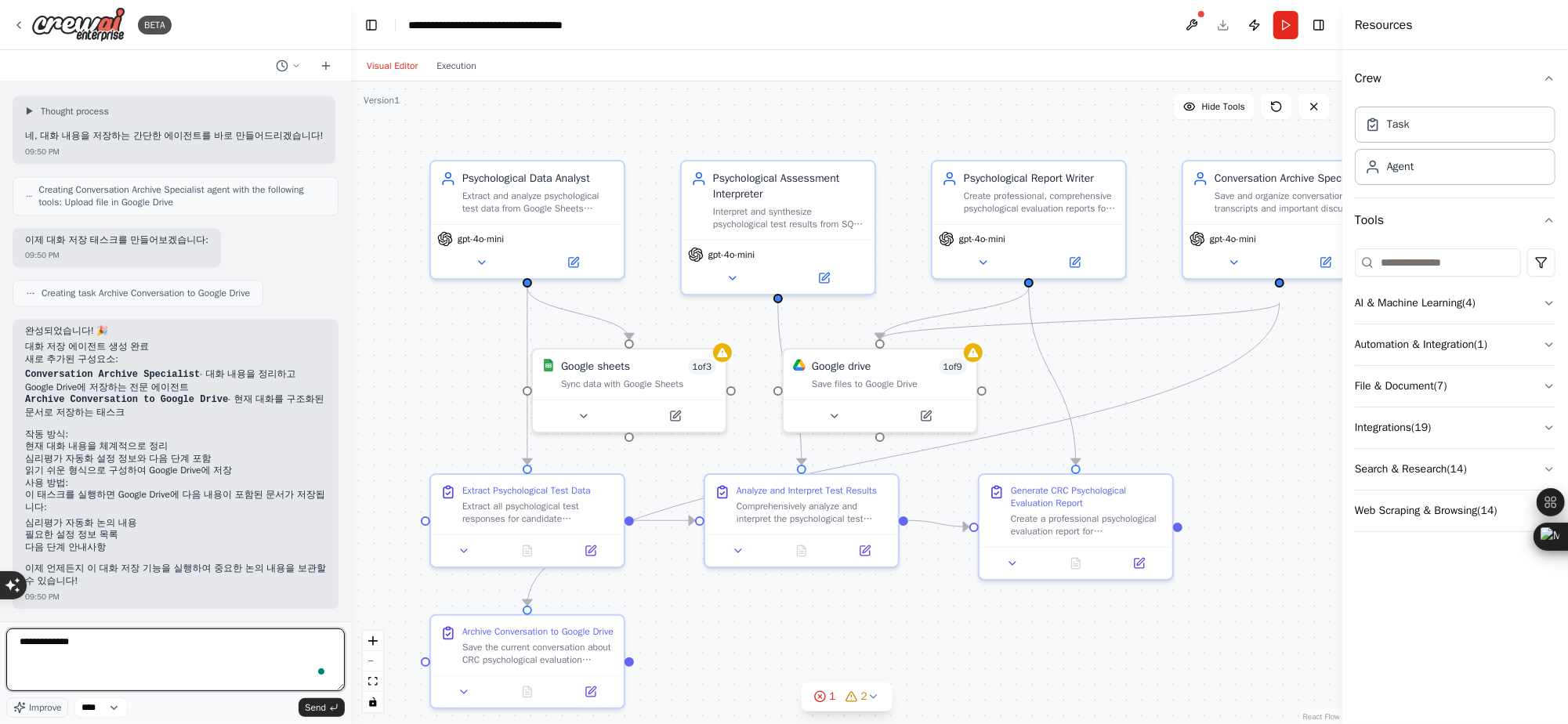 type on "**********" 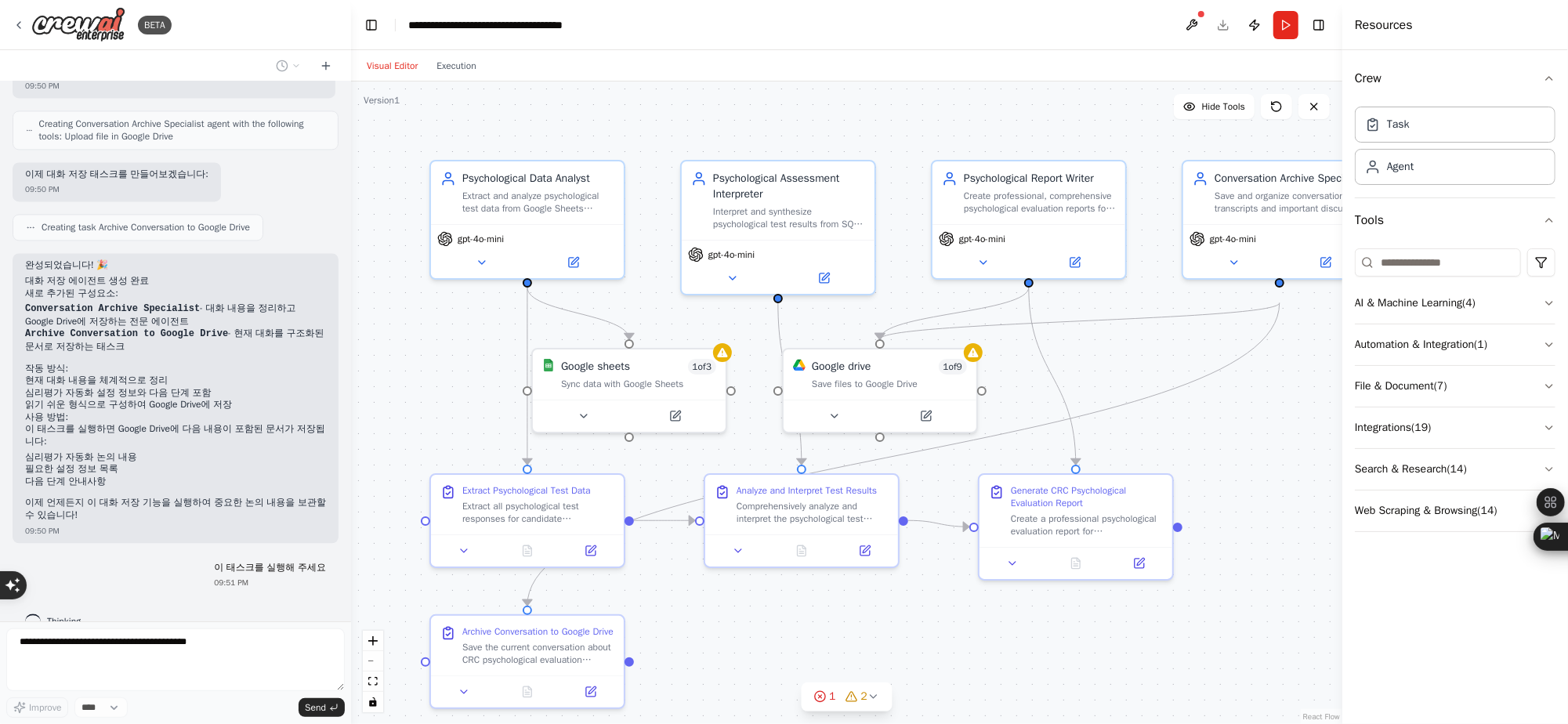 scroll, scrollTop: 2714, scrollLeft: 0, axis: vertical 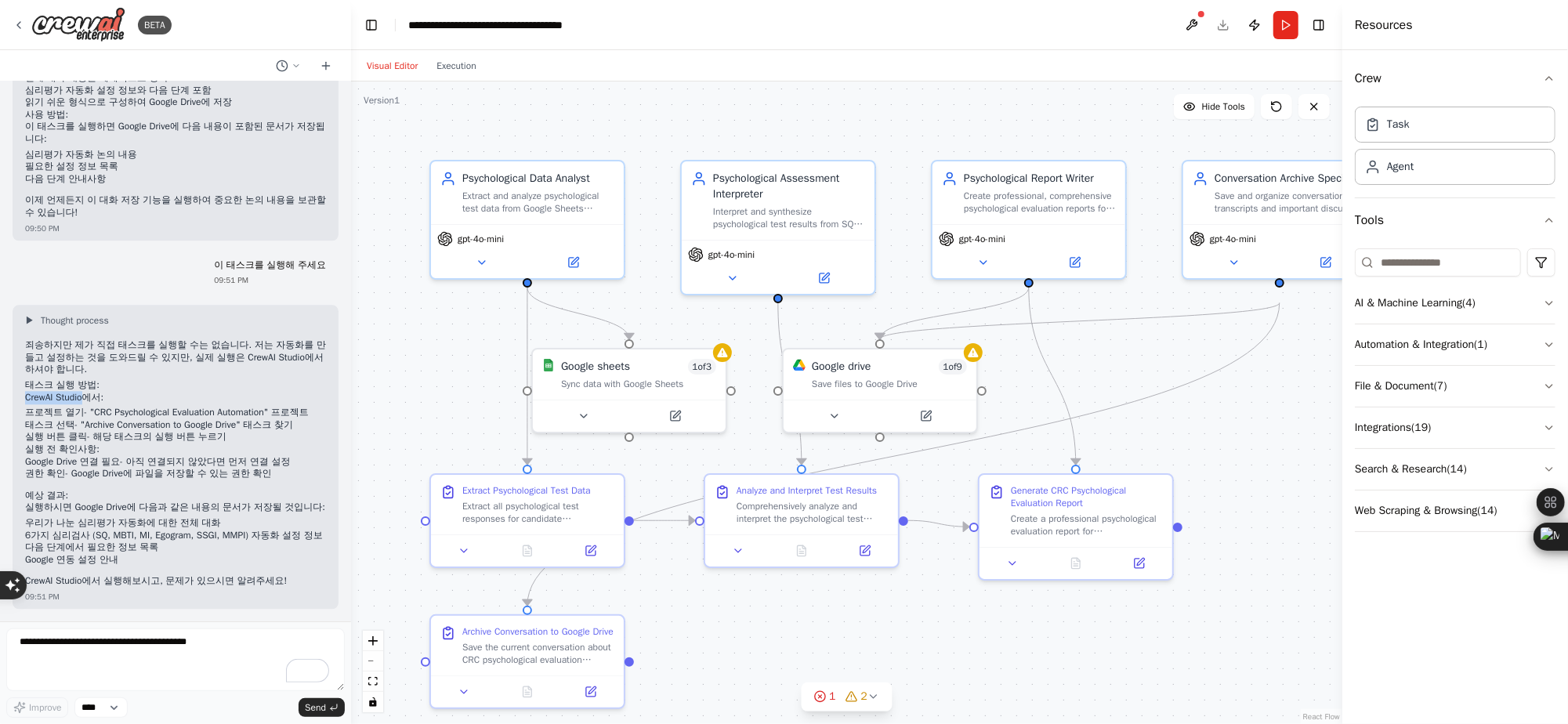 drag, startPoint x: 22, startPoint y: 399, endPoint x: 86, endPoint y: 395, distance: 64.1249 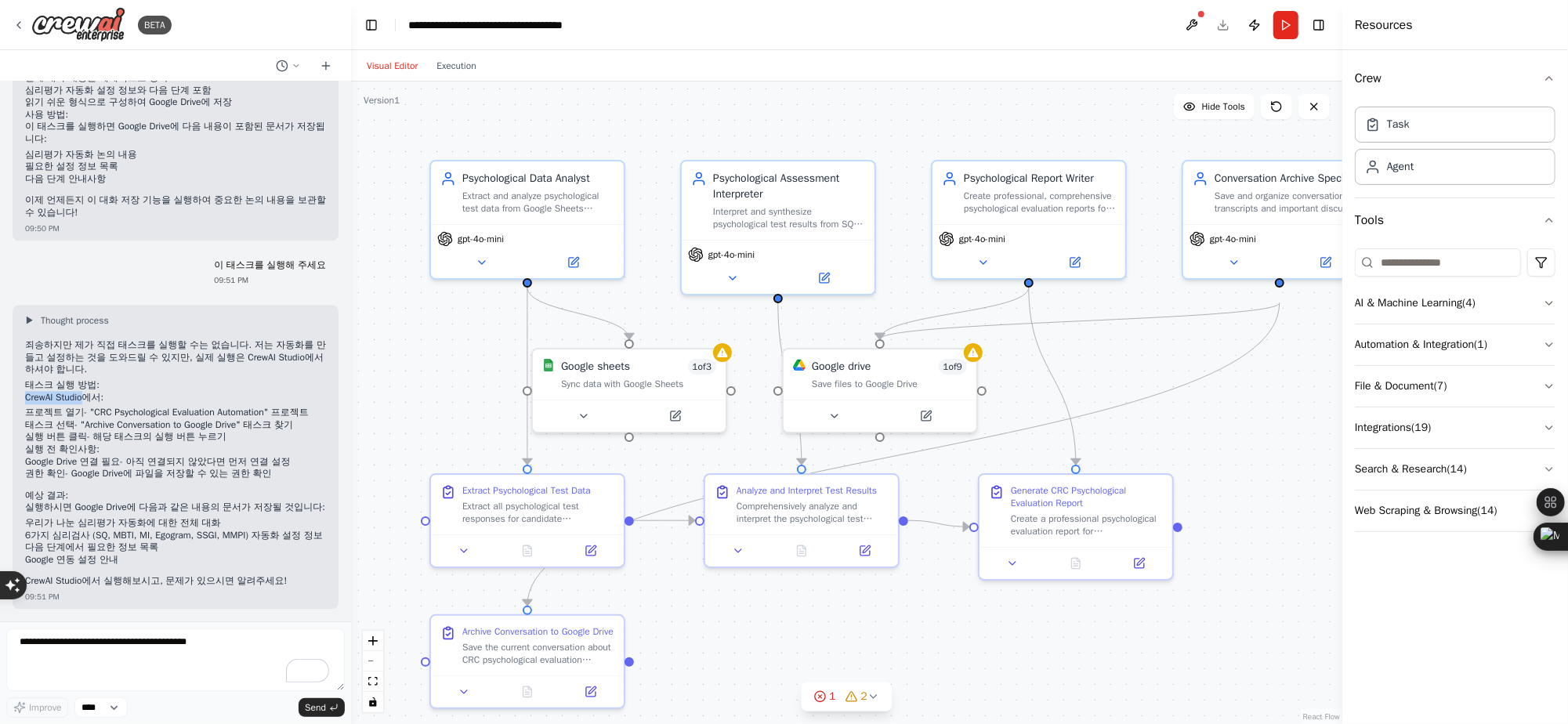 click on "▶ Thought process 죄송하지만 제가 직접 태스크를 실행할 수는 없습니다. 저는 자동화를 만들고 설정하는 것을 도와드릴 수 있지만, 실제 실행은 CrewAI Studio에서 하셔야 합니다.
태스크 실행 방법:
CrewAI Studio에서:
프로젝트 열기  - "CRC Psychological Evaluation Automation" 프로젝트
태스크 선택  - "Archive Conversation to Google Drive" 태스크 찾기
실행 버튼 클릭  - 해당 태스크의 실행 버튼 누르기
실행 전 확인사항:
Google Drive 연결 필요  - 아직 연결되지 않았다면 먼저 연결 설정
권한 확인  - Google Drive에 파일을 저장할 수 있는 권한 확인
예상 결과:
실행하시면 Google Drive에 다음과 같은 내용의 문서가 저장될 것입니다:
우리가 나눈 심리평가 자동화에 대한 전체 대화
6가지 심리검사 (SQ, MBTI, MI, Egogram, SSGI, MMPI) 자동화 설정 정보
다음 단계에서 필요한 정보 목록" at bounding box center (176, 457) 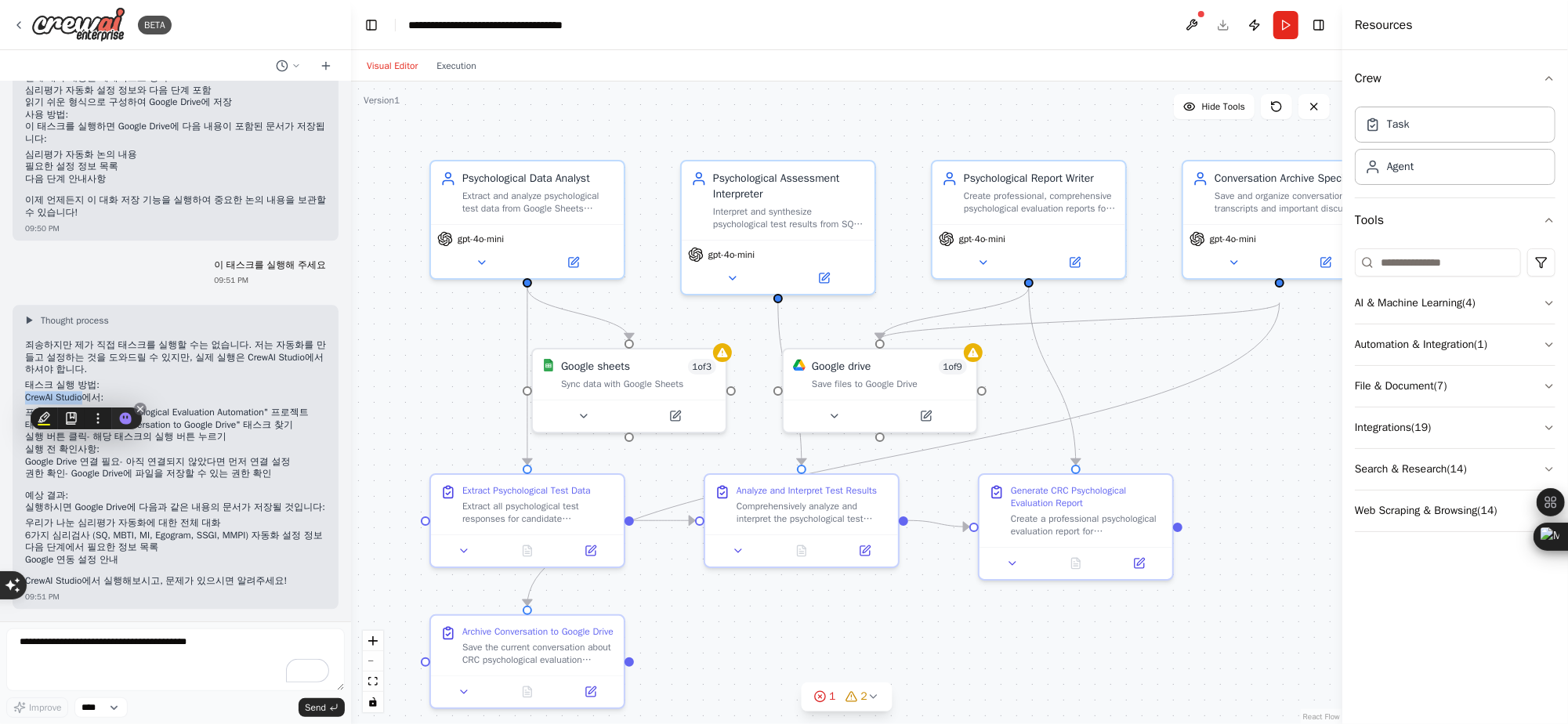 copy on "CrewAI Studio" 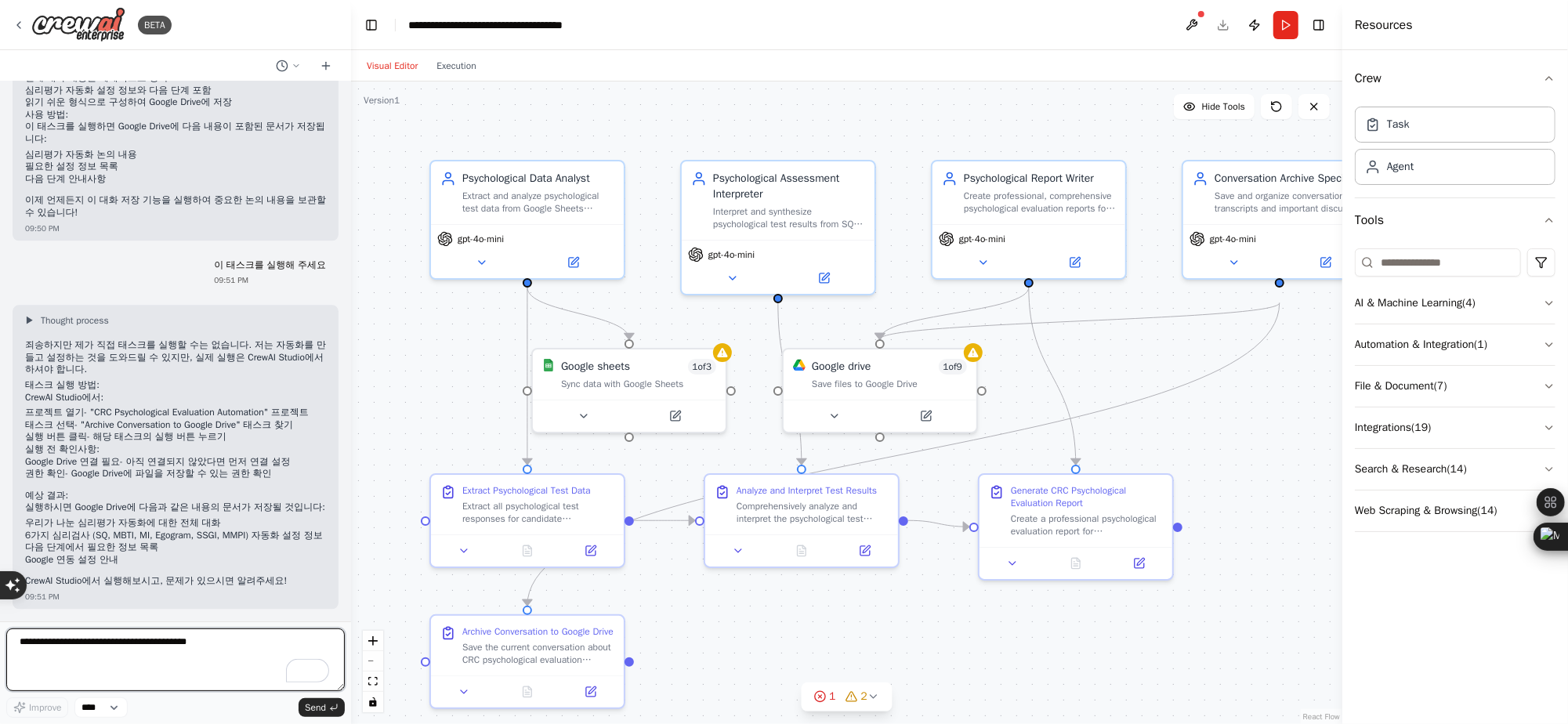 click at bounding box center (176, 660) 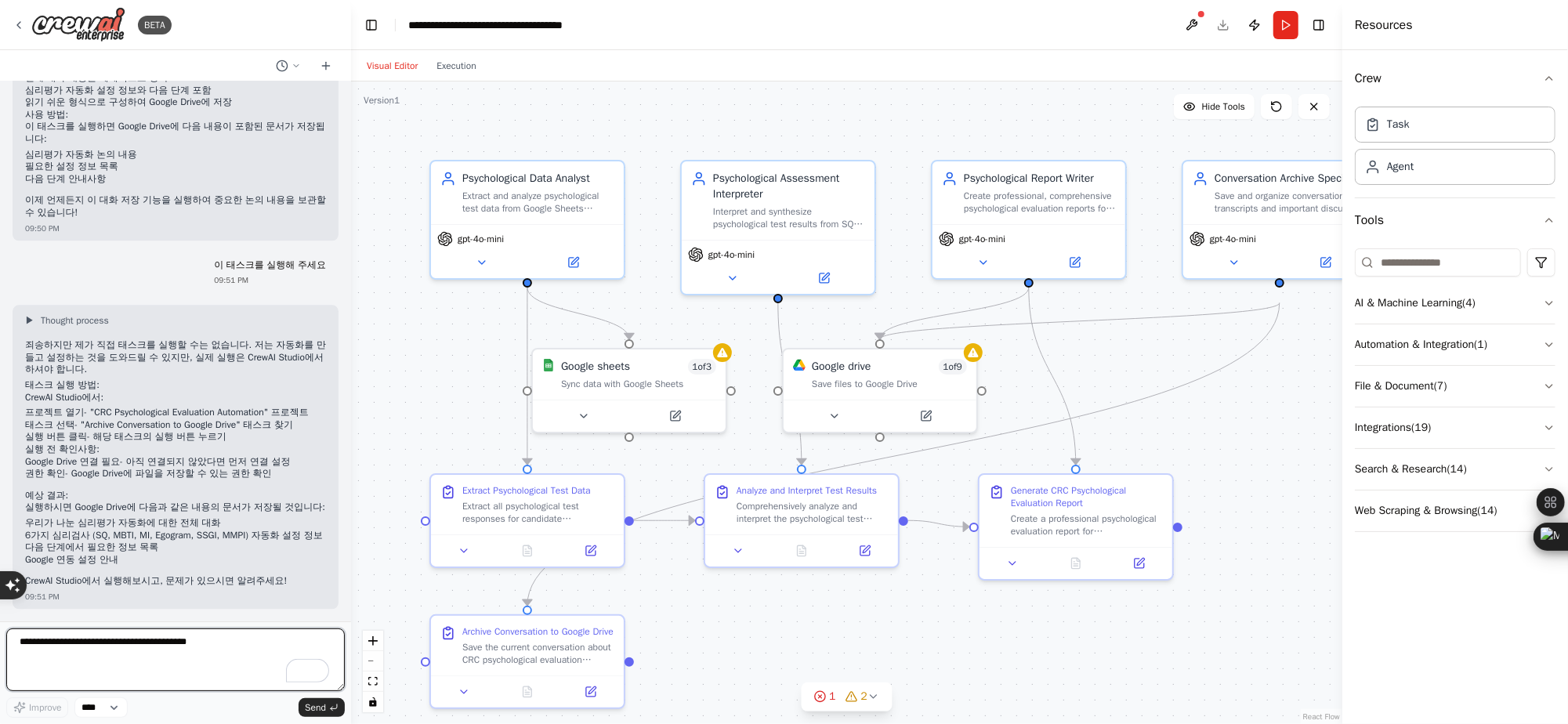 paste on "**********" 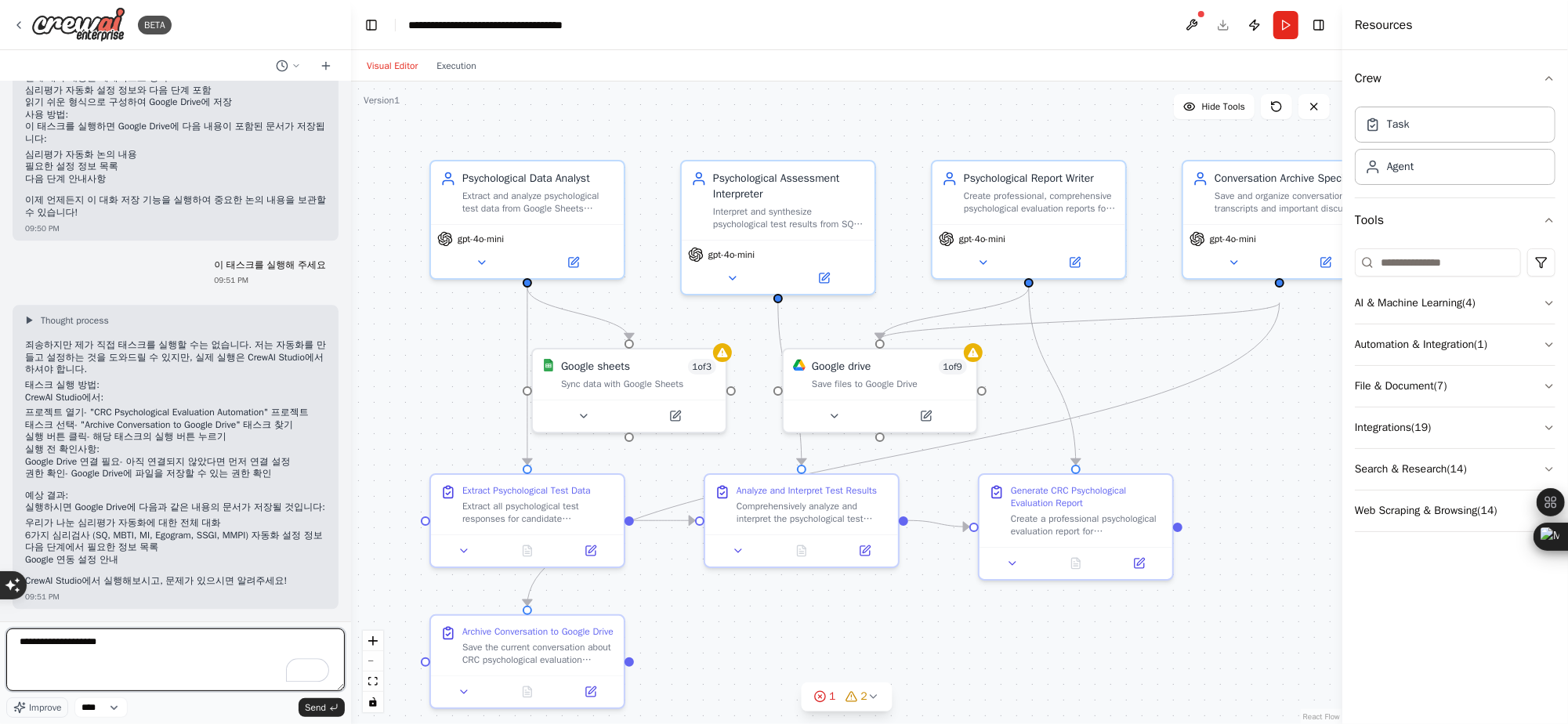 type on "**********" 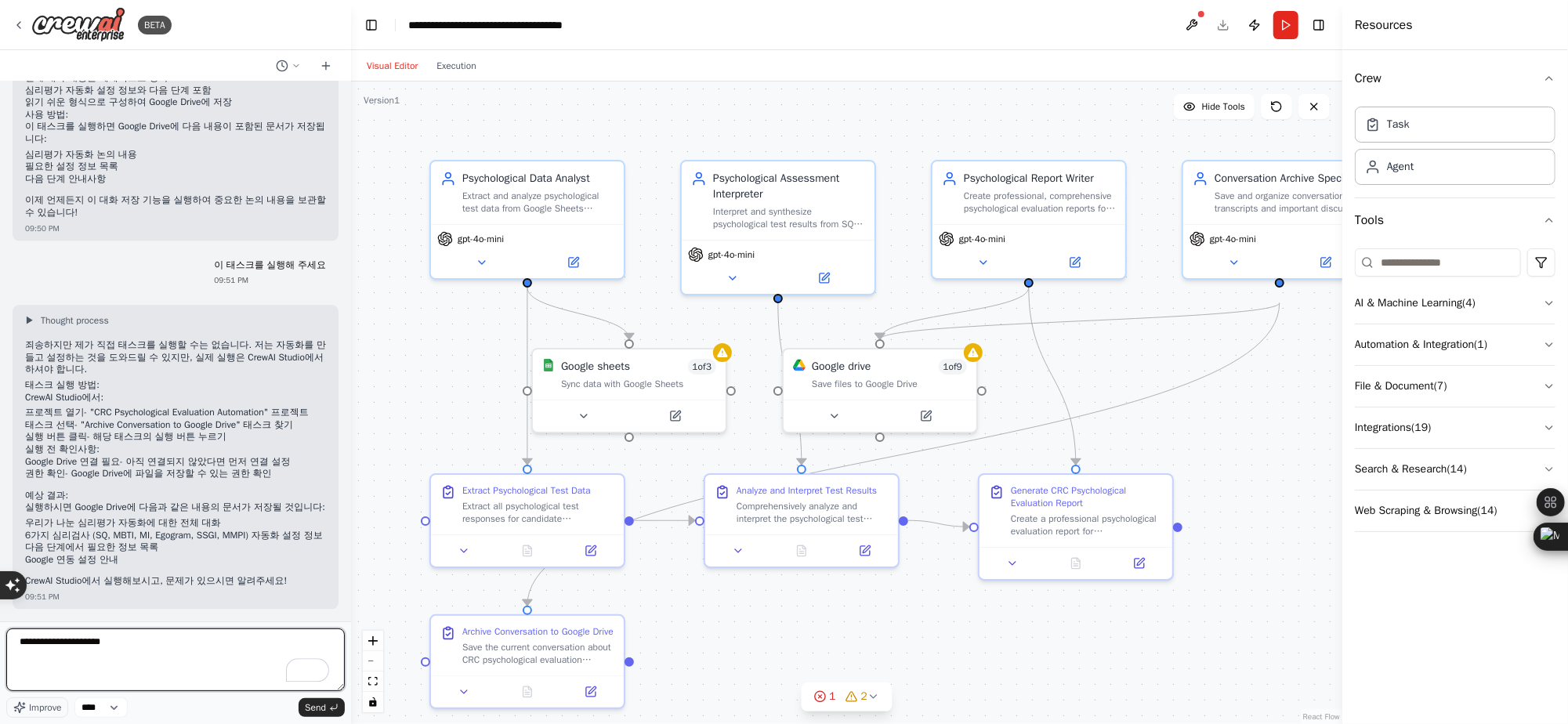 type 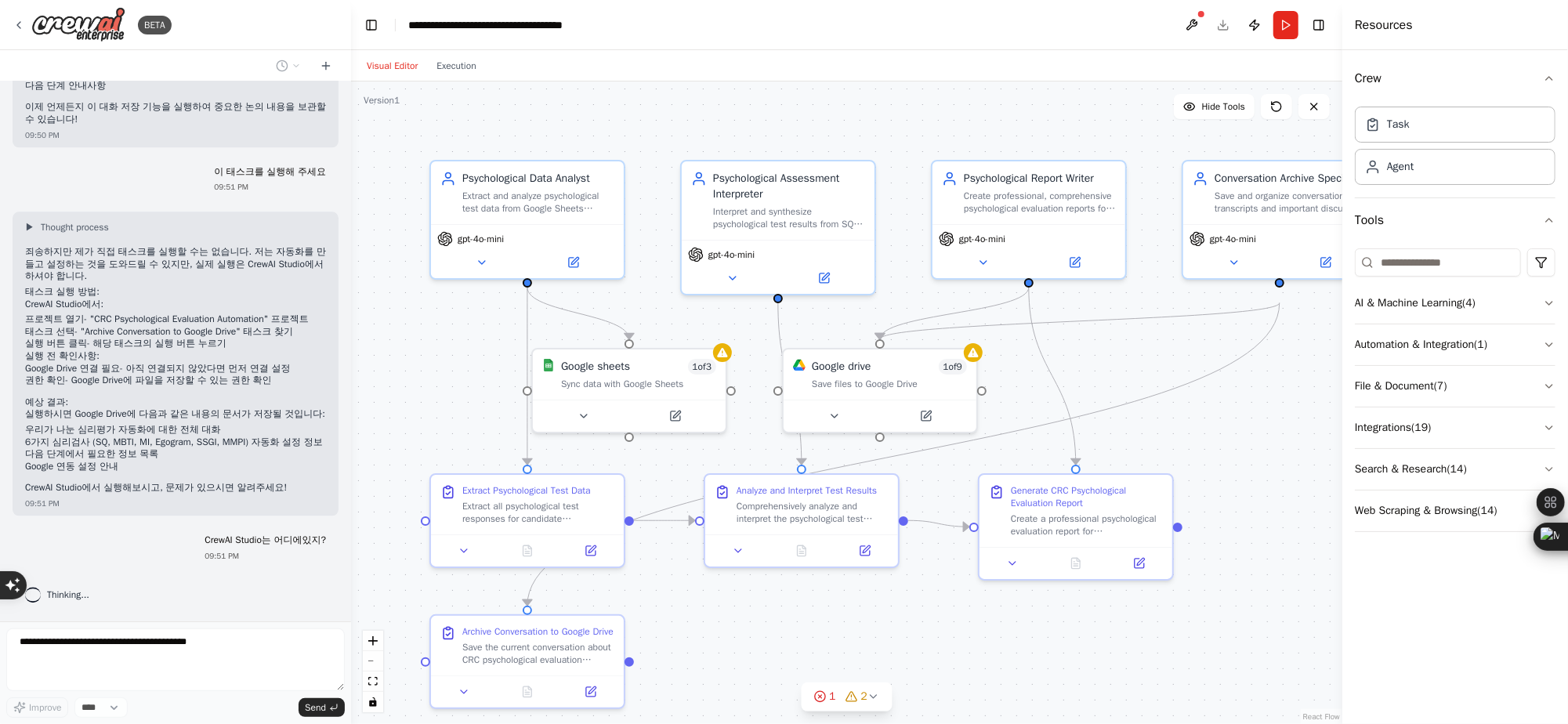 scroll, scrollTop: 3082, scrollLeft: 0, axis: vertical 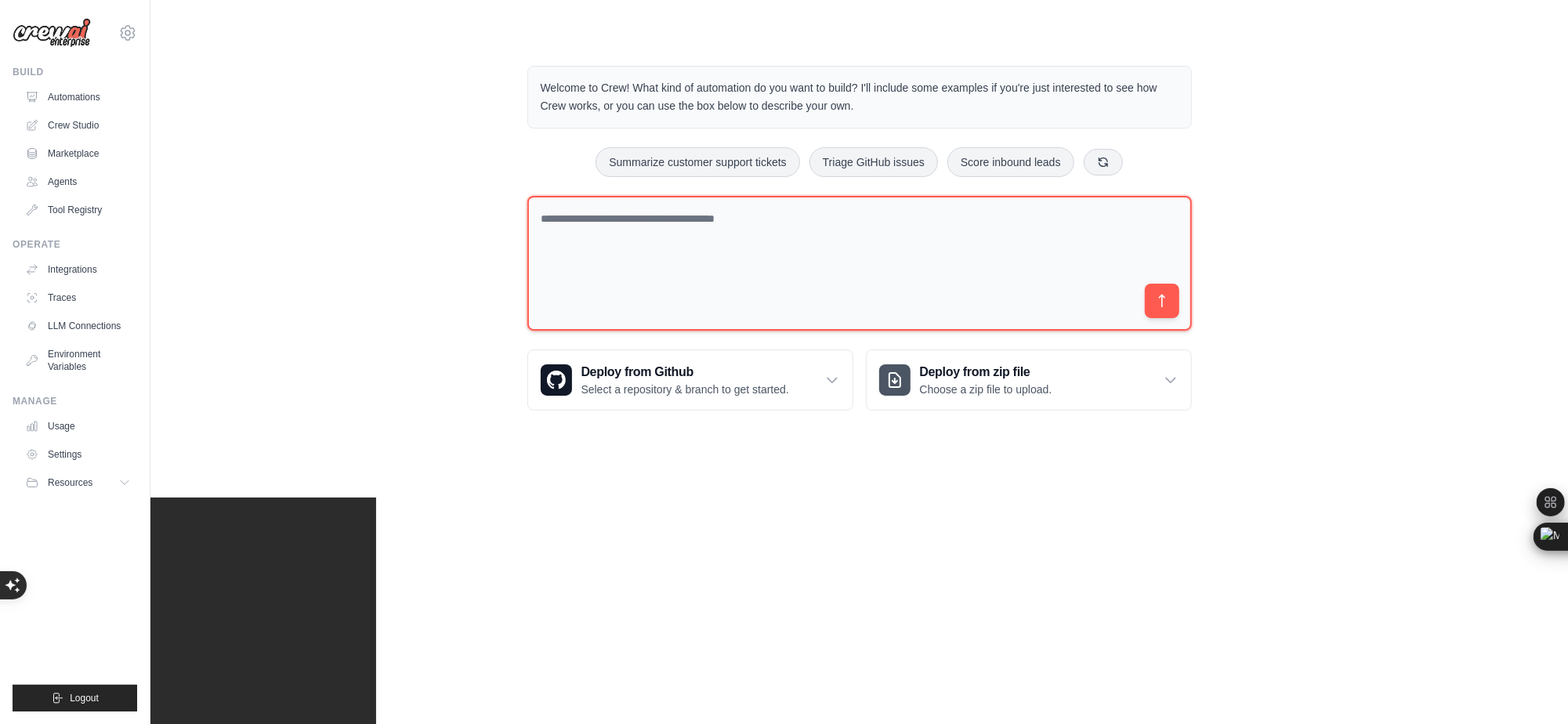 click at bounding box center [860, 263] 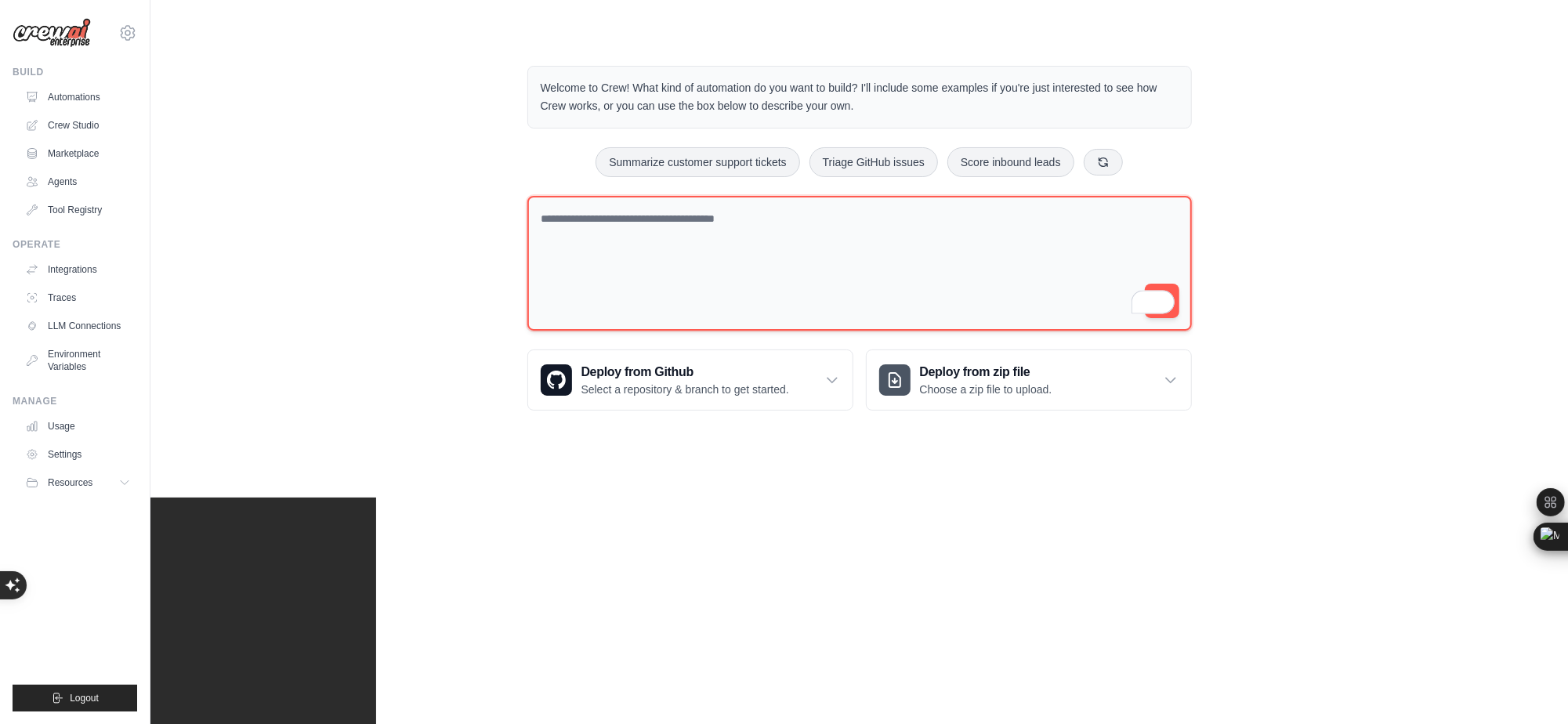 click at bounding box center [860, 263] 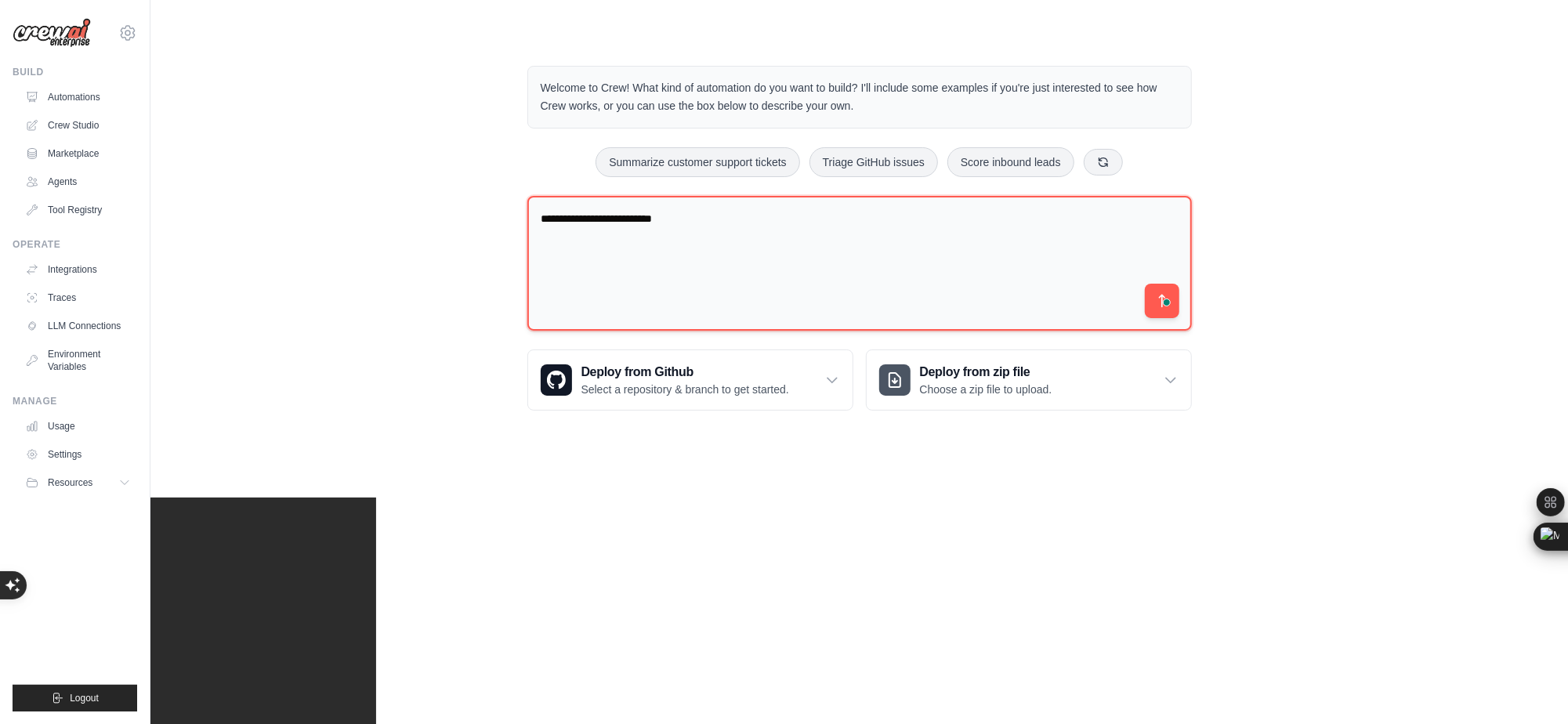 type on "**********" 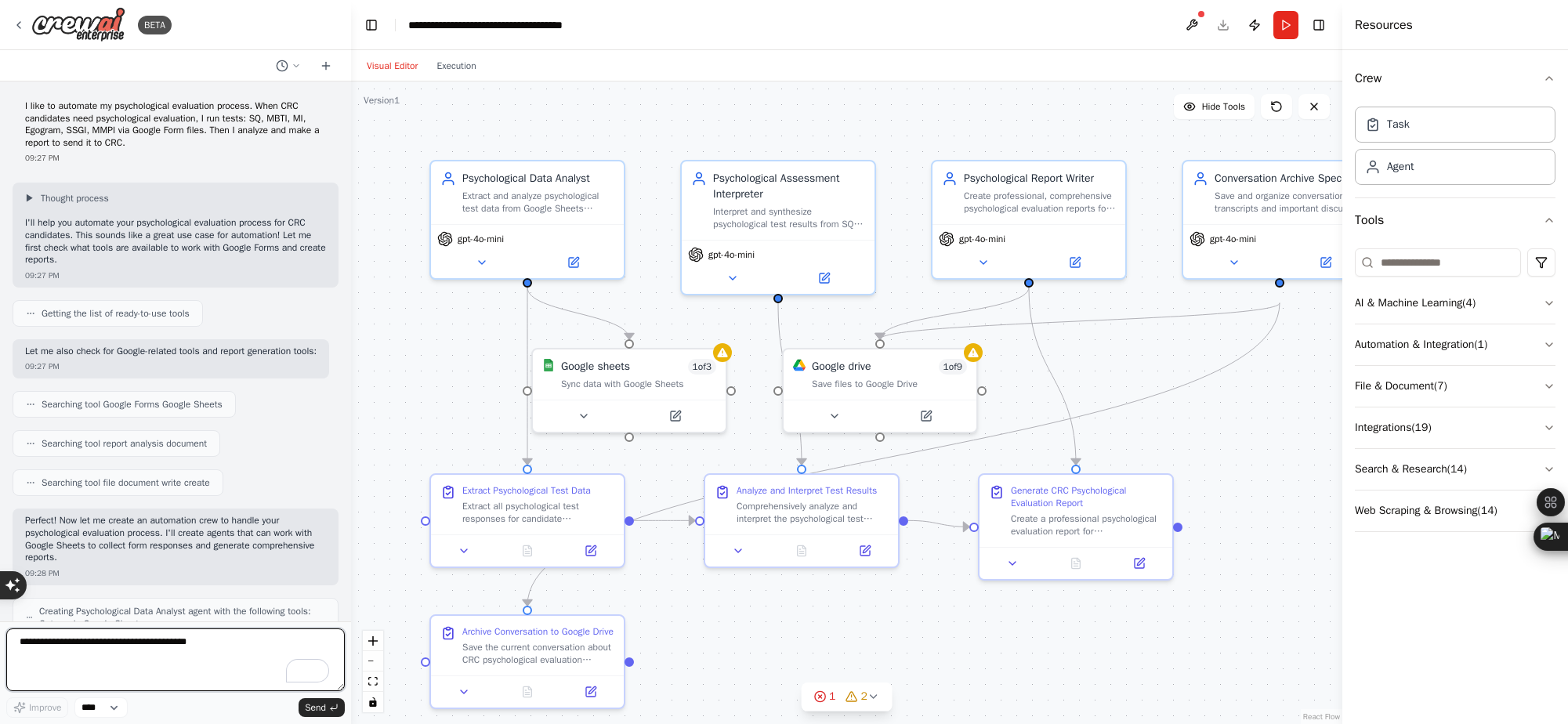 scroll, scrollTop: 0, scrollLeft: 0, axis: both 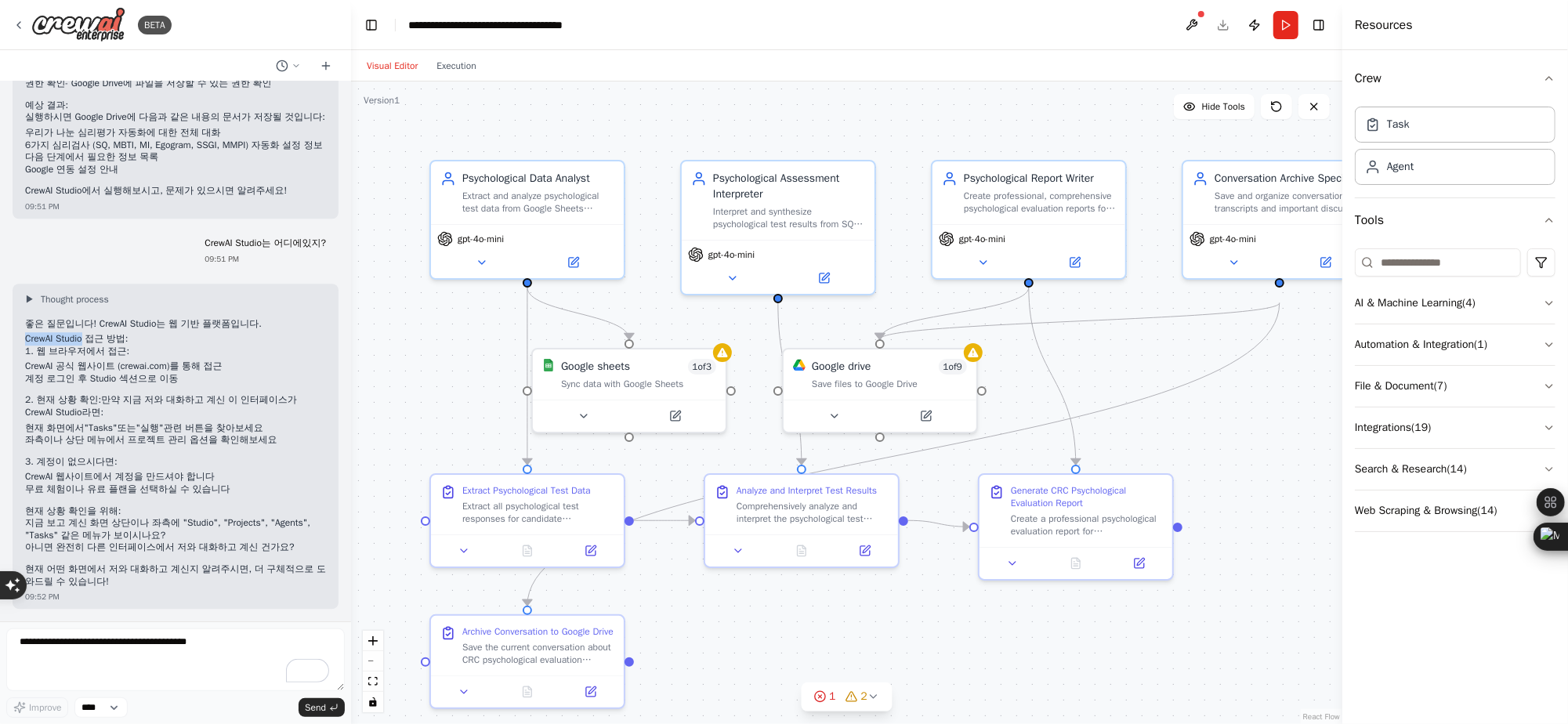 drag, startPoint x: 87, startPoint y: 338, endPoint x: 22, endPoint y: 335, distance: 65.06919 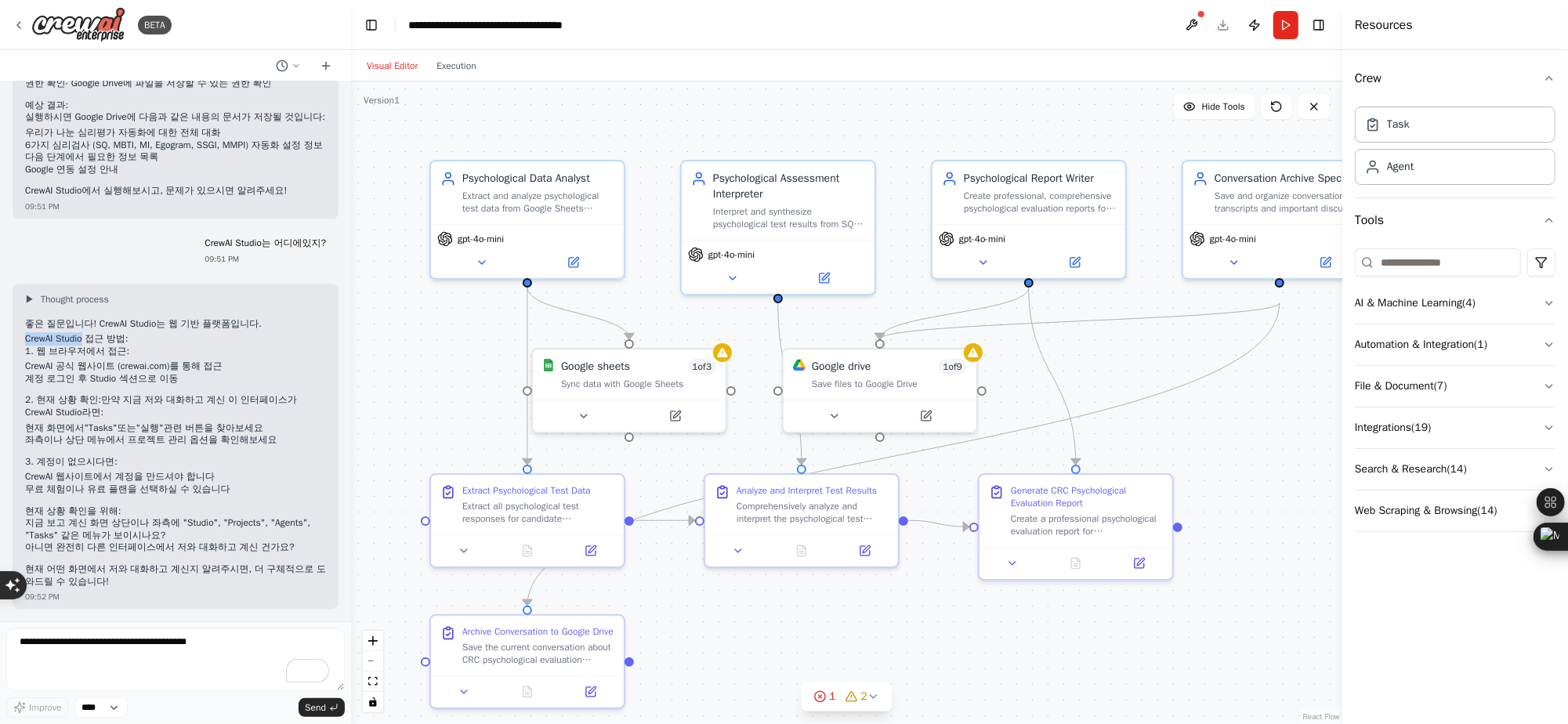 click on "▶ Thought process 좋은 질문입니다! CrewAI Studio는 웹 기반 플랫폼입니다.
CrewAI Studio 접근 방법:
1. 웹 브라우저에서 접근:
CrewAI 공식 웹사이트 (crewai.com)를 통해 접근
계정 로그인 후 Studio 섹션으로 이동
2. 현재 상황 확인:
만약 지금 저와 대화하고 계신 이 인터페이스가 CrewAI Studio라면:
현재 화면에서  "Tasks"  또는  "실행"  관련 버튼을 찾아보세요
좌측이나 상단 메뉴에서 프로젝트 관리 옵션을 확인해보세요
3. 계정이 없으시다면:
CrewAI 웹사이트에서 계정을 만드셔야 합니다
무료 체험이나 유료 플랜을 선택하실 수 있습니다
현재 상황 확인을 위해:
지금 보고 계신 화면 상단이나 좌측에 "Studio", "Projects", "Agents", "Tasks" 같은 메뉴가 보이시나요?
아니면 완전히 다른 인터페이스에서 저와 대화하고 계신 건가요?
09:52 PM" at bounding box center [176, 447] 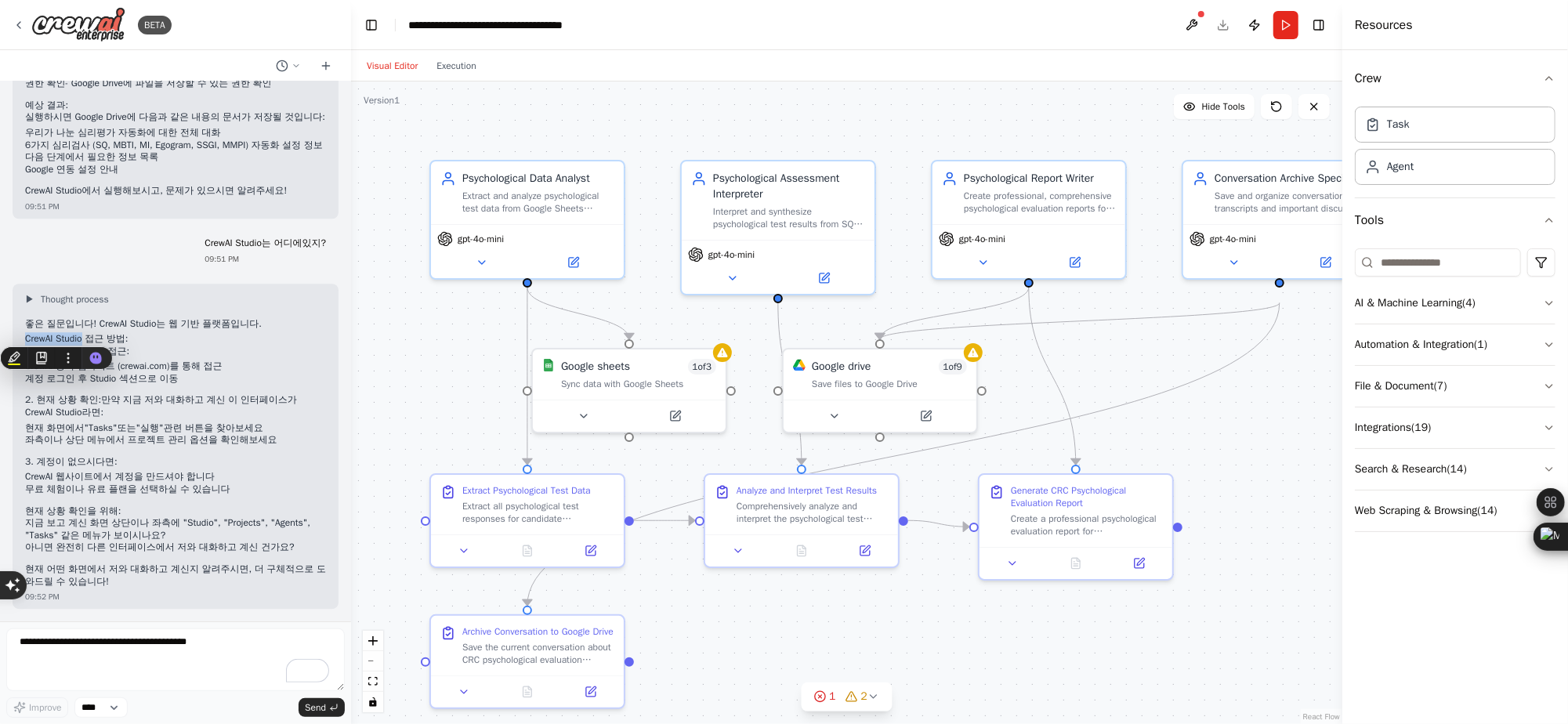 copy on "CrewAI Studio" 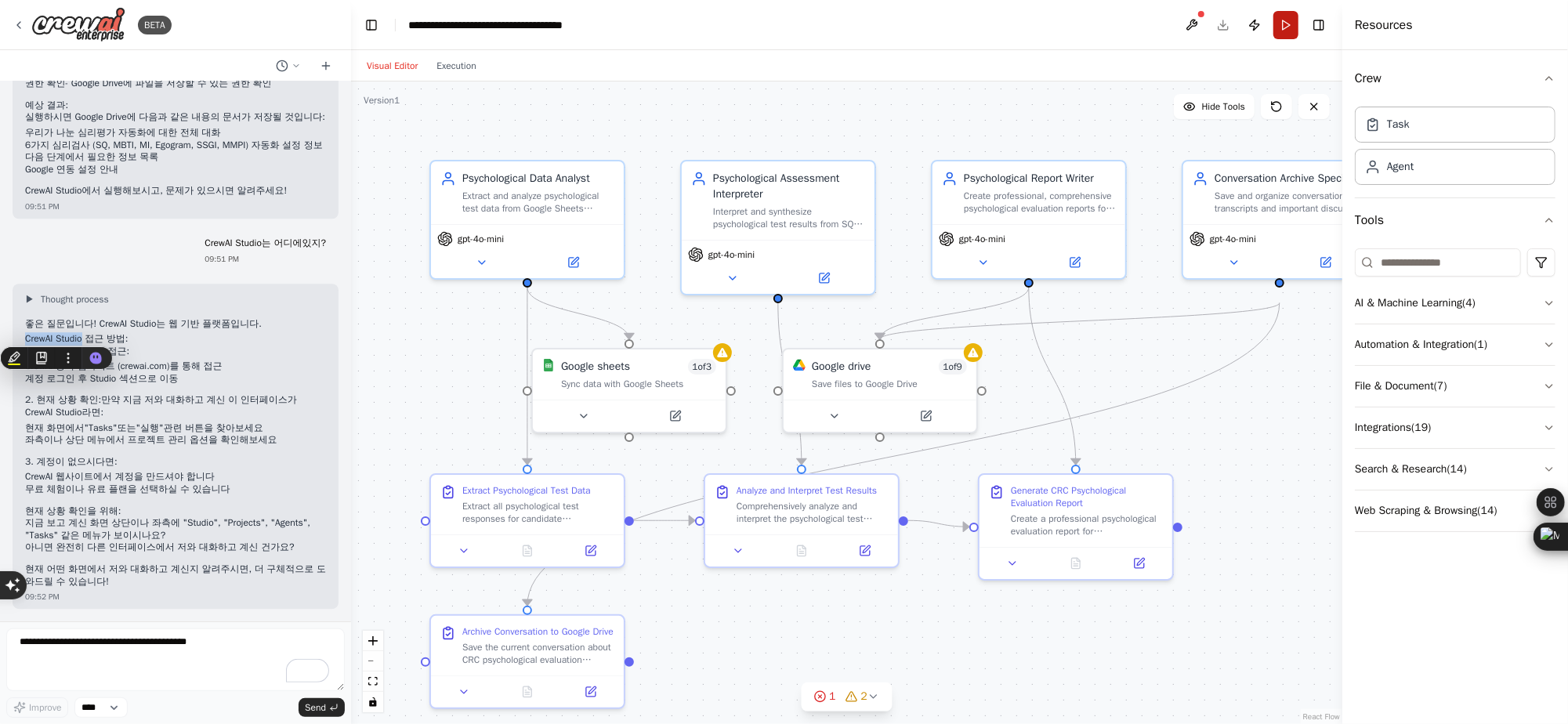 click on "Run" at bounding box center [1286, 25] 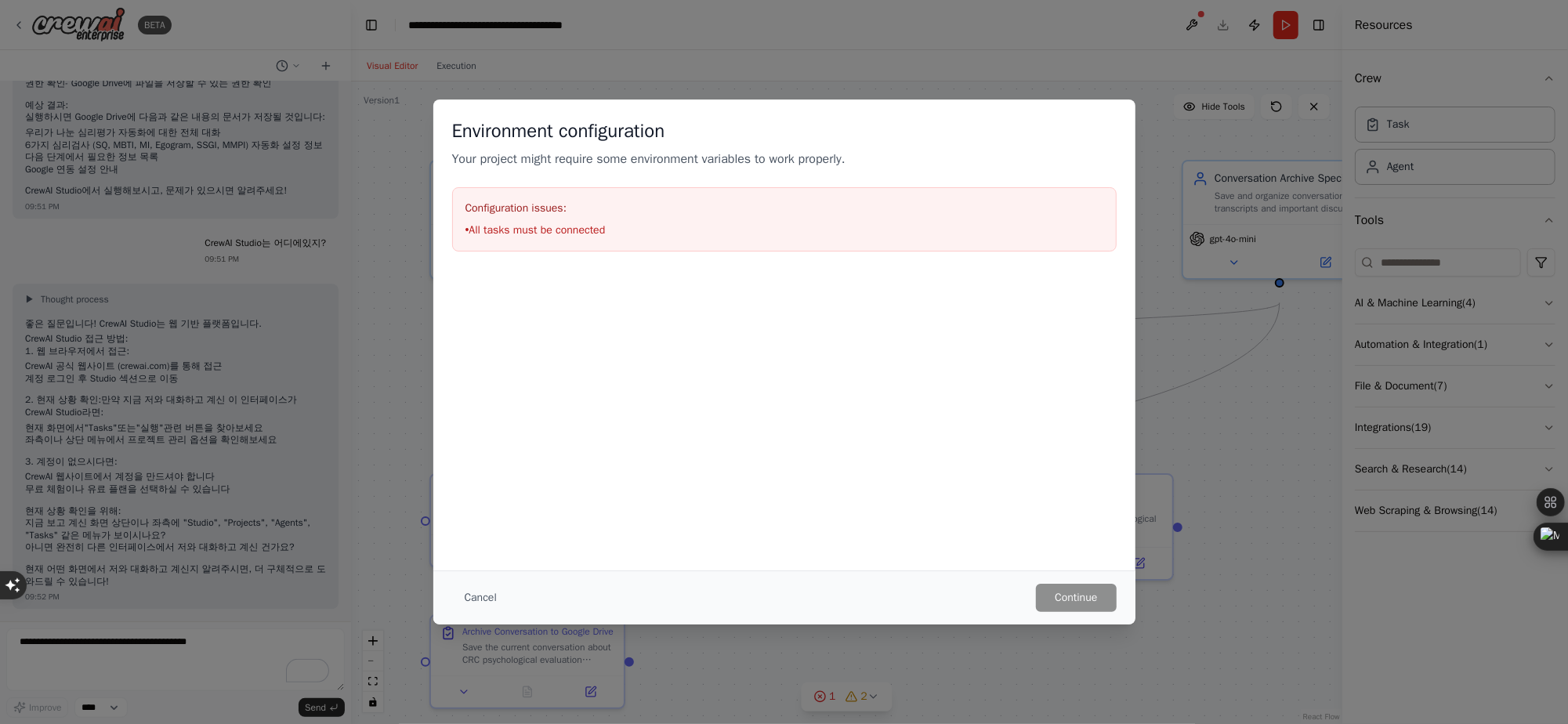 click on "Environment configuration Your project might require some environment variables to work properly. Configuration issues: •  All tasks must be connected" at bounding box center [784, 335] 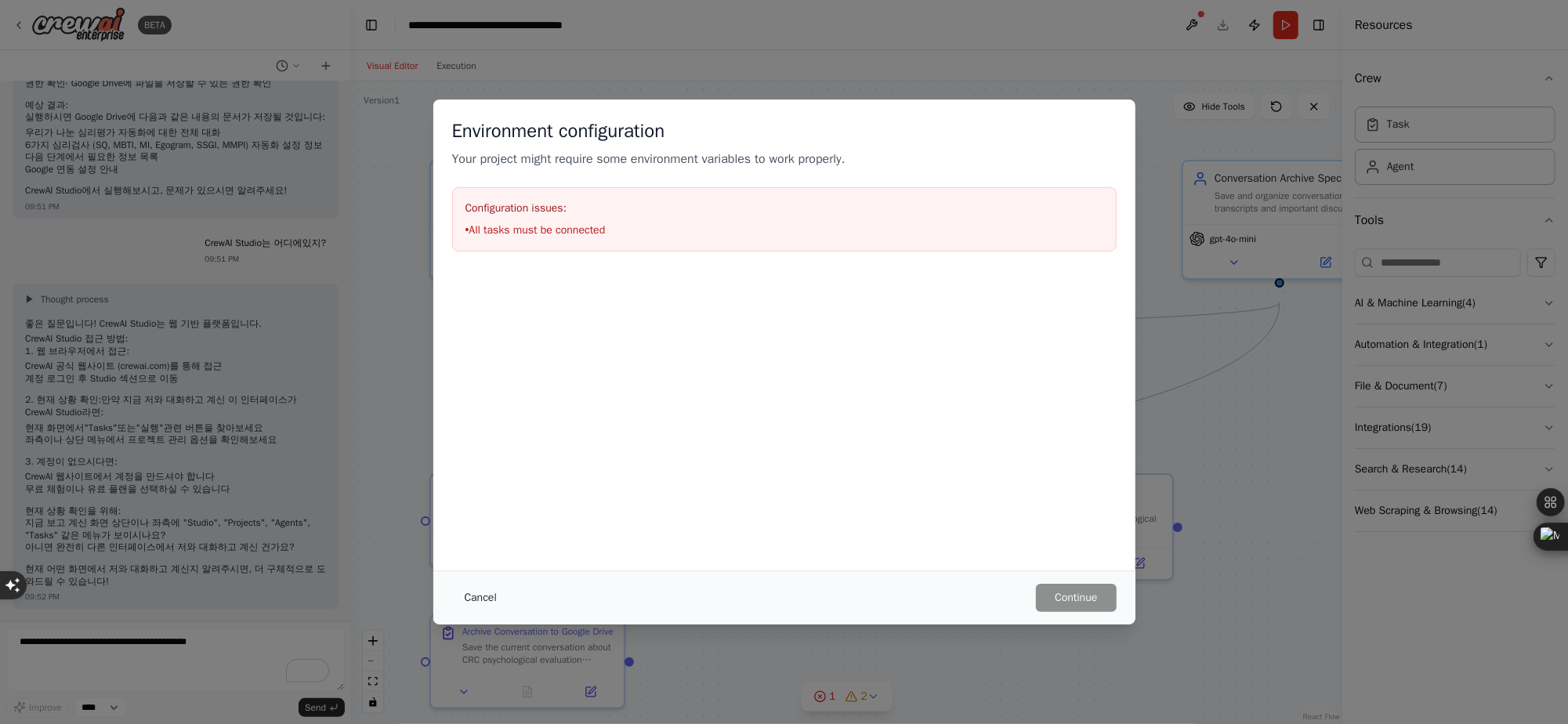 click on "Cancel" at bounding box center [480, 598] 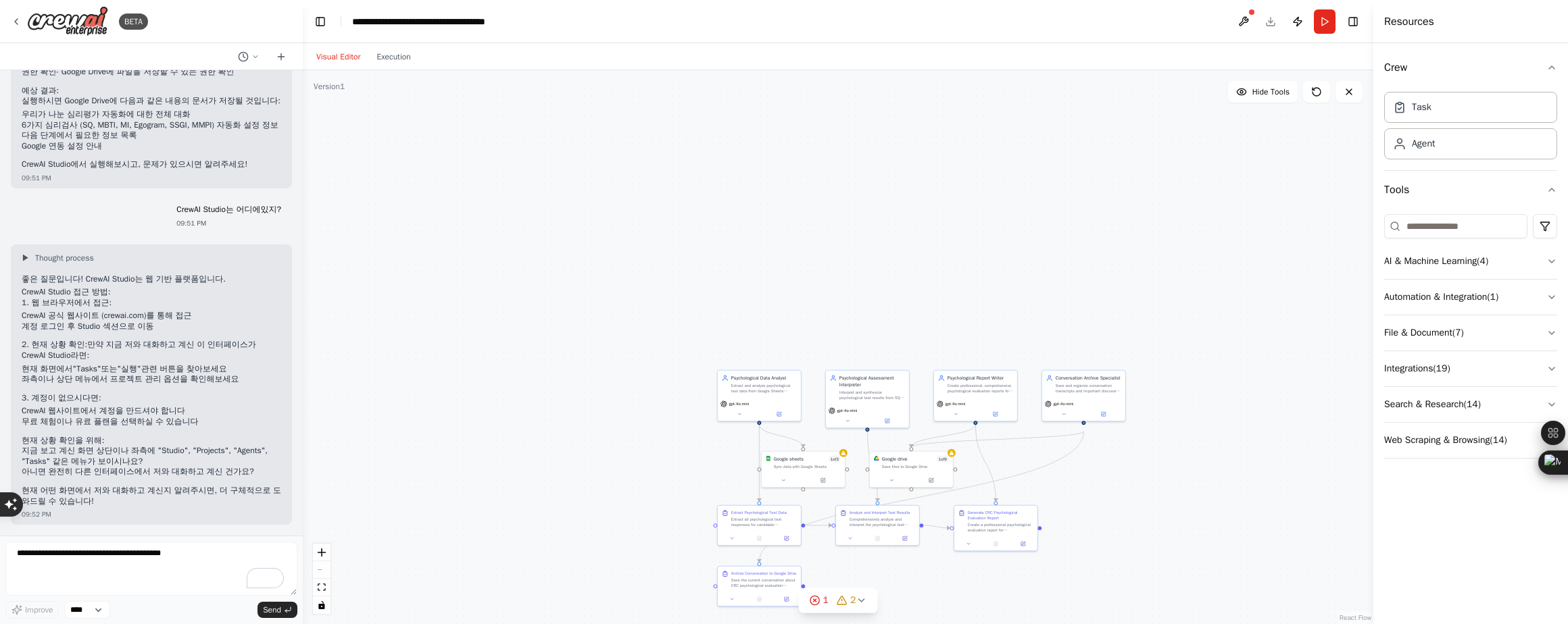 click on ".deletable-edge-delete-btn {
width: 20px;
height: 20px;
border: 0px solid #ffffff;
color: #6b7280;
background-color: #f8fafc;
cursor: pointer;
border-radius: 50%;
font-size: 12px;
padding: 3px;
display: flex;
align-items: center;
justify-content: center;
transition: all 0.2s cubic-bezier(0.4, 0, 0.2, 1);
box-shadow: 0 2px 4px rgba(0, 0, 0, 0.1);
}
.deletable-edge-delete-btn:hover {
background-color: #ef4444;
color: #ffffff;
border-color: #dc2626;
transform: scale(1.1);
box-shadow: 0 4px 12px rgba(239, 68, 68, 0.4);
}
.deletable-edge-delete-btn:active {
transform: scale(0.95);
box-shadow: 0 2px 4px rgba(239, 68, 68, 0.3);
}
Psychological Data Analyst gpt-4o-mini Google sheets 1  of  3 1  of" at bounding box center (838, 347) 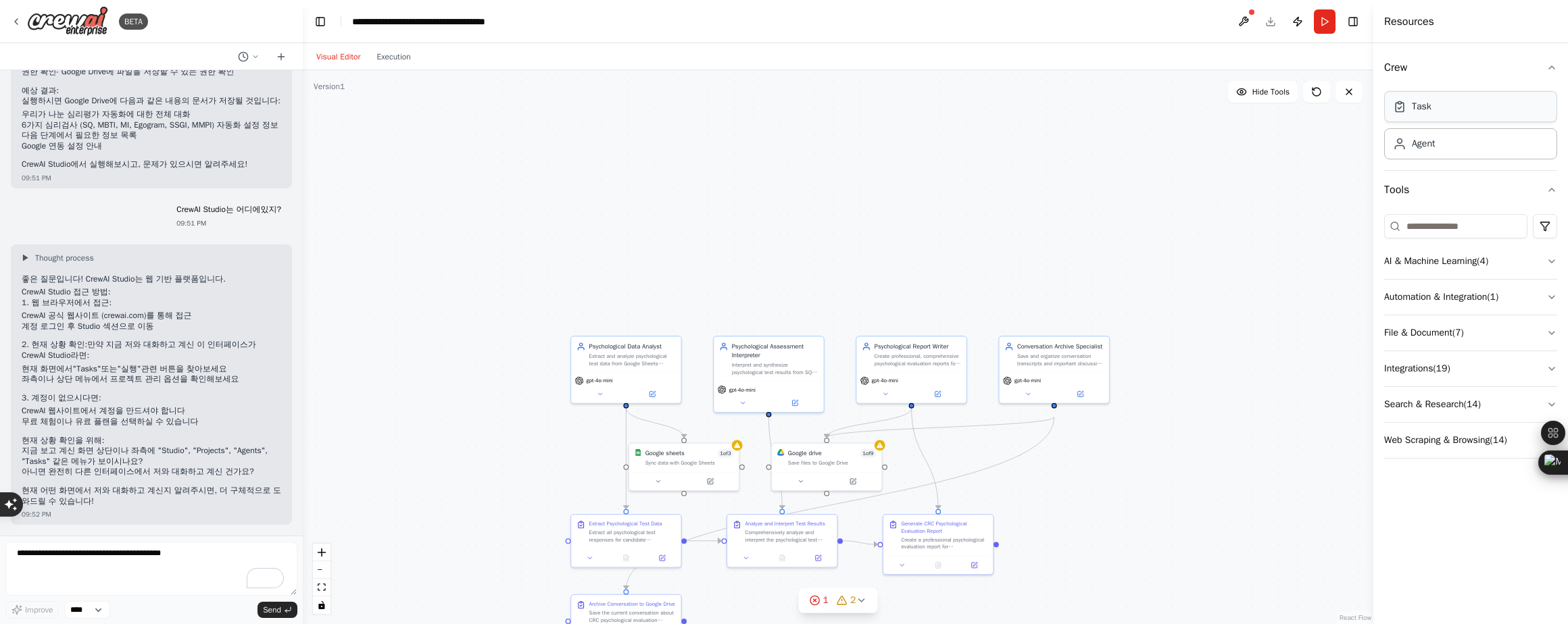 click on "Task" at bounding box center [1471, 107] 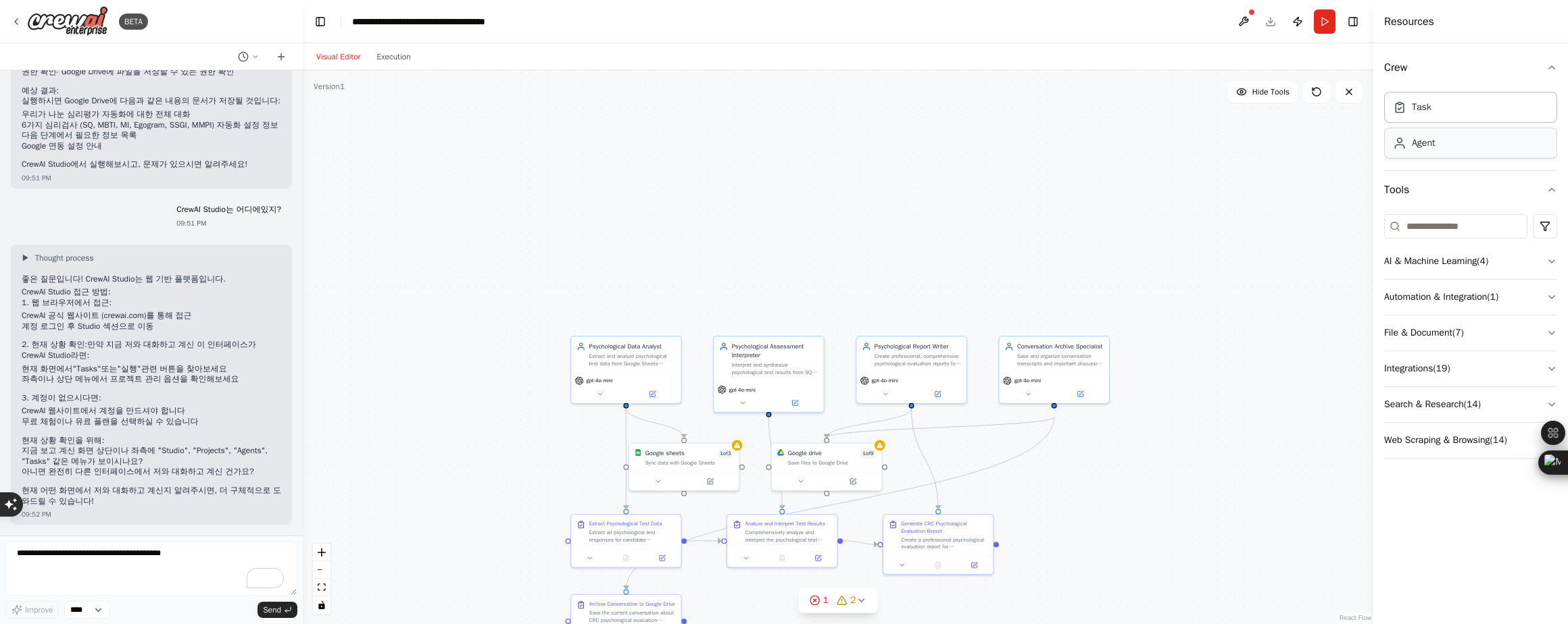 click on "Agent" at bounding box center [1471, 143] 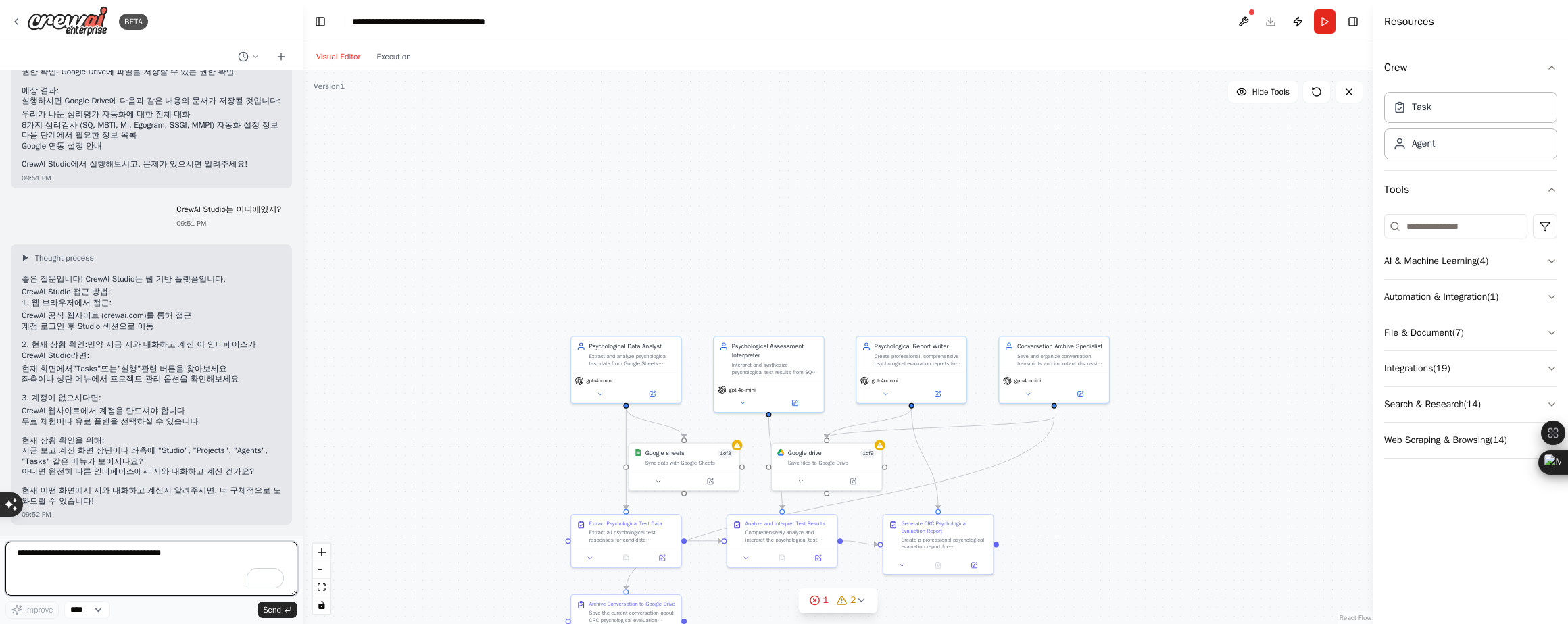 click at bounding box center (151, 569) 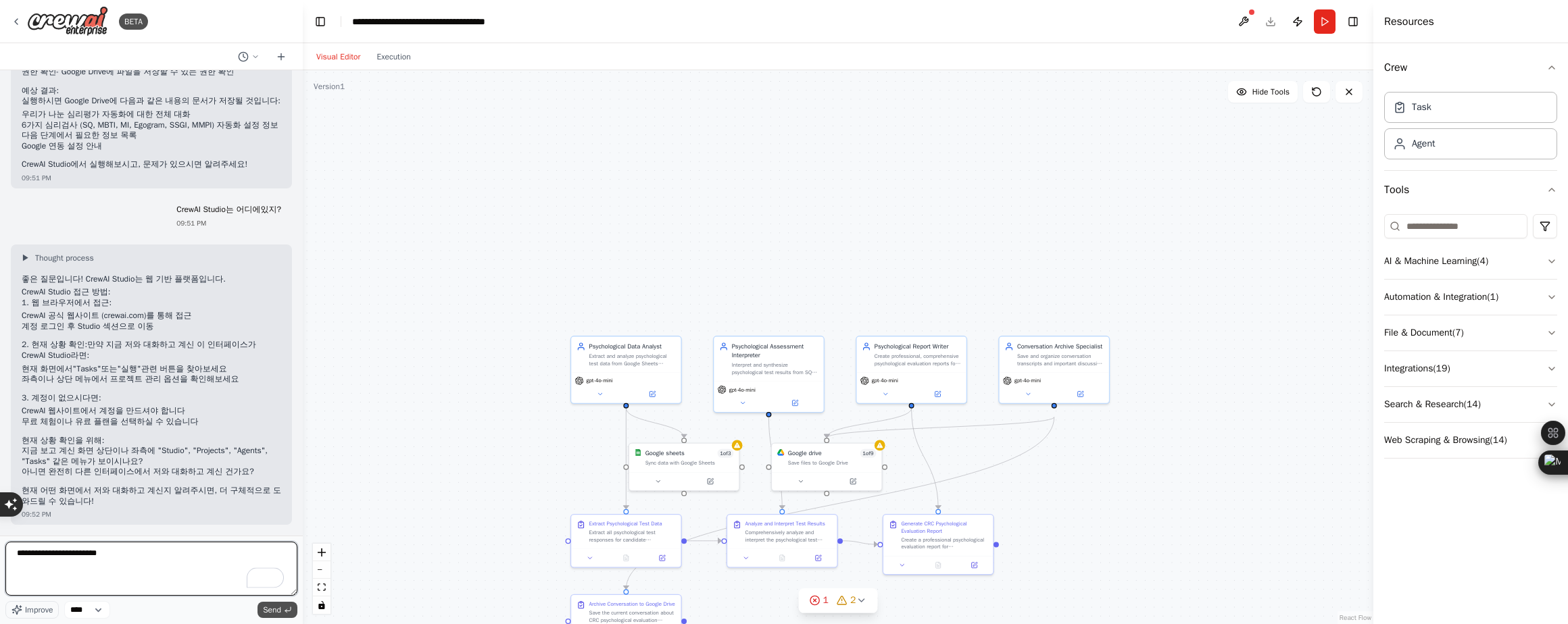 type on "**********" 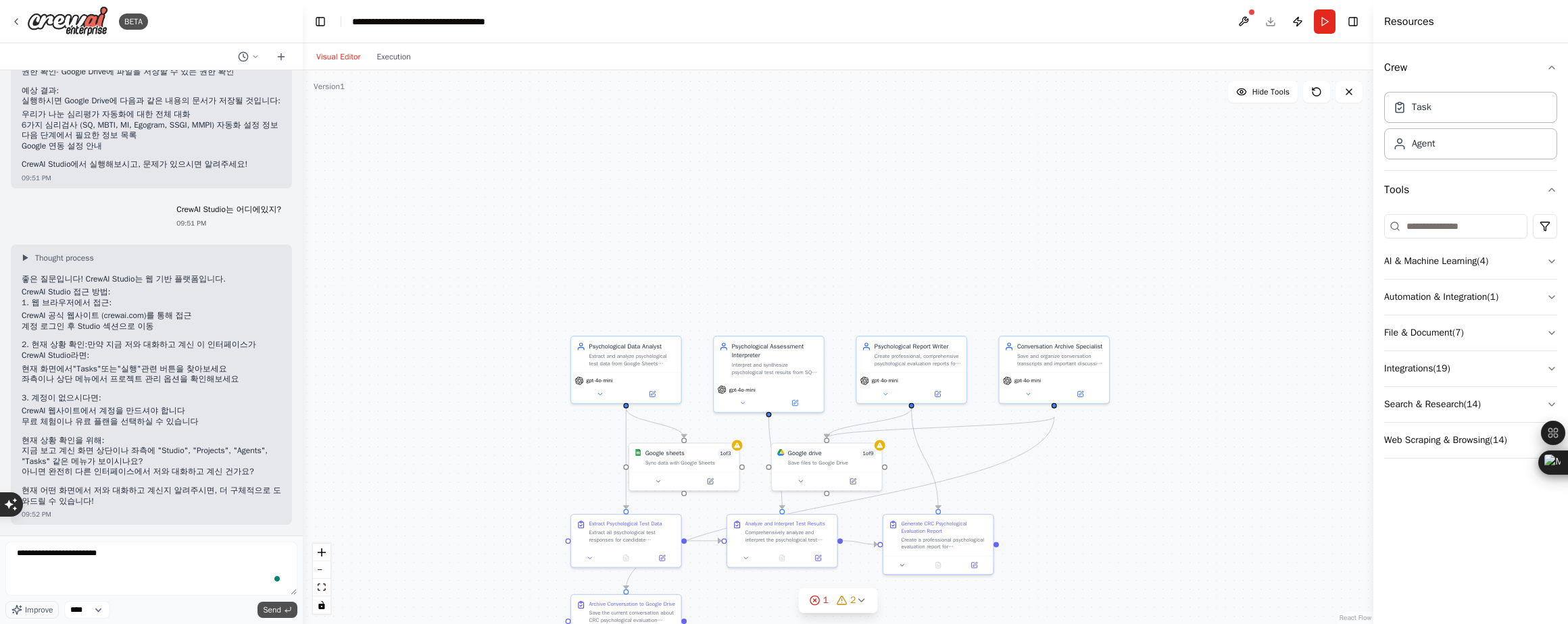 click on "Send" at bounding box center [272, 610] 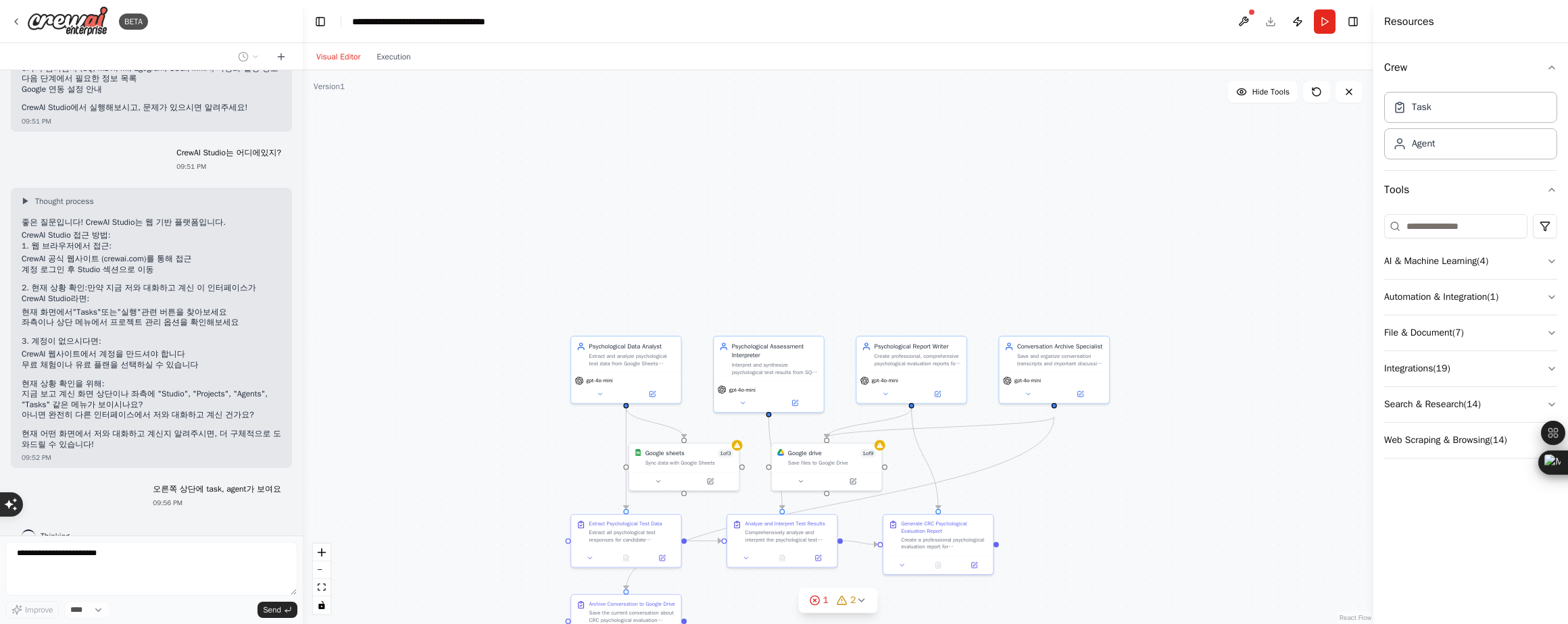 scroll, scrollTop: 2994, scrollLeft: 0, axis: vertical 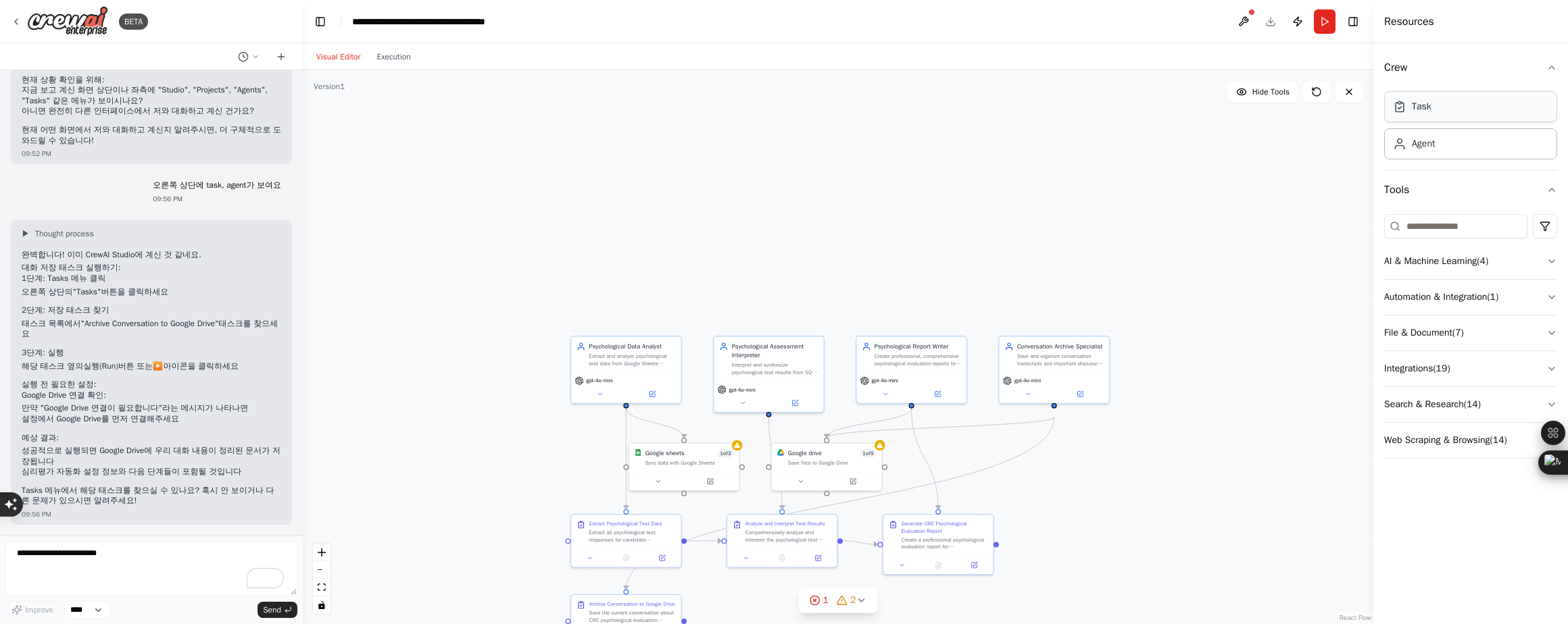 click on "Task" at bounding box center (1471, 107) 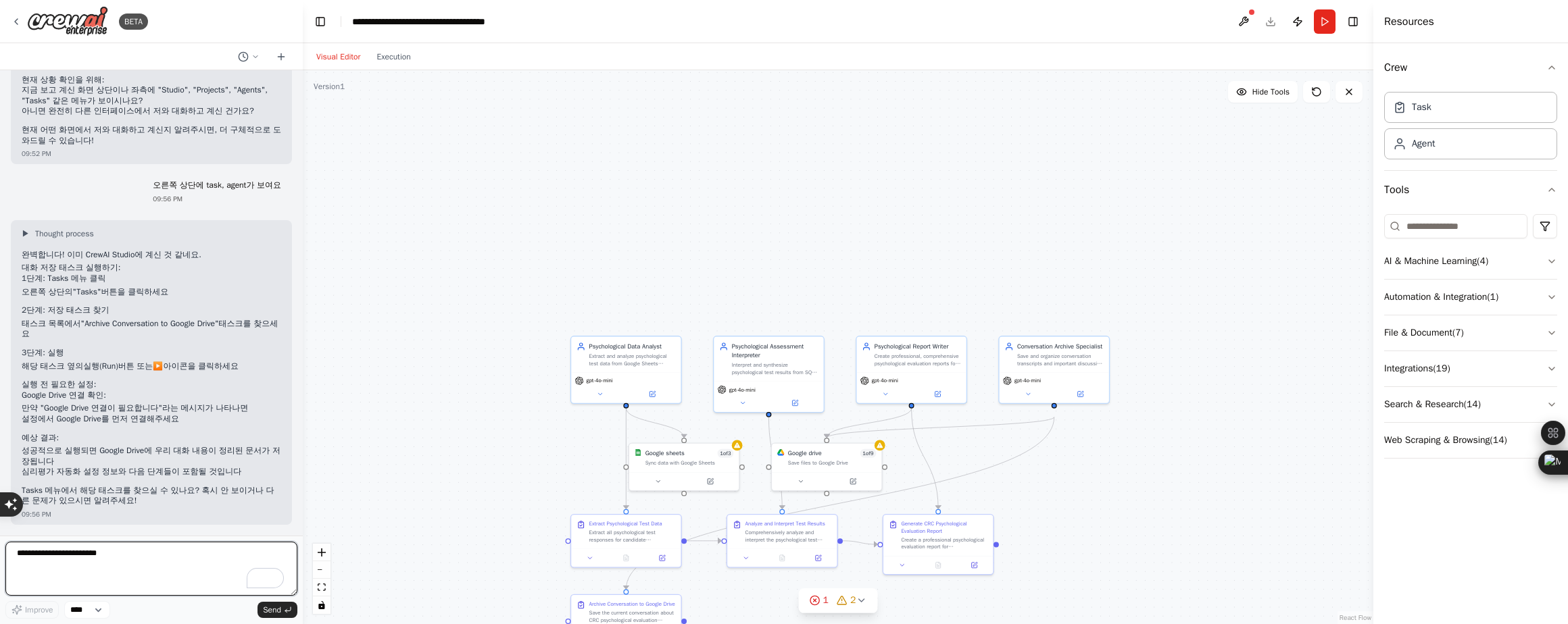 click on "**********" at bounding box center (151, 569) 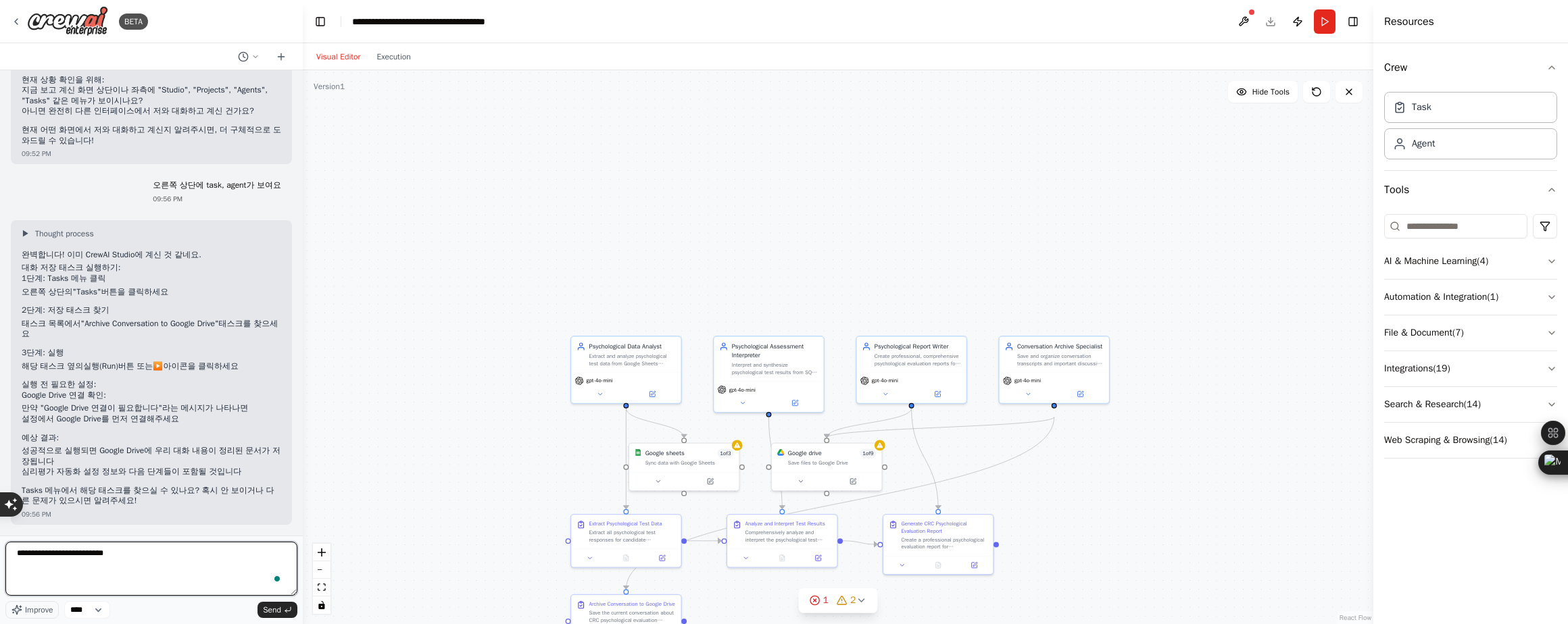 type on "**********" 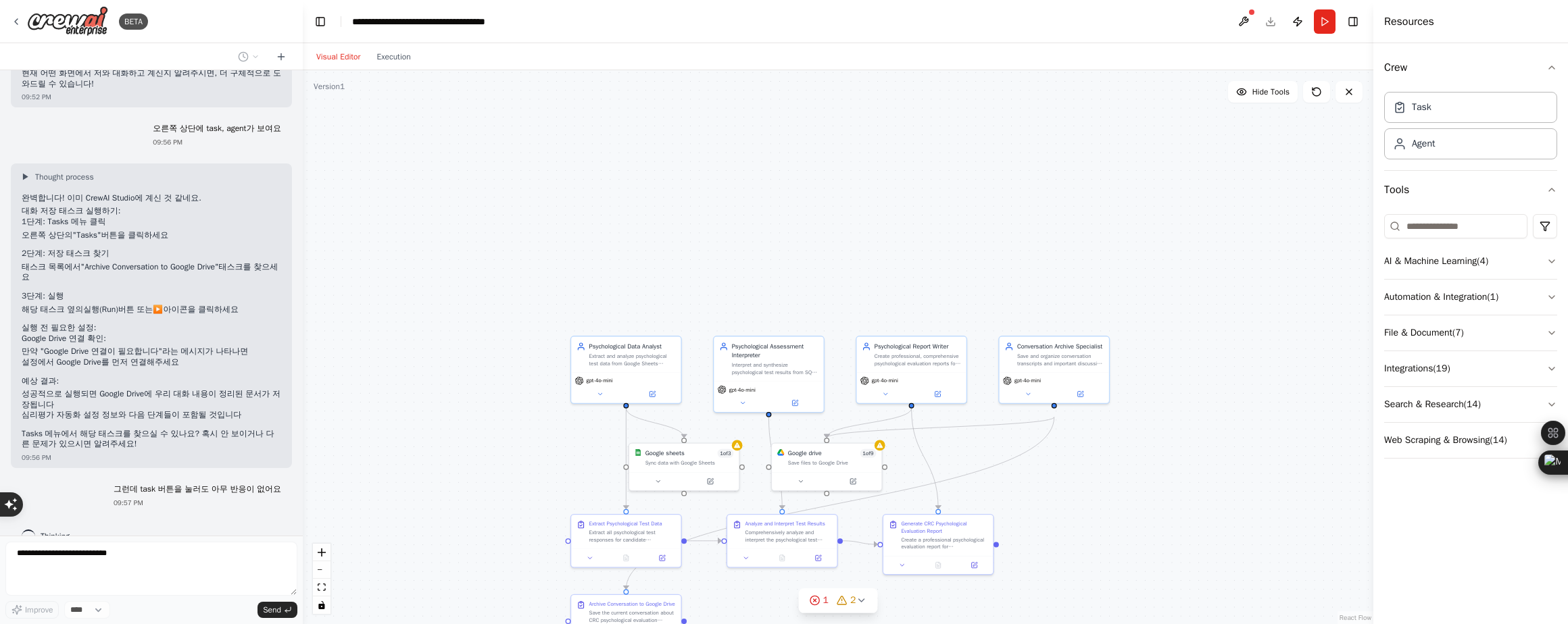 scroll, scrollTop: 3354, scrollLeft: 0, axis: vertical 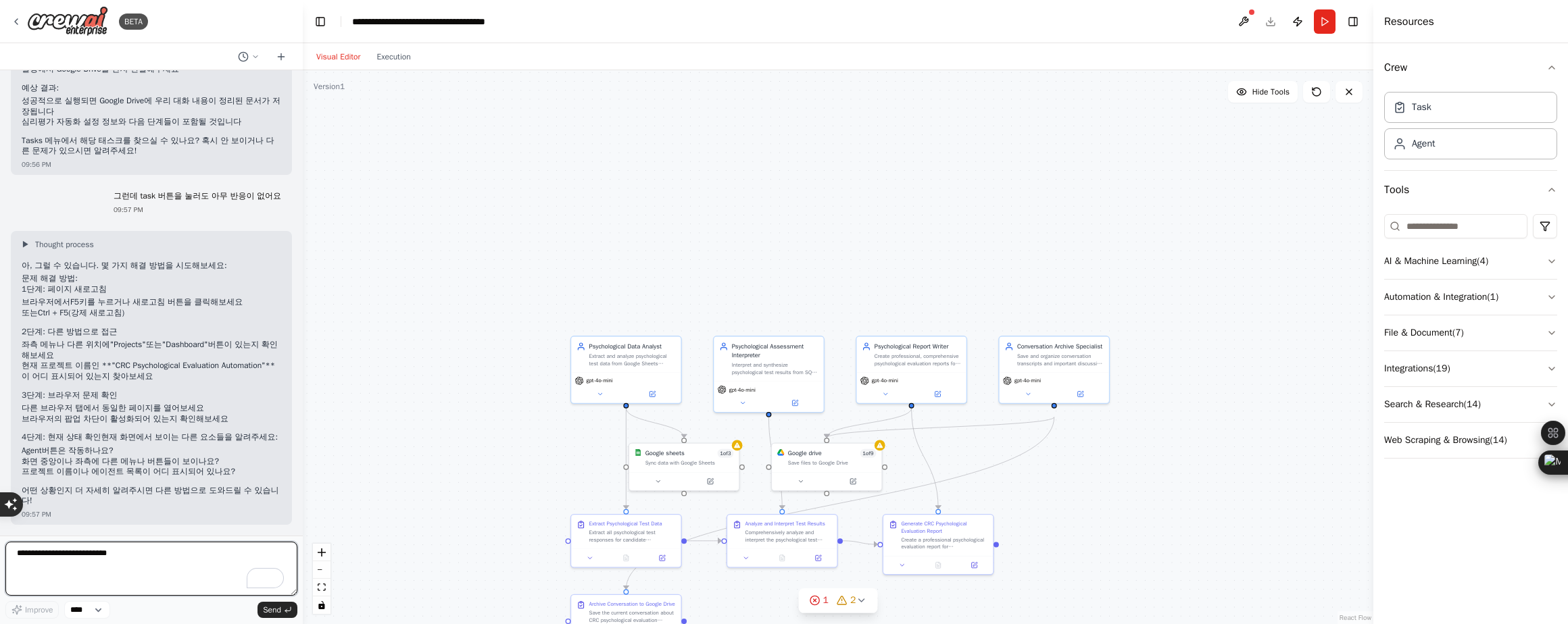 type 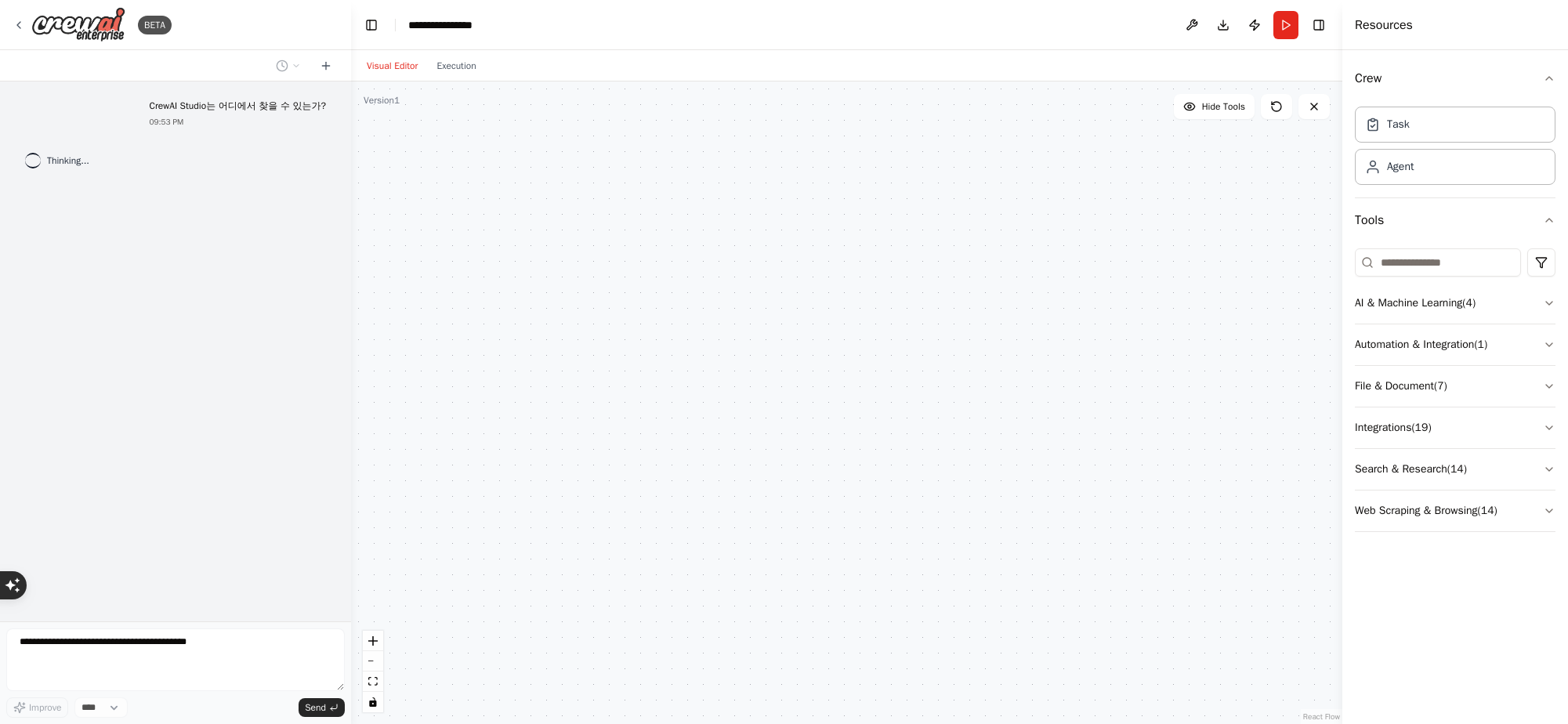 scroll, scrollTop: 0, scrollLeft: 0, axis: both 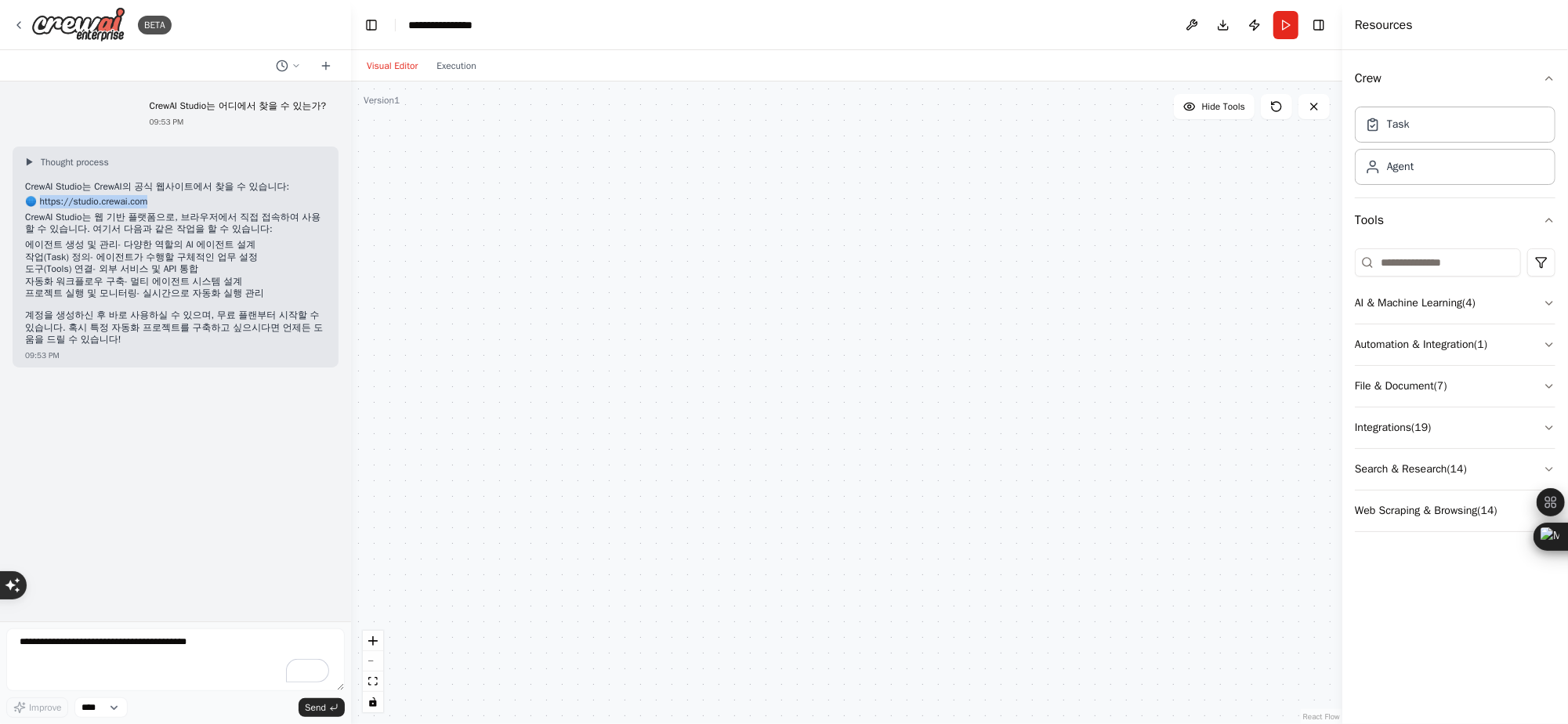 drag, startPoint x: 174, startPoint y: 200, endPoint x: 43, endPoint y: 204, distance: 131.06105 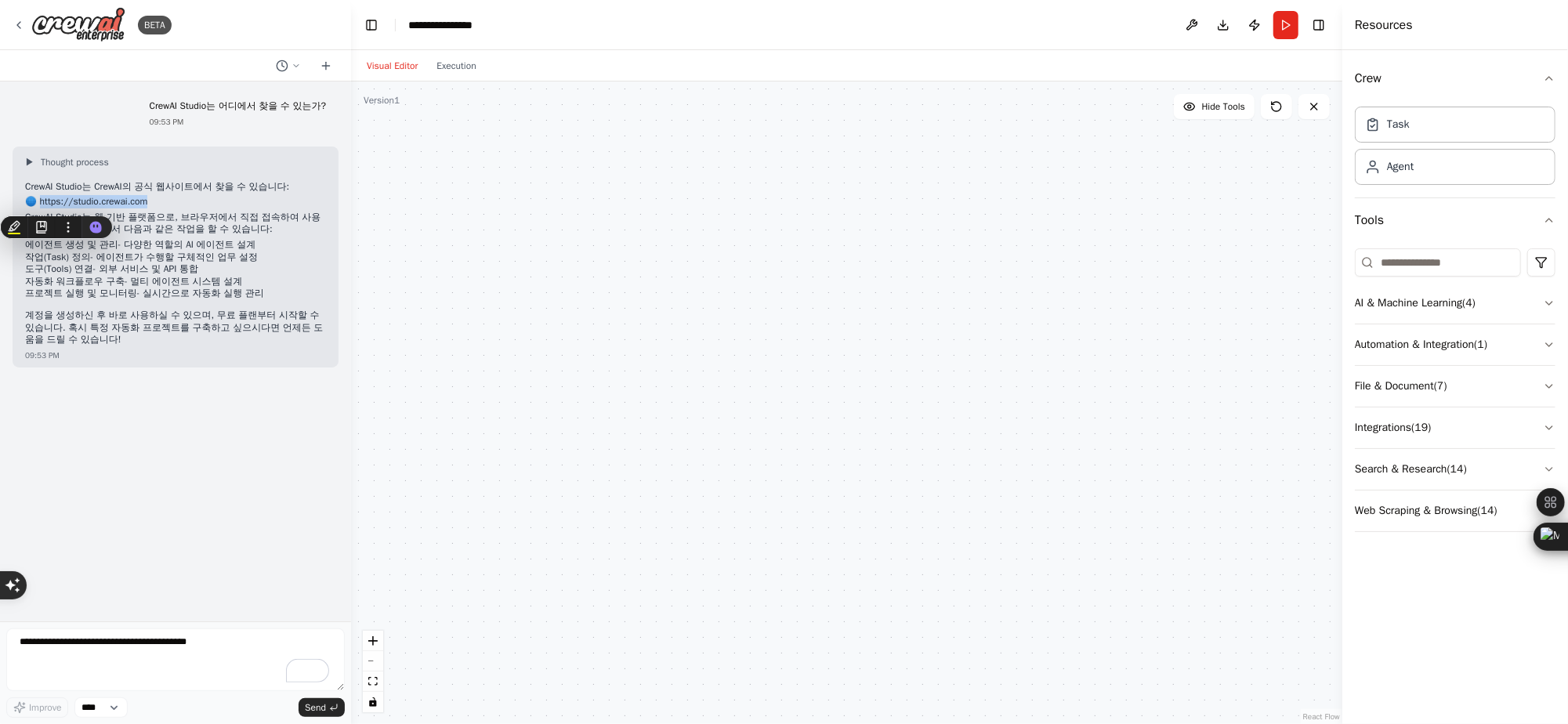 copy on "ttps://studio.crewai.com" 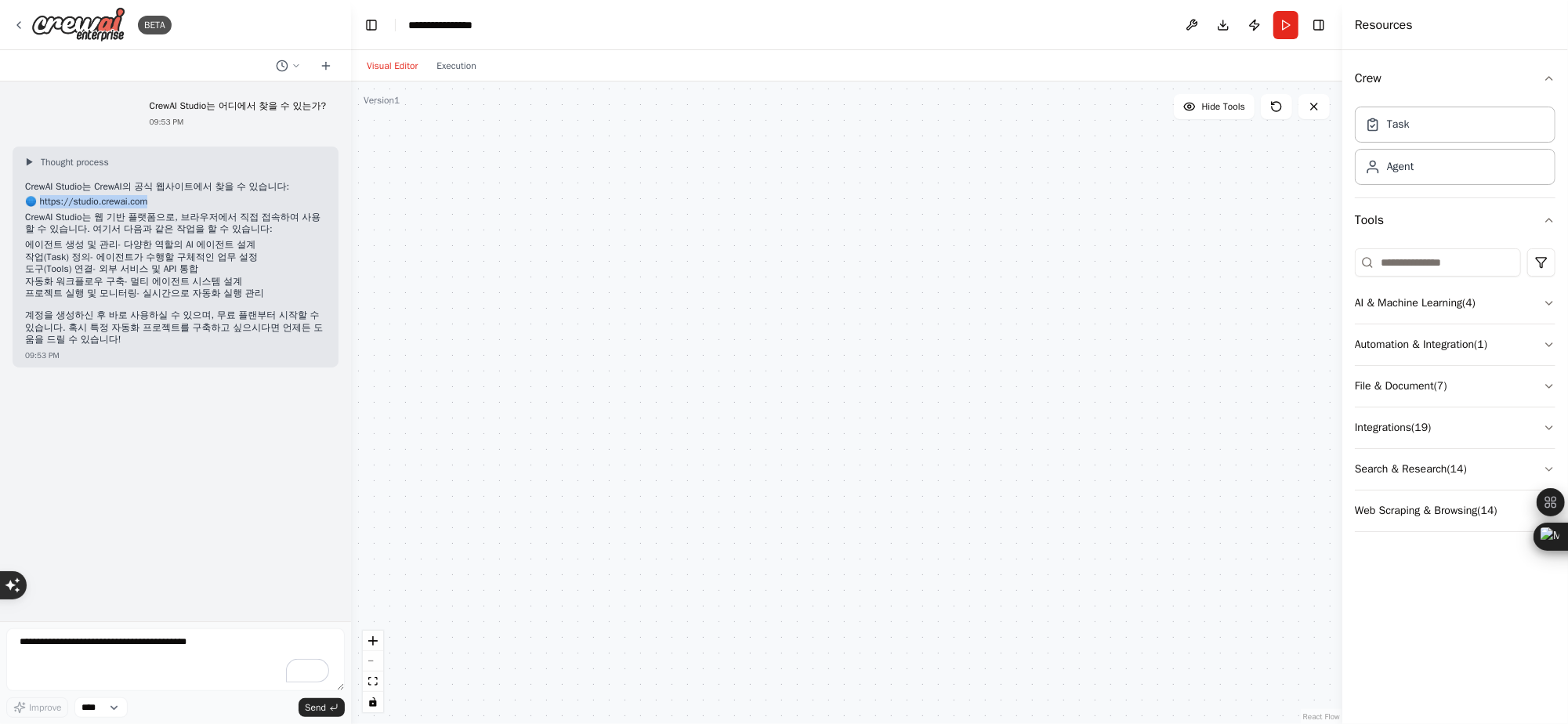 drag, startPoint x: 155, startPoint y: 200, endPoint x: 41, endPoint y: 203, distance: 114.03947 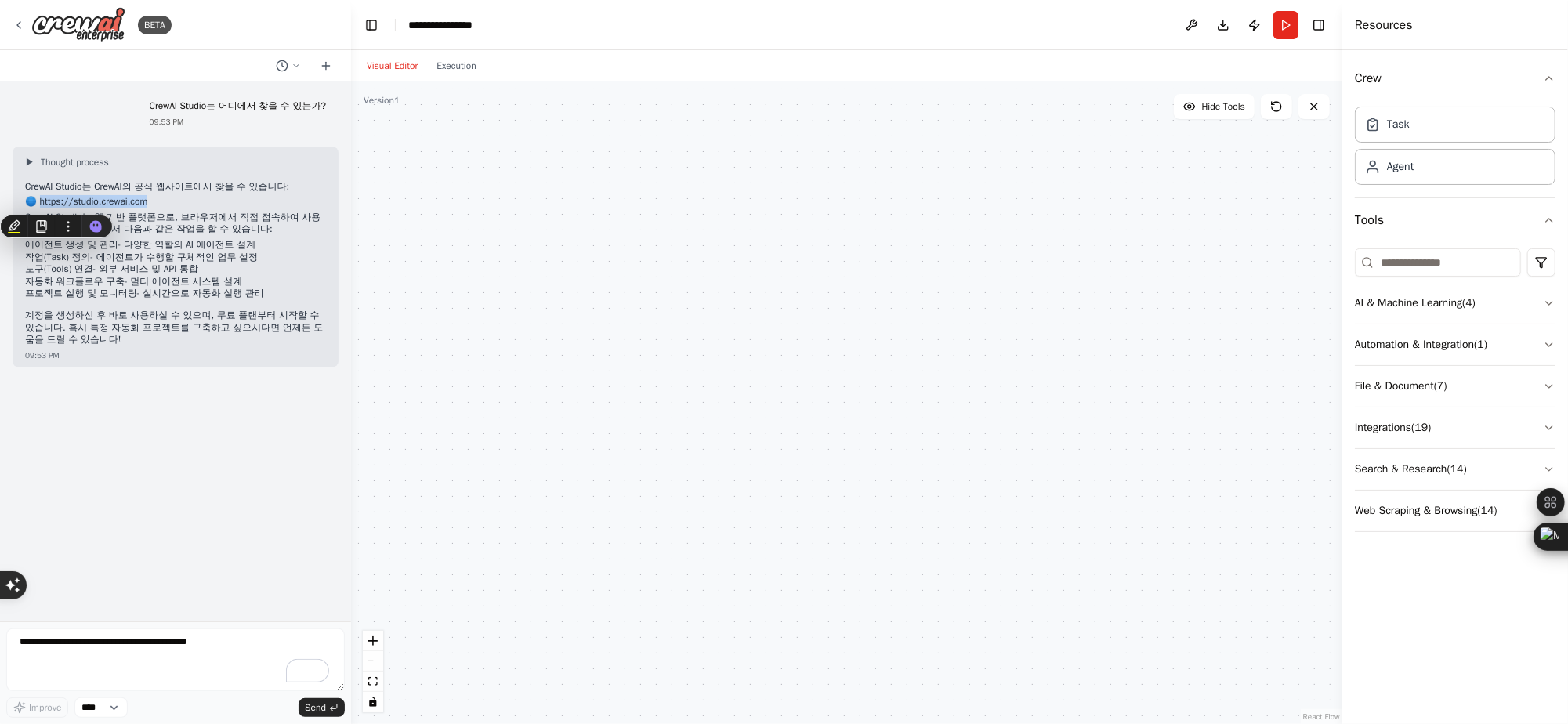 copy on "ttps://studio.crewai.com" 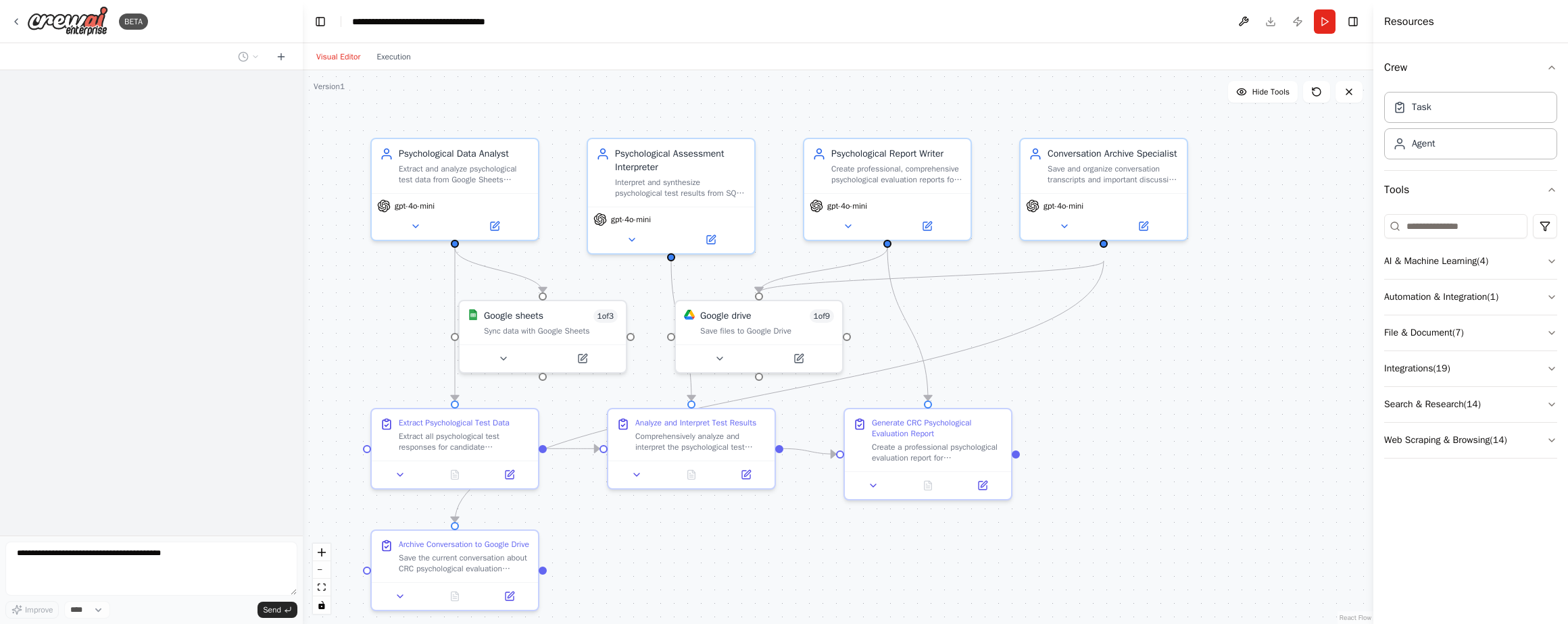 scroll, scrollTop: 0, scrollLeft: 0, axis: both 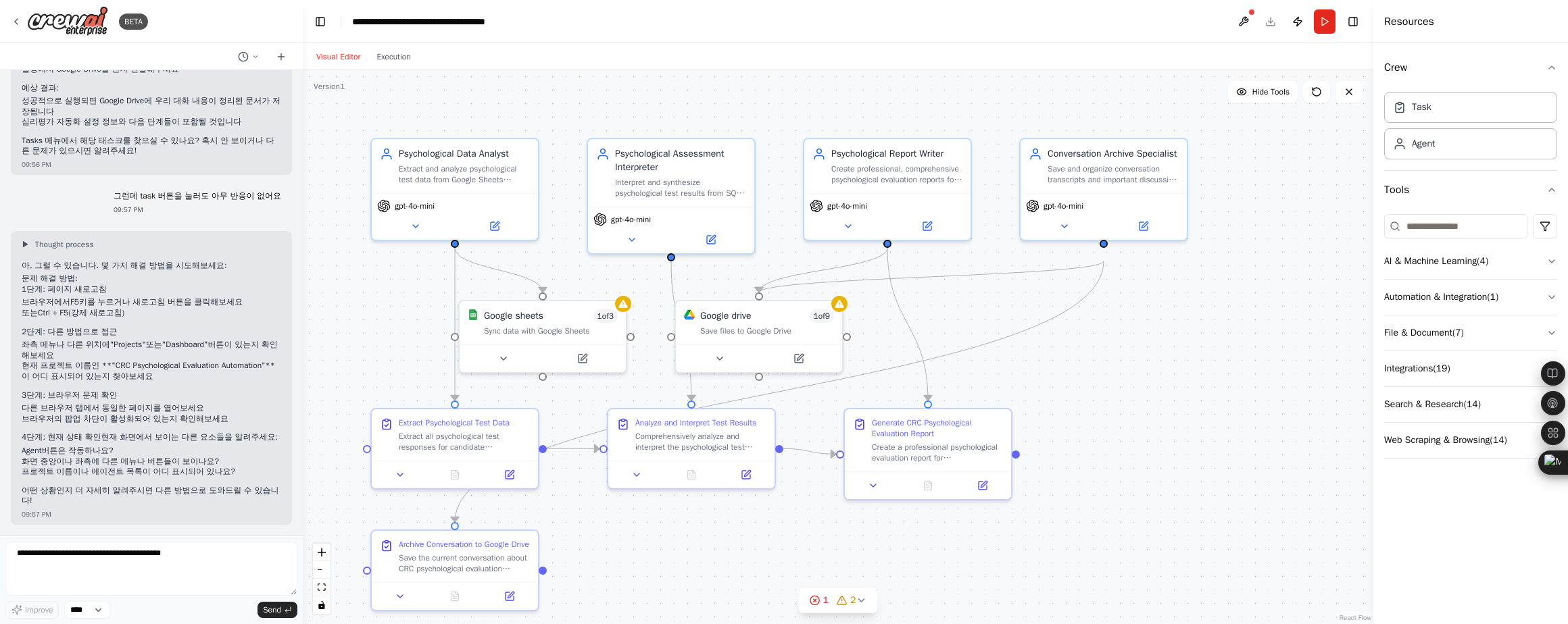 click on "**********" at bounding box center (838, 22) 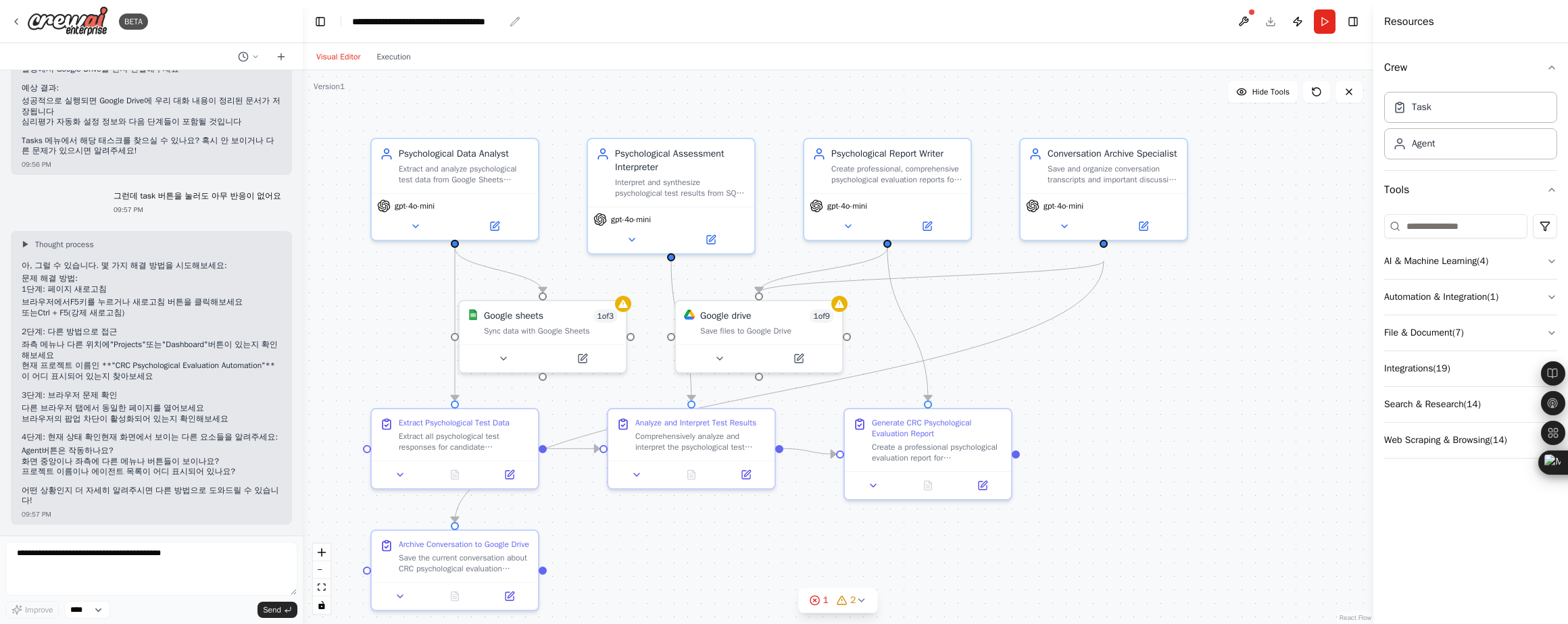 click on "**********" at bounding box center [428, 22] 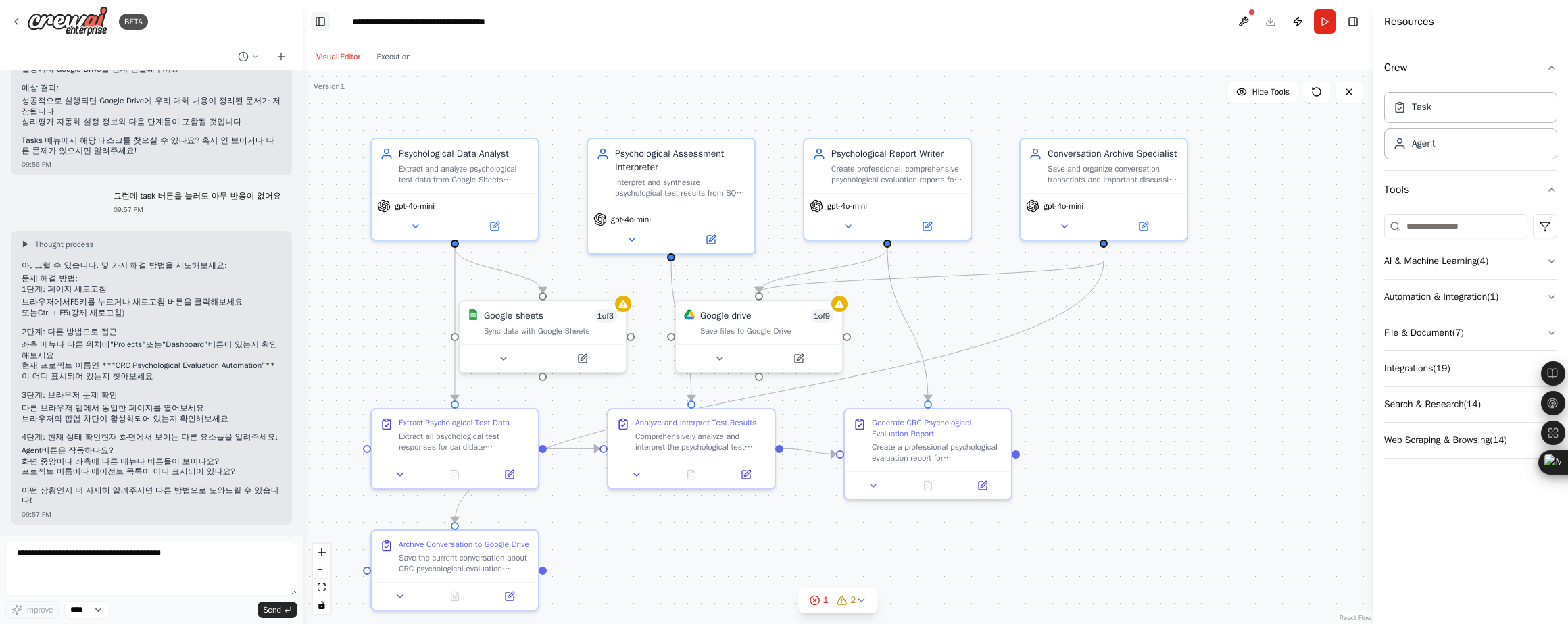 click on "Toggle Left Sidebar" at bounding box center [320, 22] 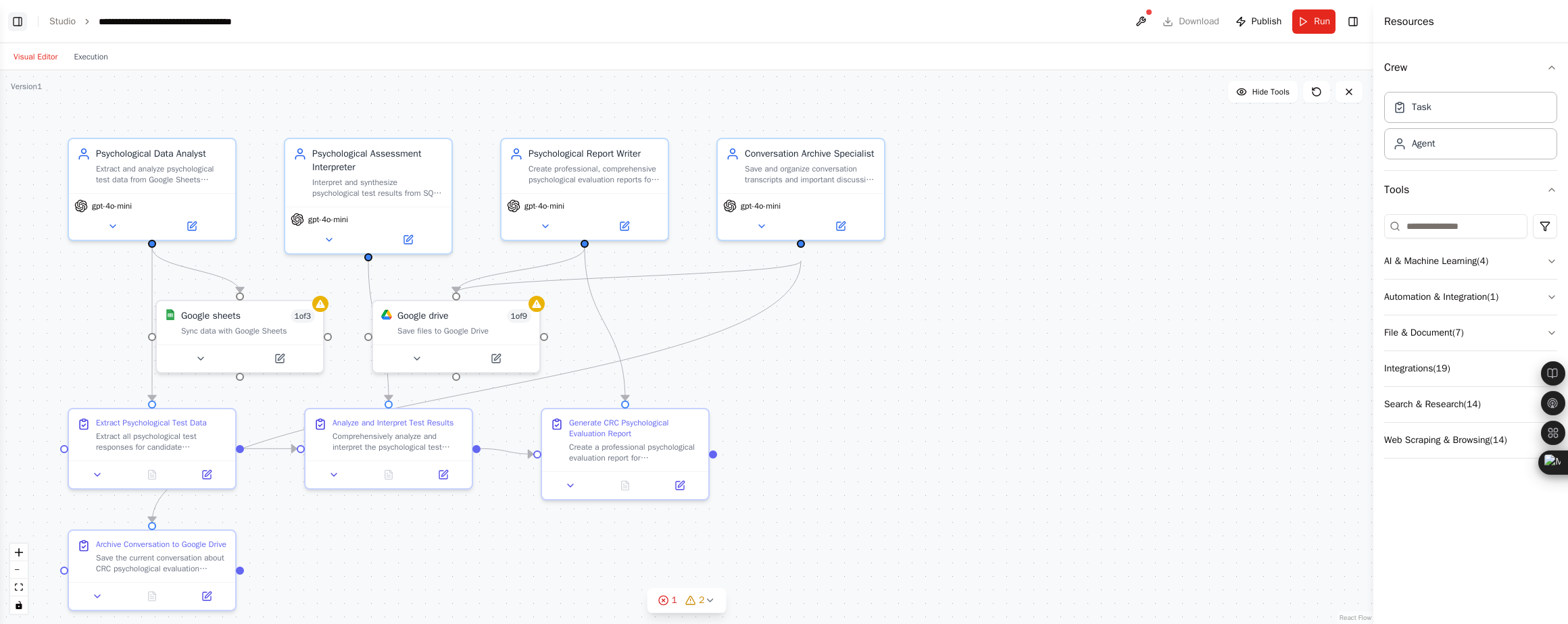 click on "Toggle Left Sidebar" at bounding box center (18, 22) 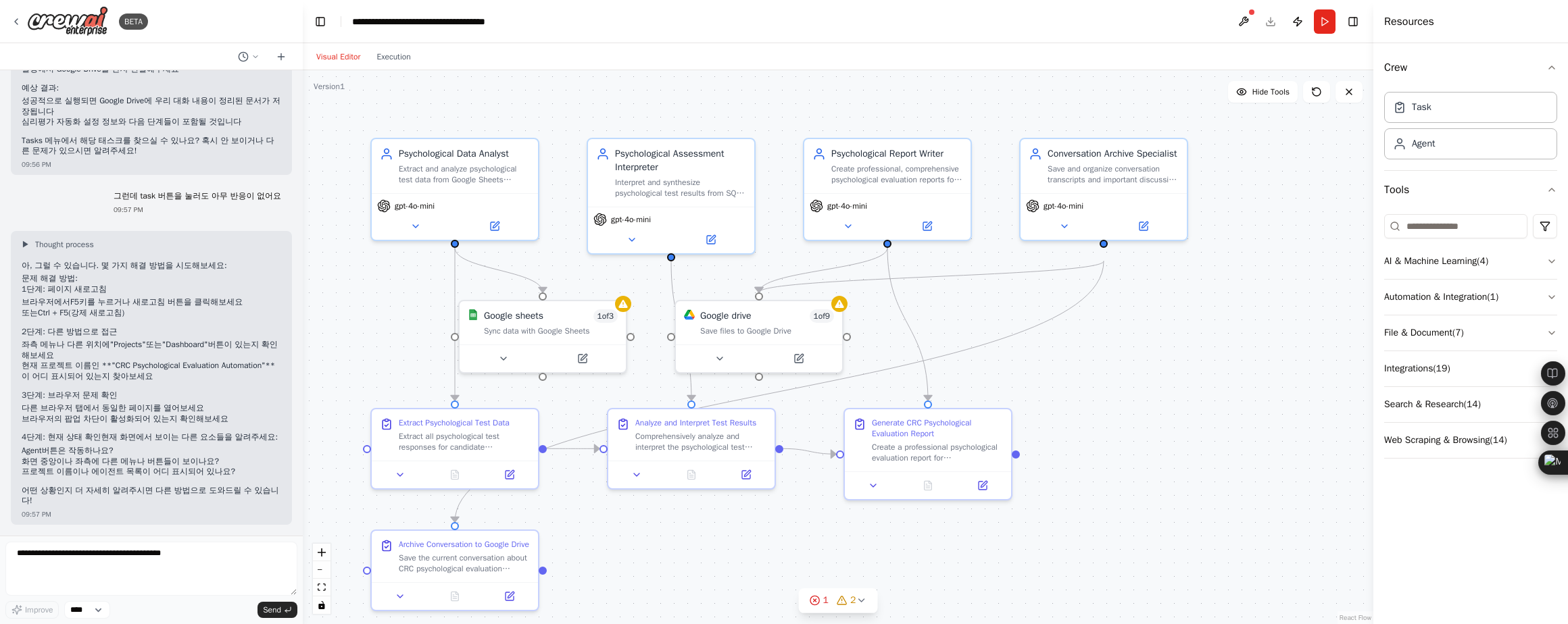 click on "Toggle Left Sidebar" at bounding box center (320, 22) 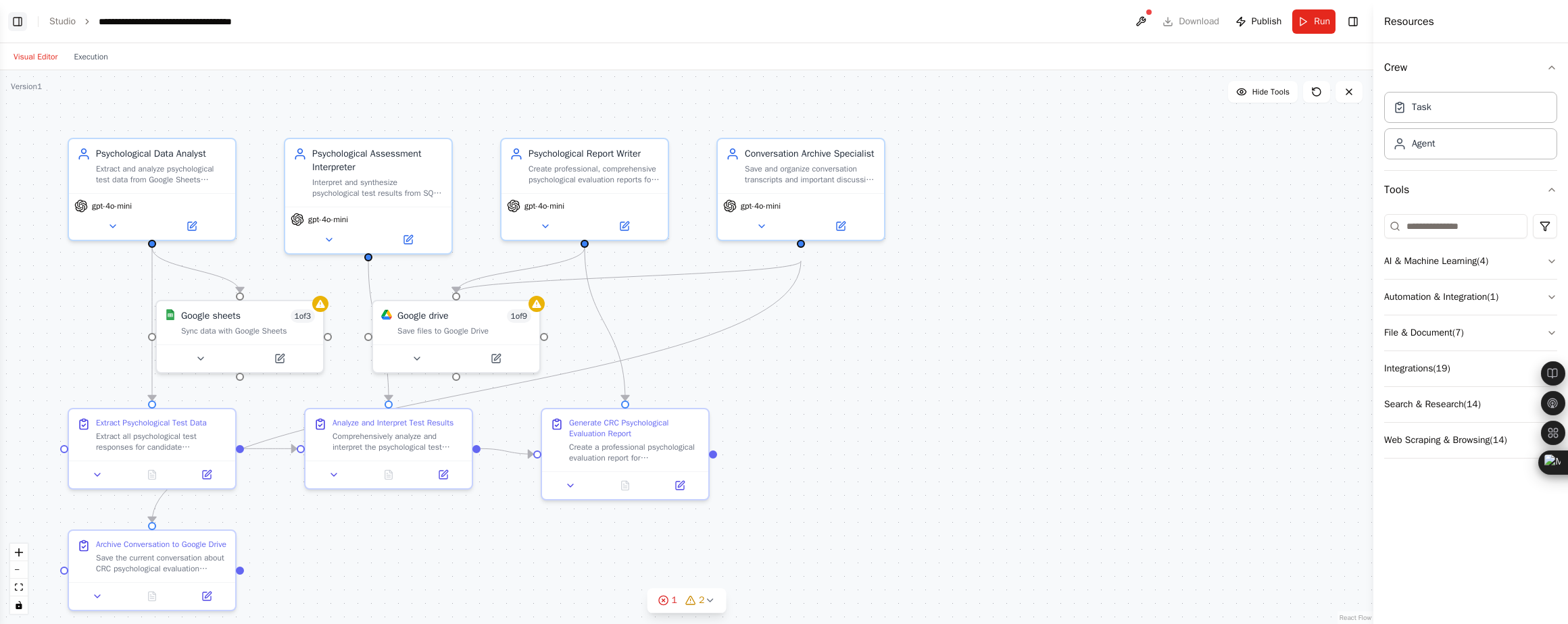 click on "Toggle Left Sidebar" at bounding box center (18, 22) 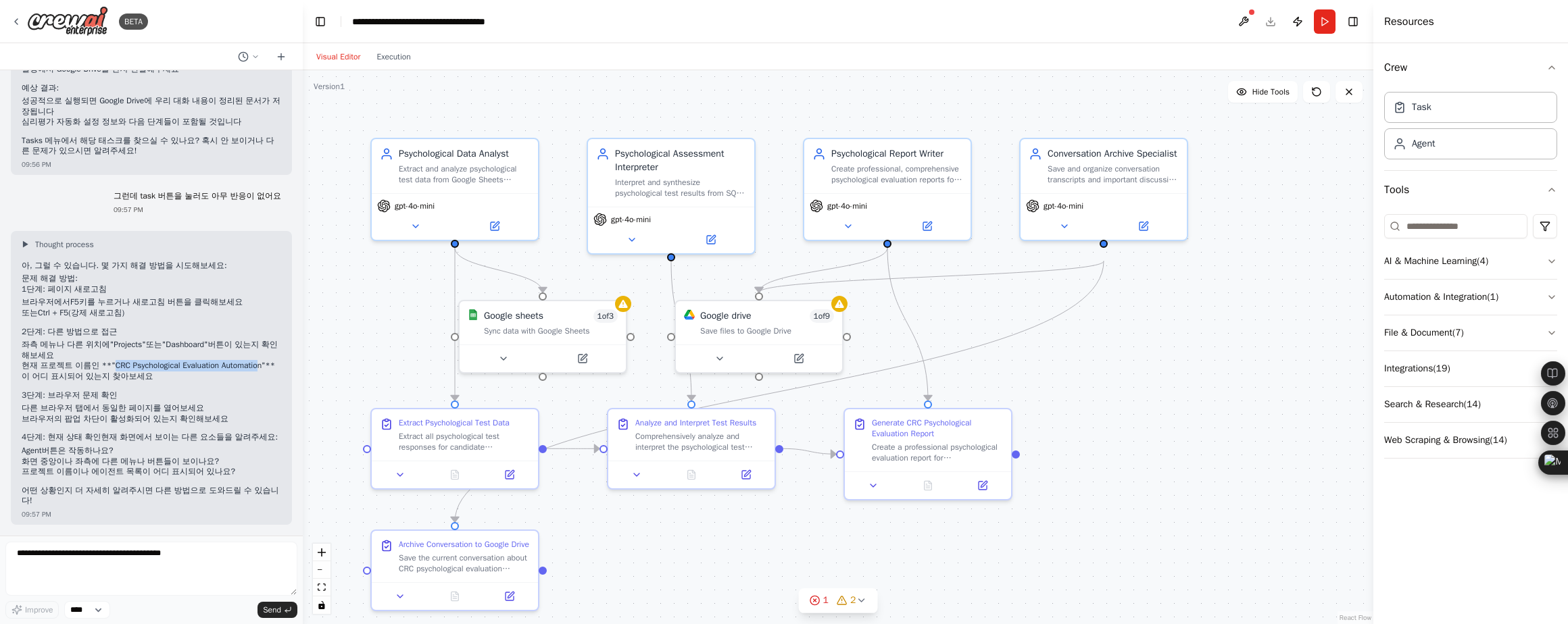 drag, startPoint x: 104, startPoint y: 373, endPoint x: 251, endPoint y: 379, distance: 147.1224 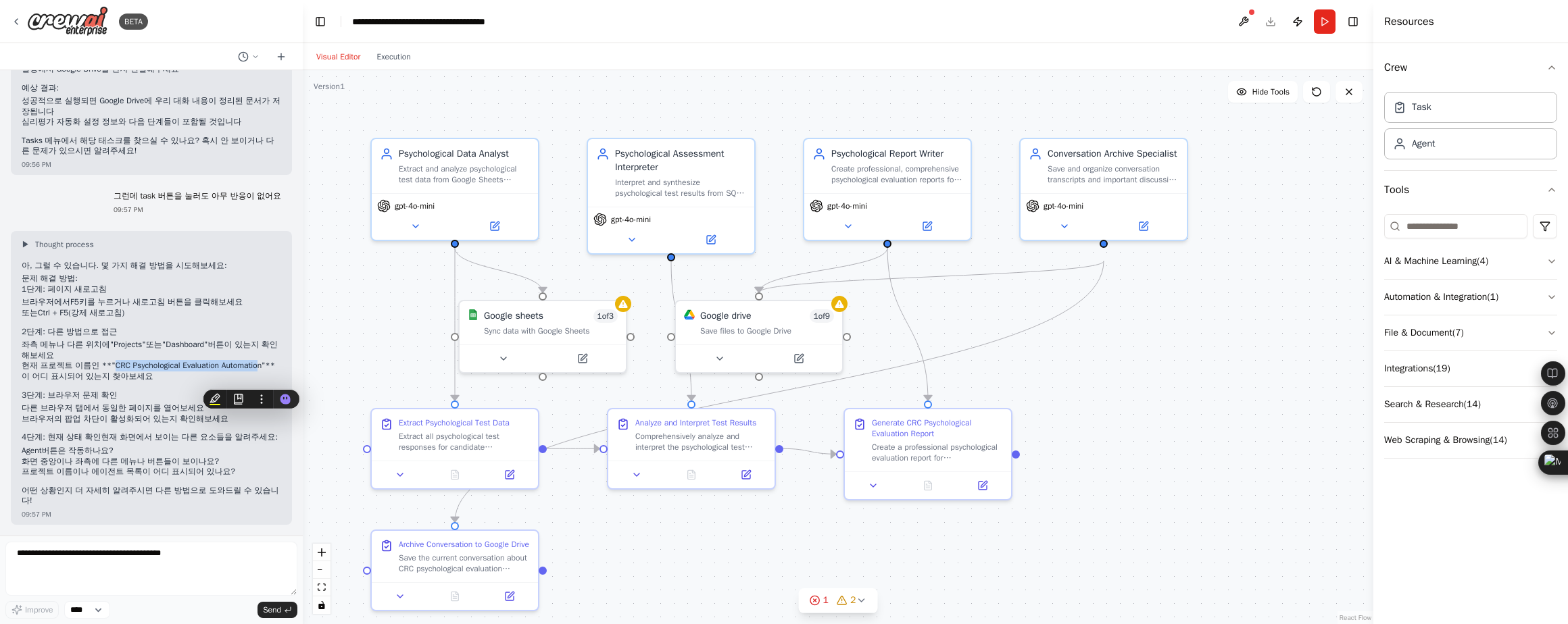 click on "현재 프로젝트 이름인 **"CRC Psychological Evaluation Automation"**이 어디 표시되어 있는지 찾아보세요" at bounding box center [151, 371] 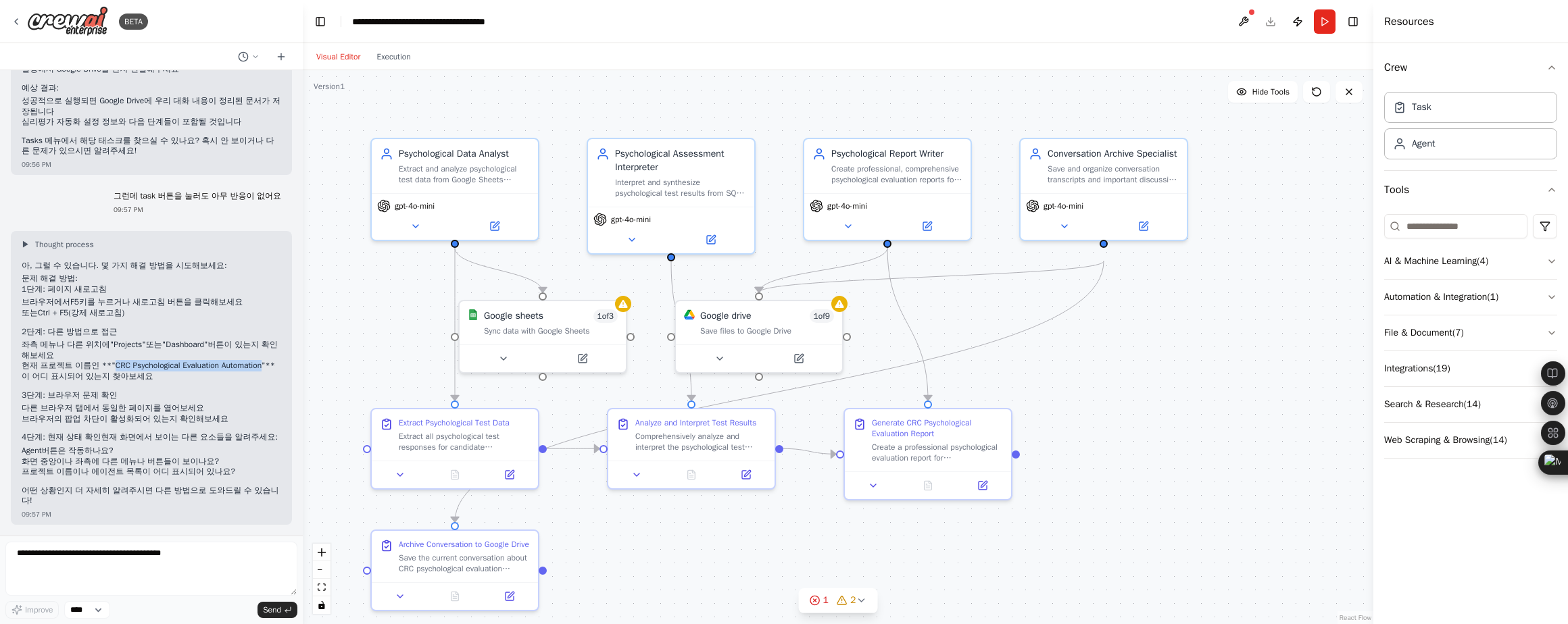 drag, startPoint x: 105, startPoint y: 376, endPoint x: 253, endPoint y: 378, distance: 148.01351 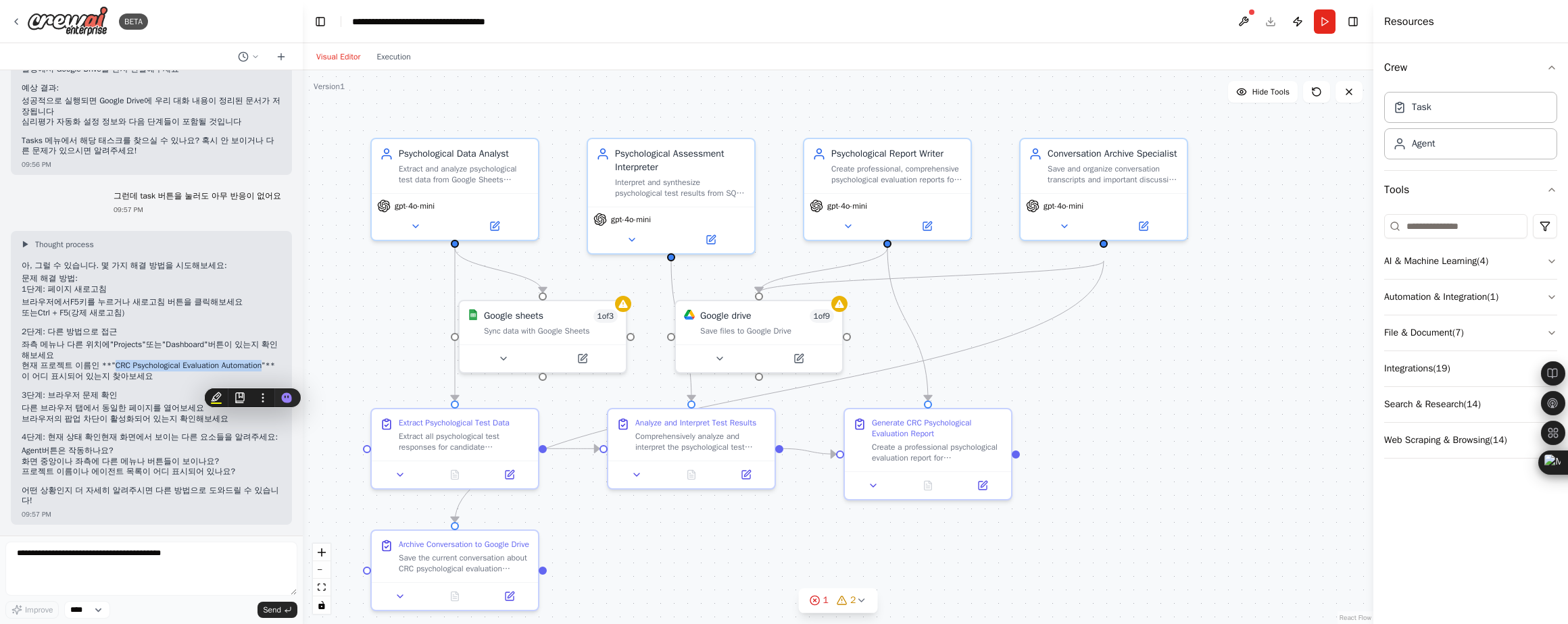copy on "CRC Psychological Evaluation Automation" 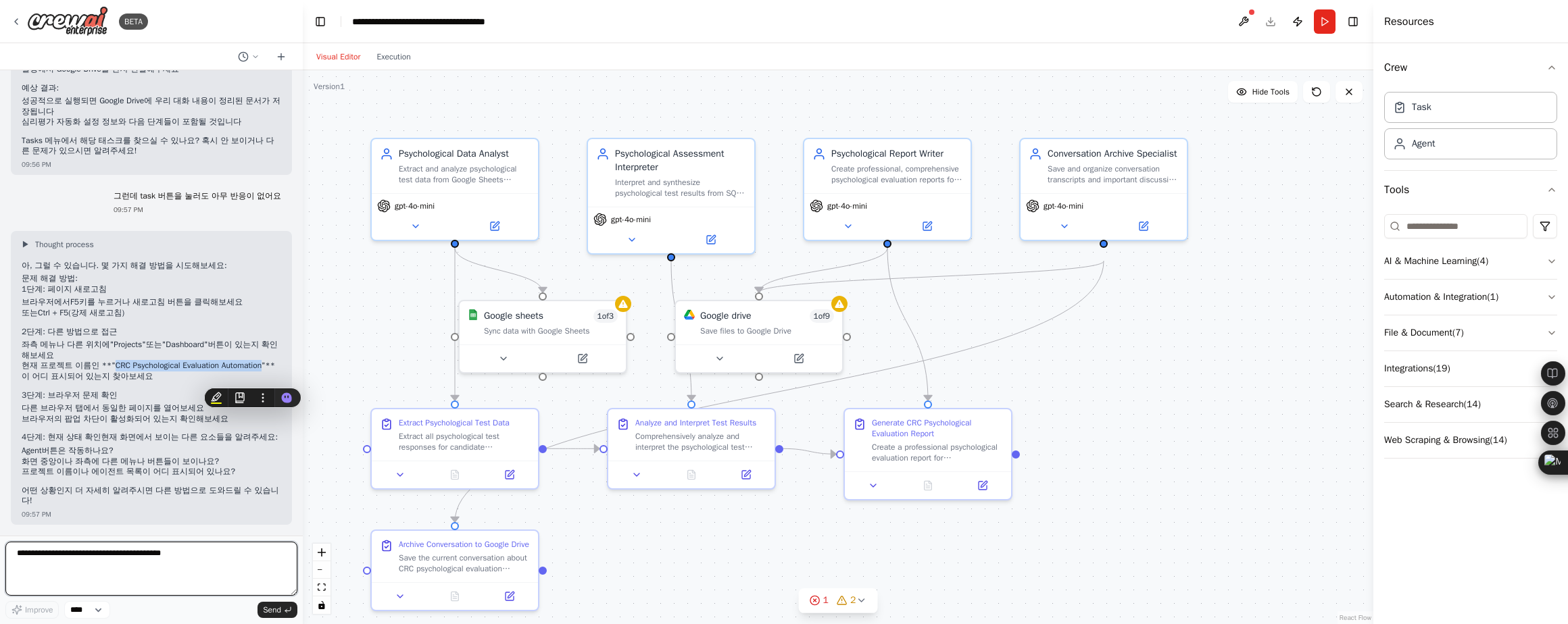click at bounding box center (151, 569) 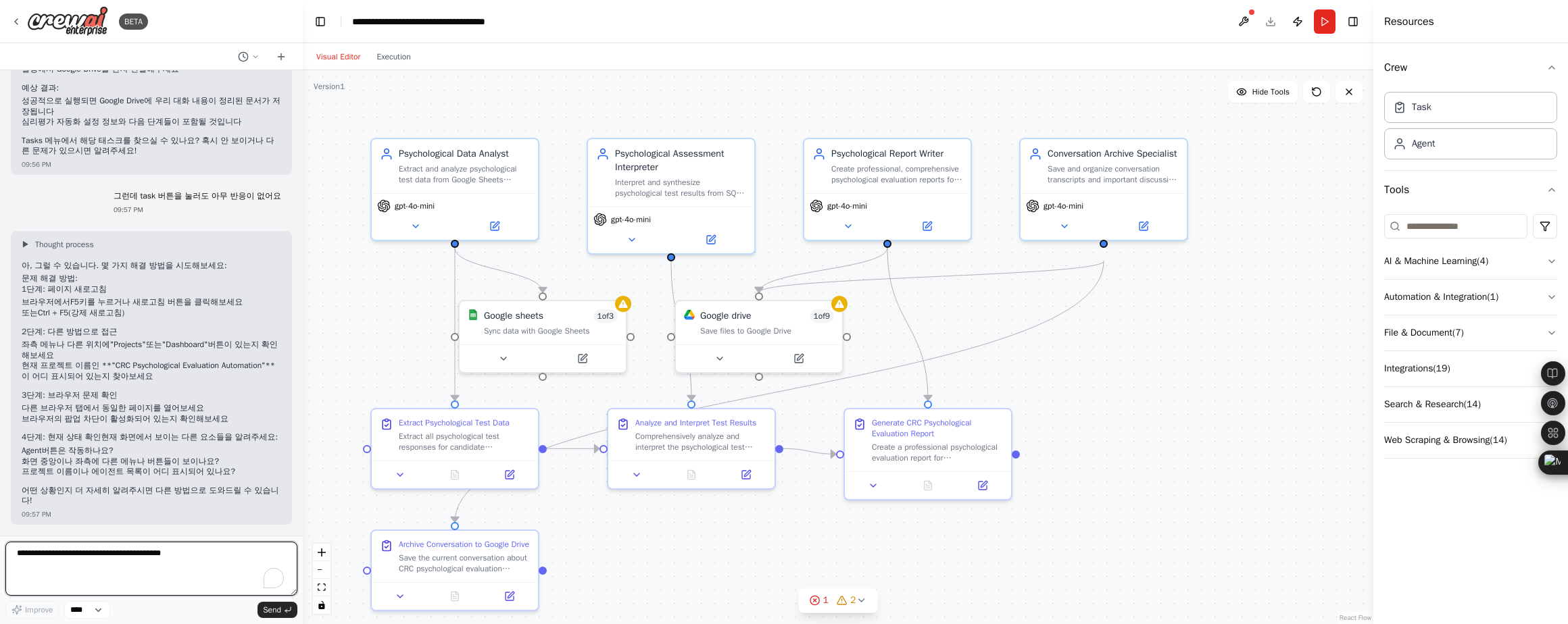 paste on "**********" 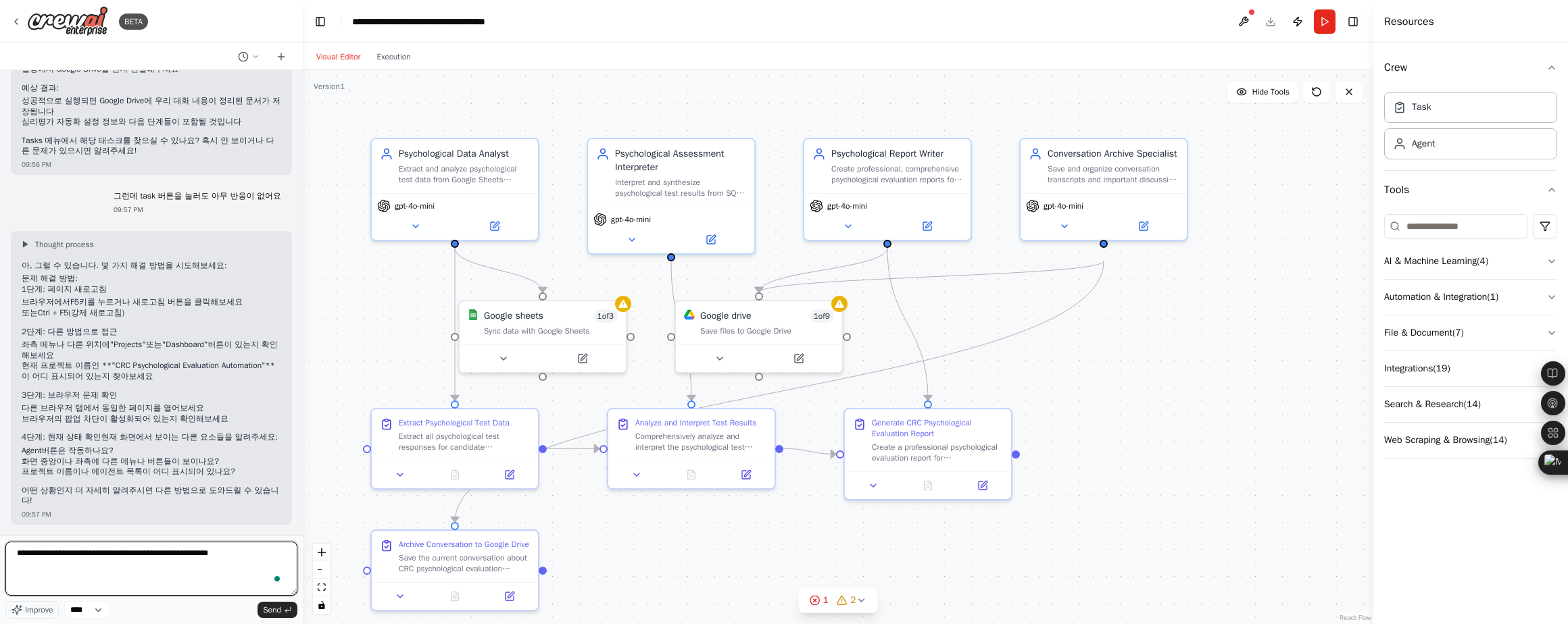 type on "**********" 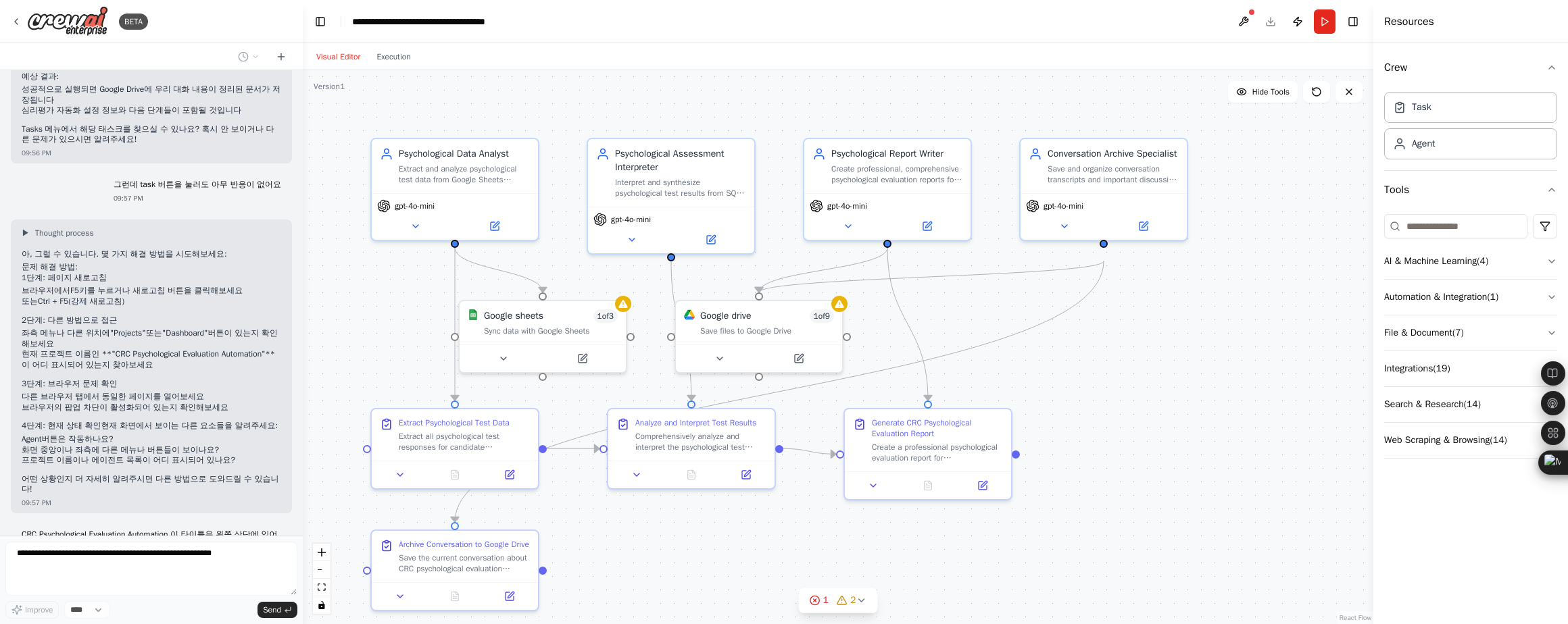 scroll, scrollTop: 3703, scrollLeft: 0, axis: vertical 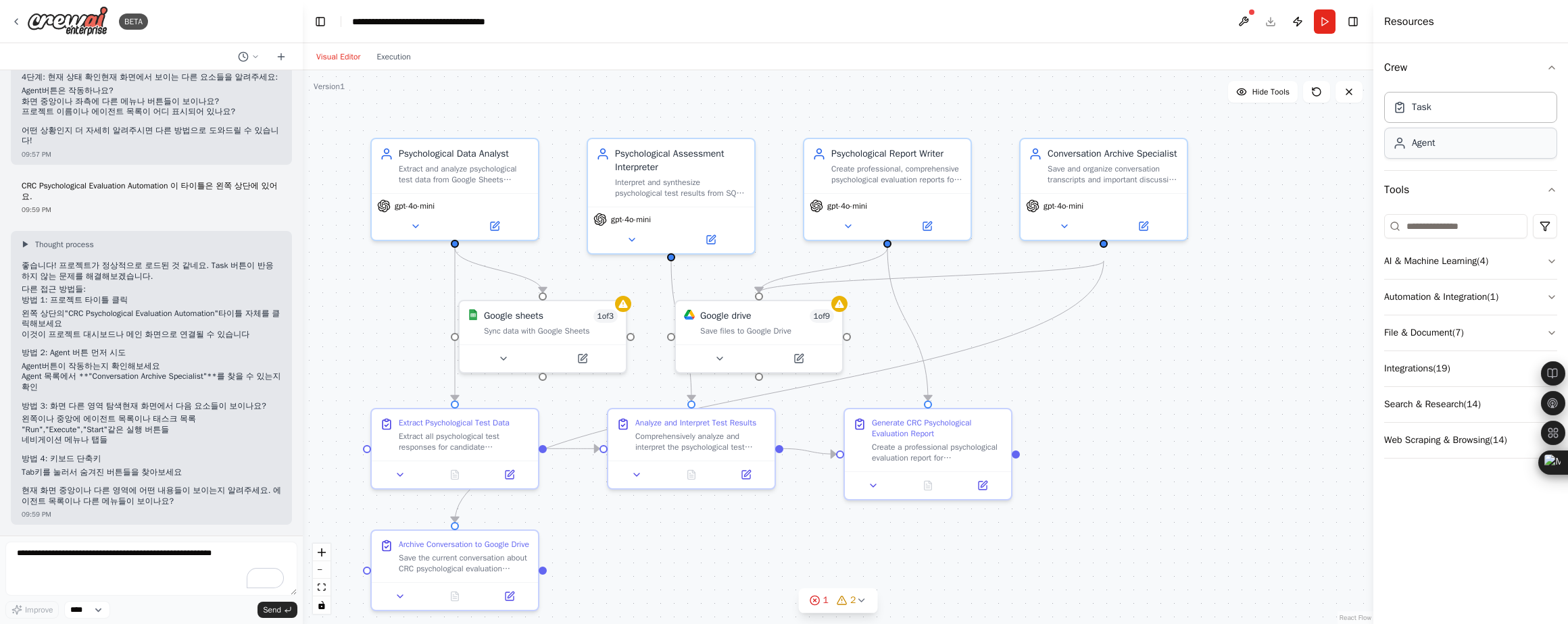 click on "Agent" at bounding box center (1471, 143) 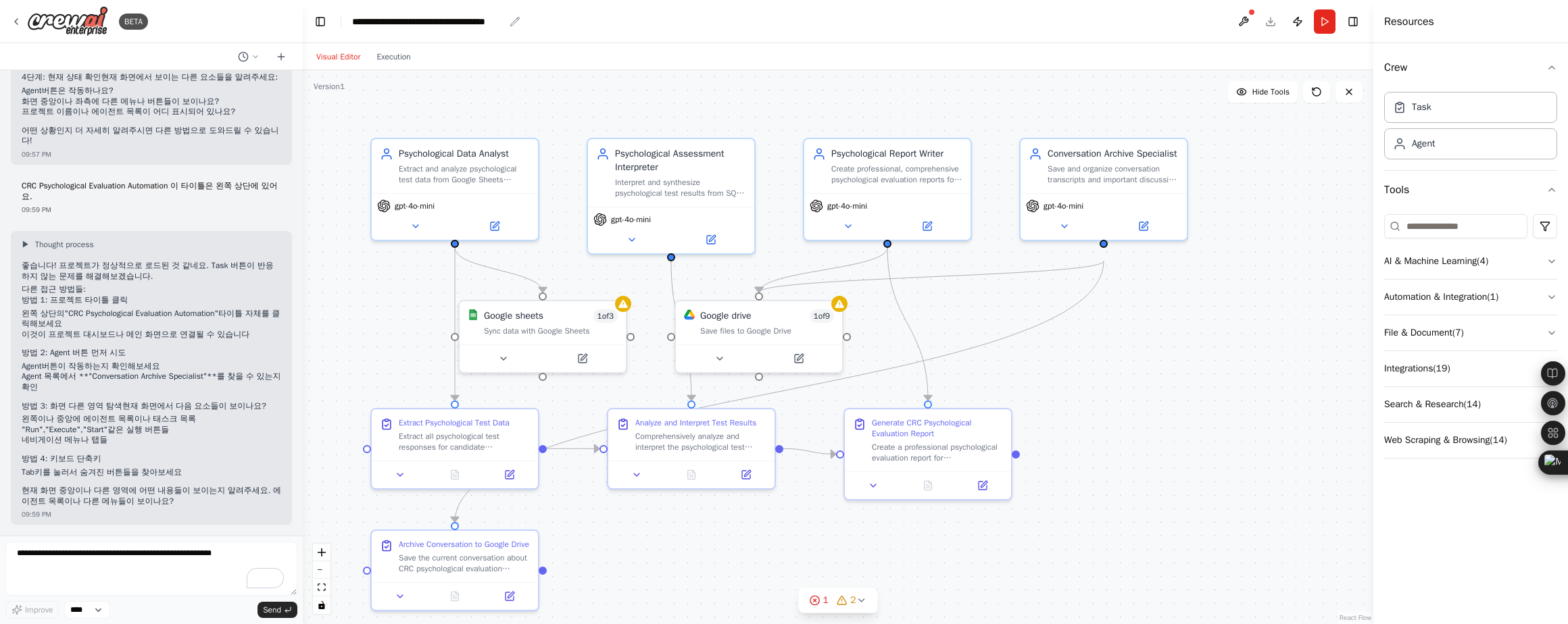 click on "**********" at bounding box center (428, 22) 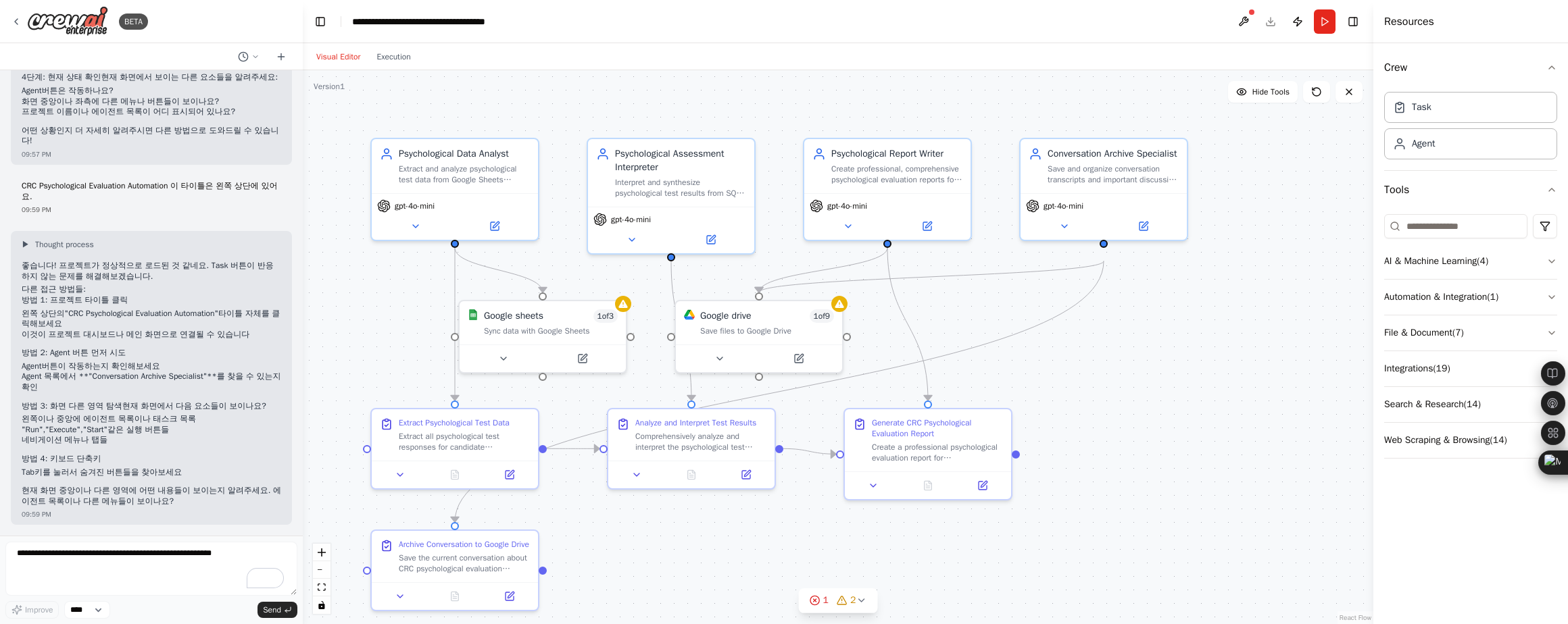 click on "**********" at bounding box center [441, 22] 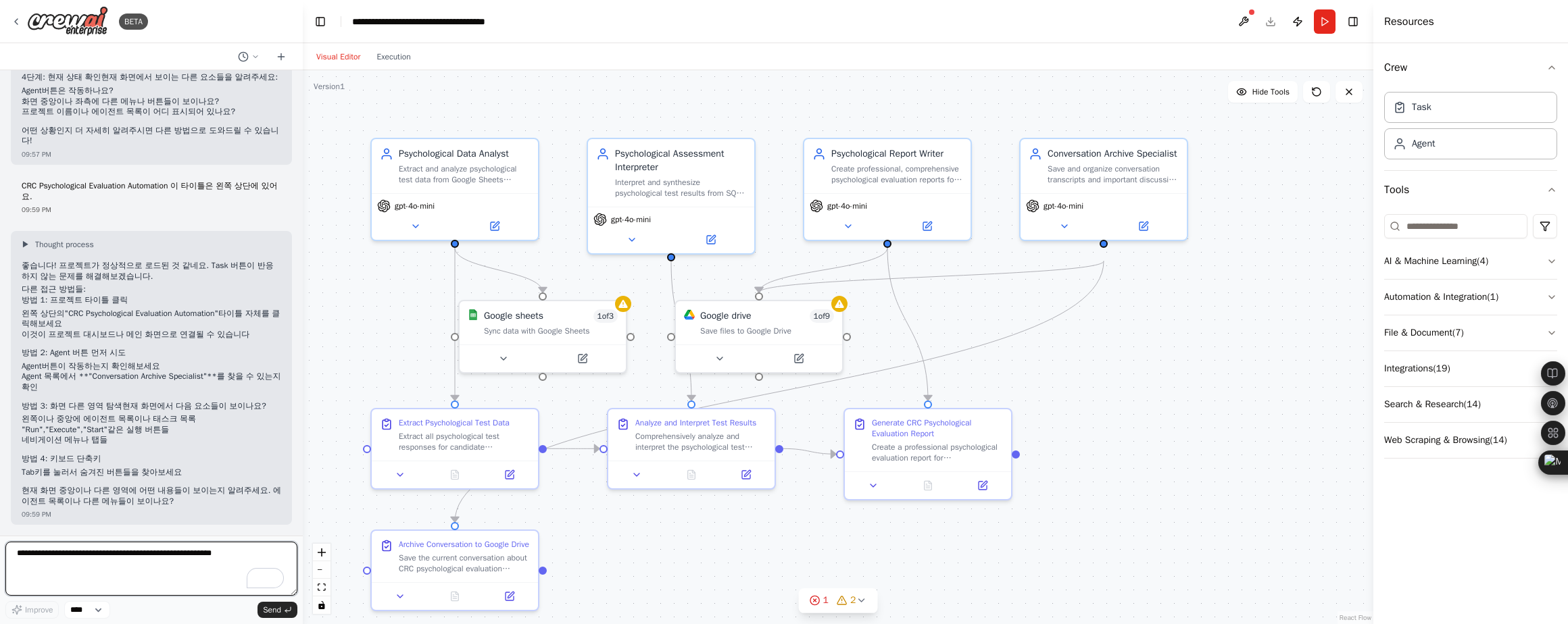 click on "**********" at bounding box center (151, 569) 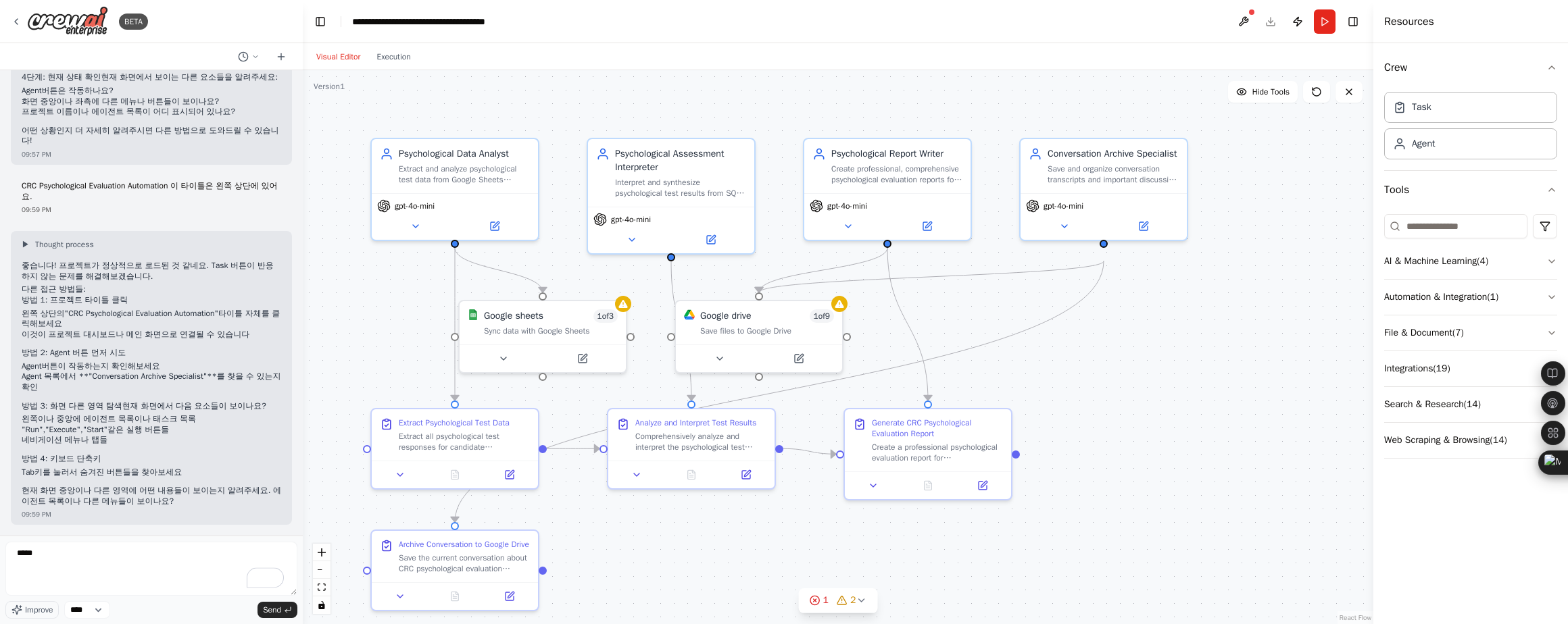 drag, startPoint x: 24, startPoint y: 311, endPoint x: 103, endPoint y: 319, distance: 79.40403 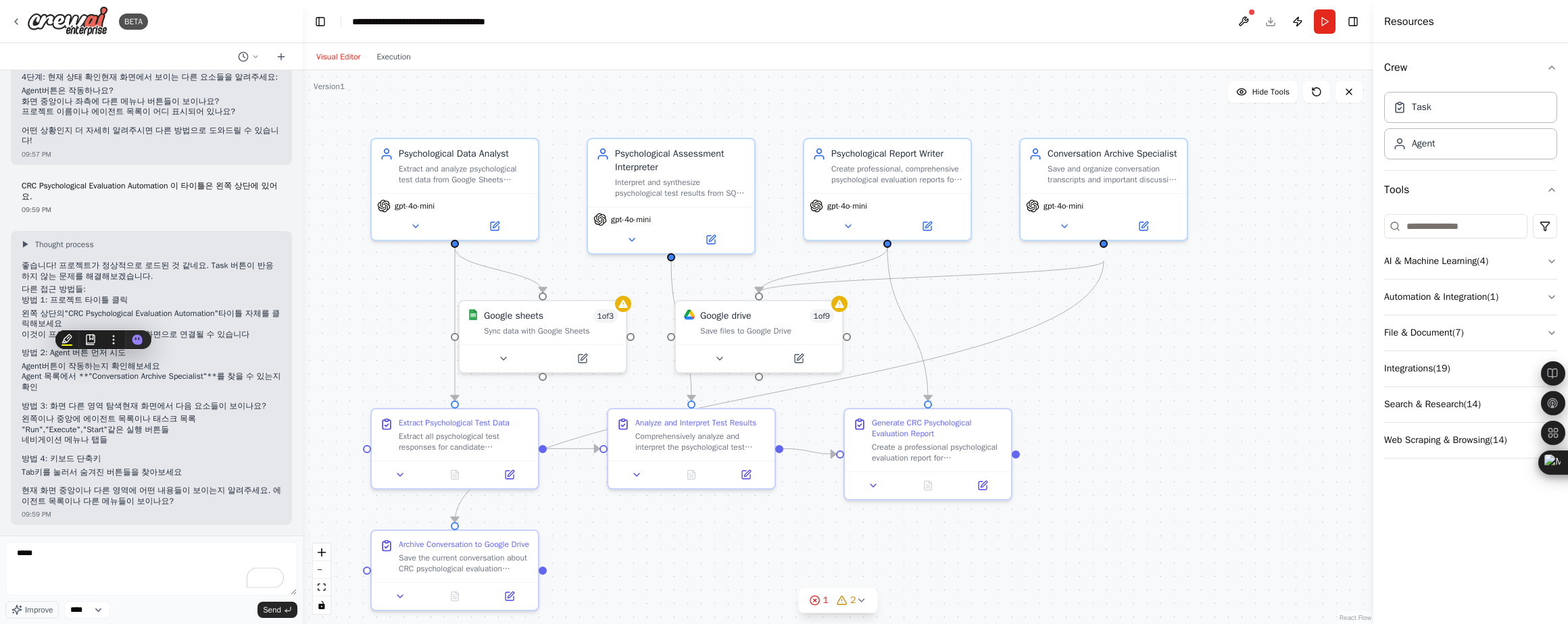 copy on "왼쪽 상단의  "CRC Psychological Evaluation Automation"  타이틀 자체를 클릭해보세요" 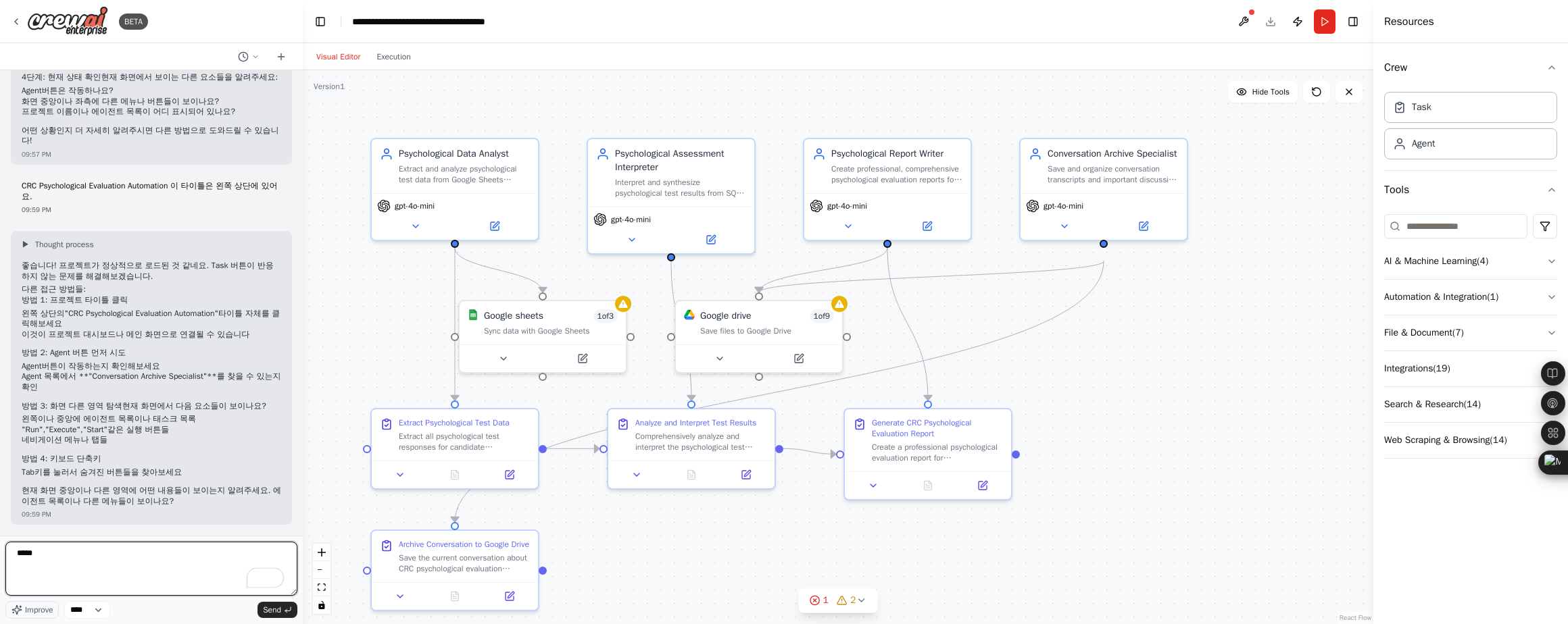 drag, startPoint x: 72, startPoint y: 555, endPoint x: 9, endPoint y: 554, distance: 63.00794 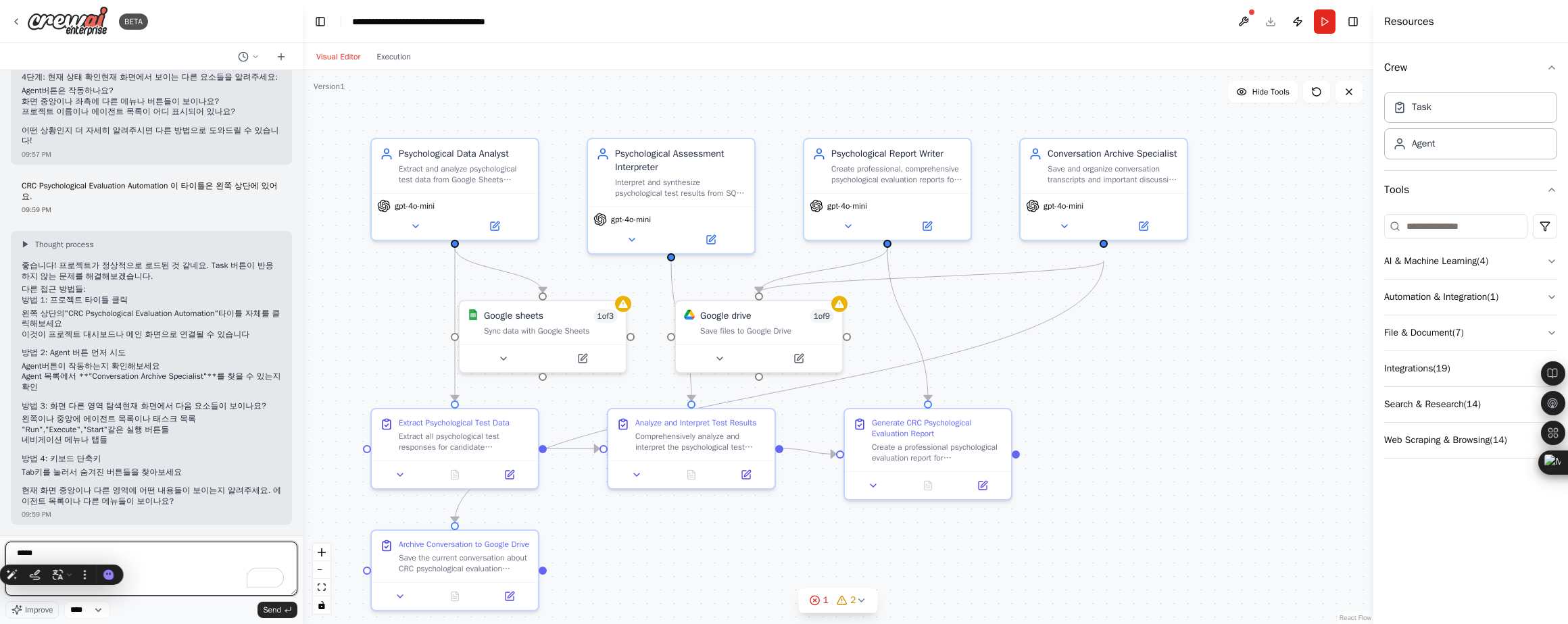 paste on "**********" 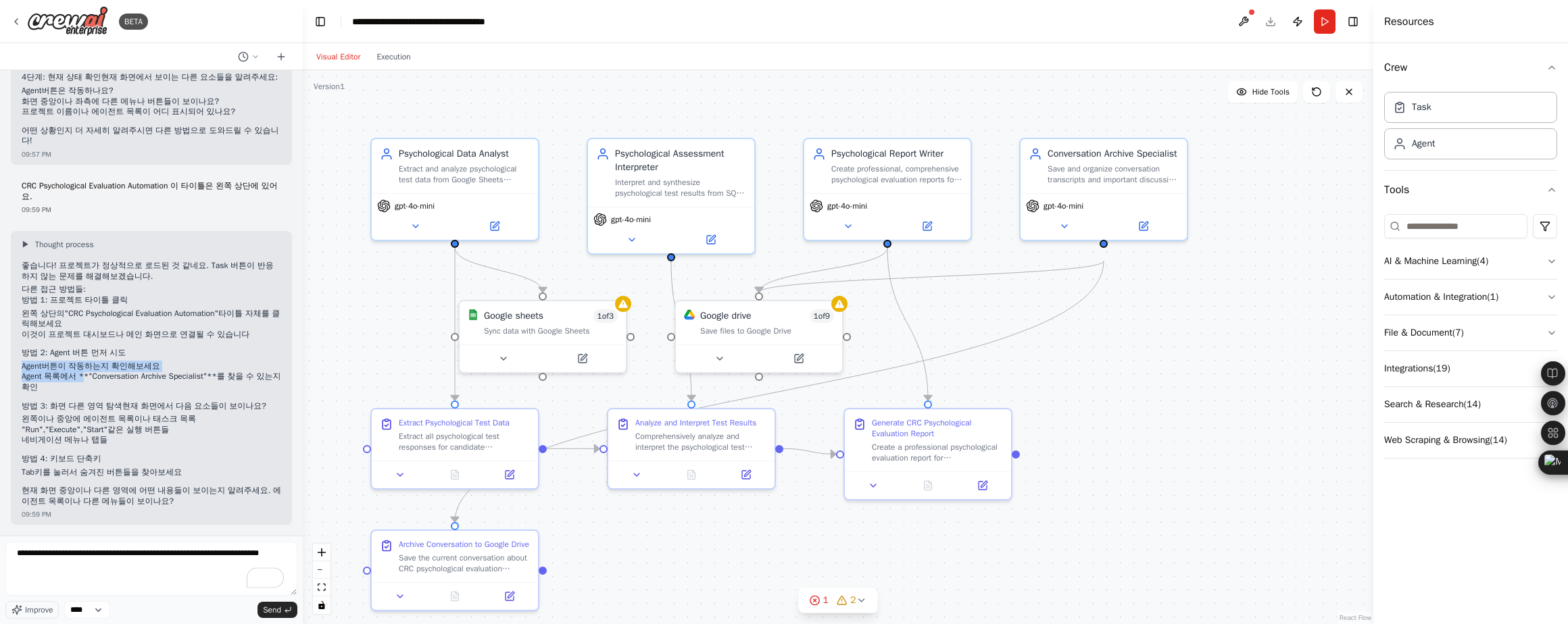 drag, startPoint x: 22, startPoint y: 368, endPoint x: 80, endPoint y: 375, distance: 58.420887 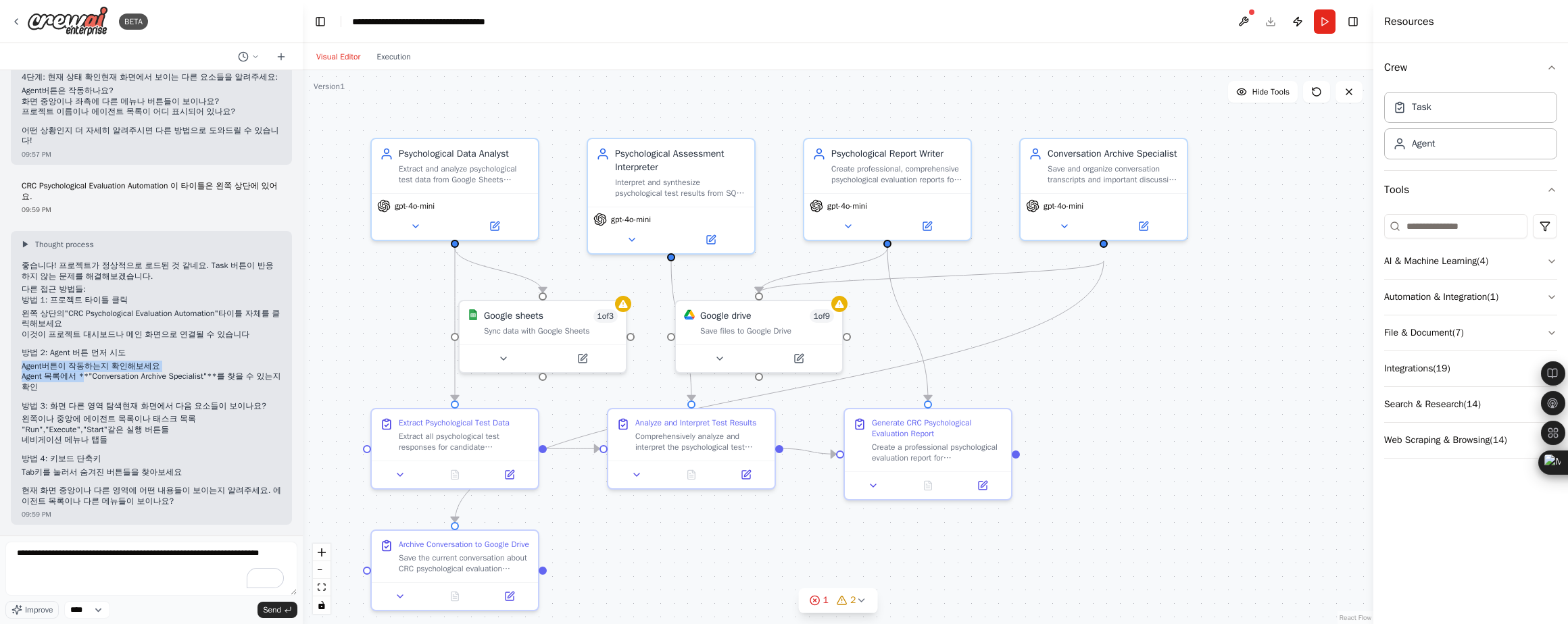click on "Agent 목록에서 **"Conversation Archive Specialist"**를 찾을 수 있는지 확인" at bounding box center (151, 382) 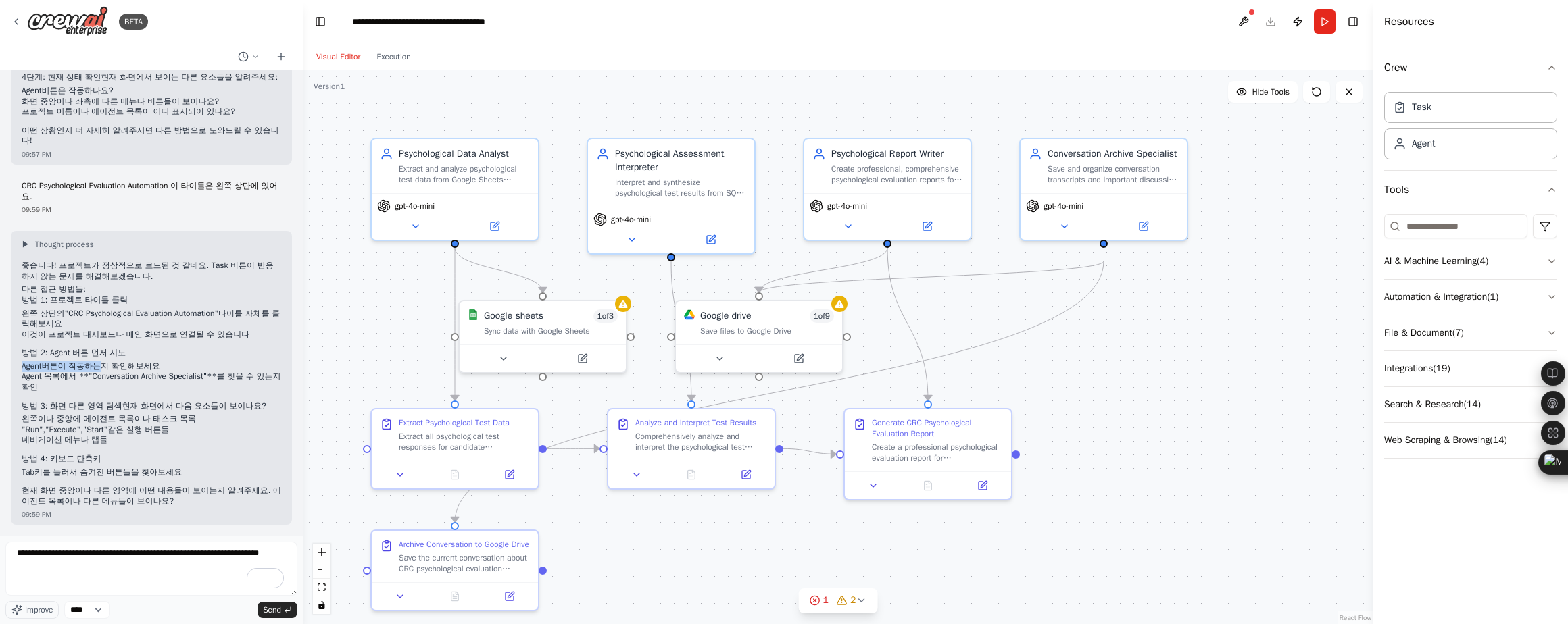 drag, startPoint x: 22, startPoint y: 369, endPoint x: 95, endPoint y: 367, distance: 73.02739 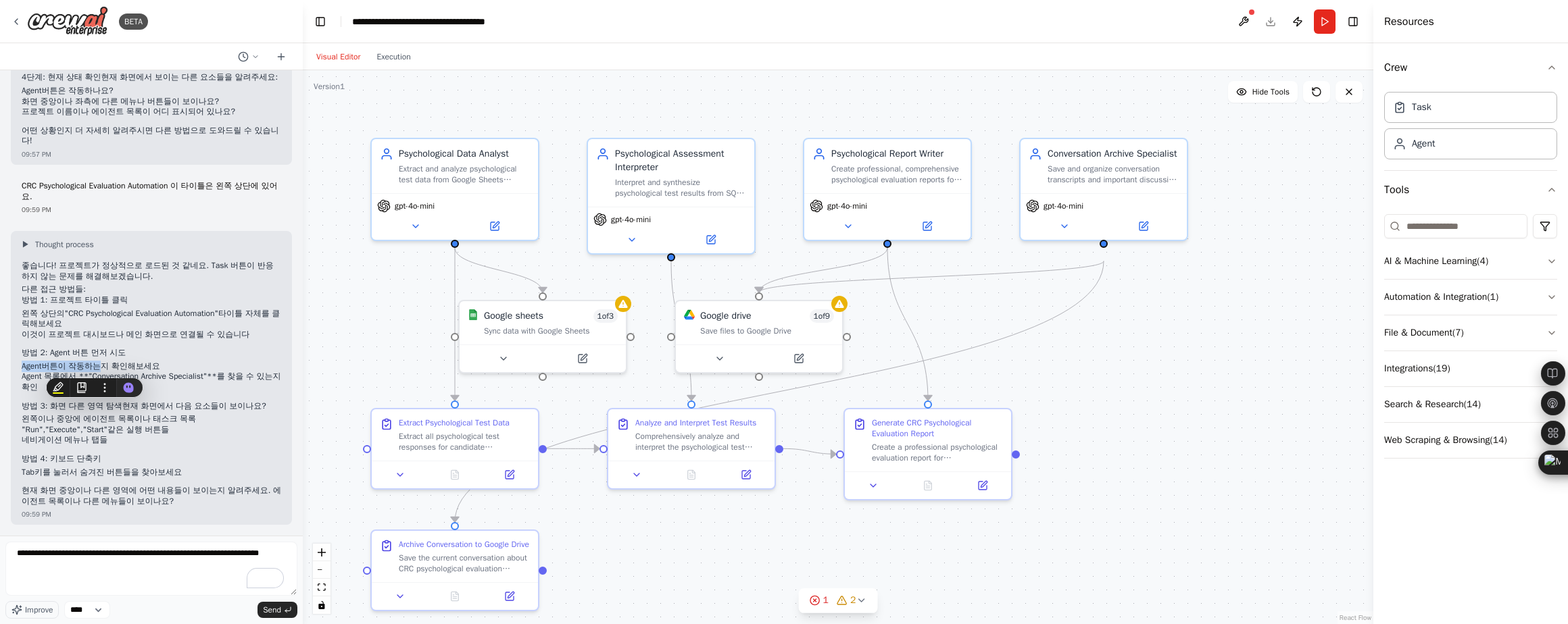 copy on "Agent  버튼이 작동하" 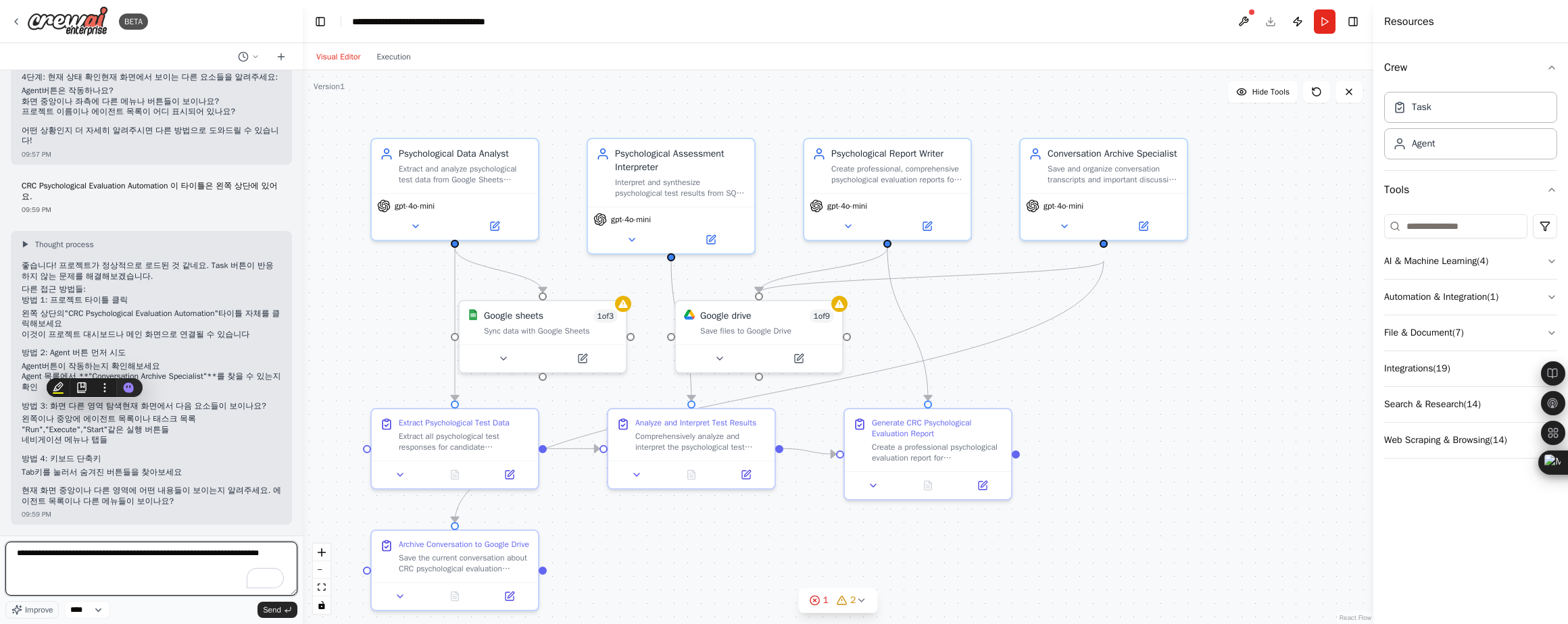 click on "**********" at bounding box center [151, 569] 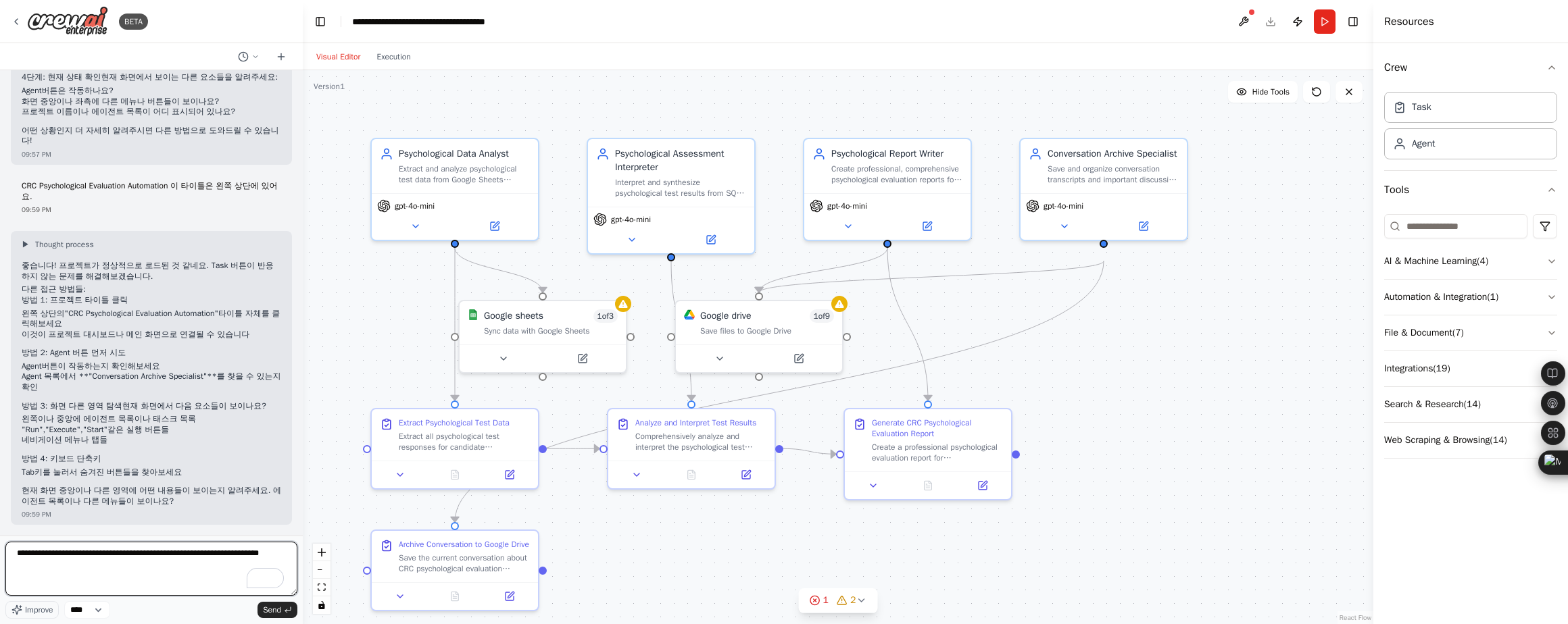 click on "**********" at bounding box center (151, 569) 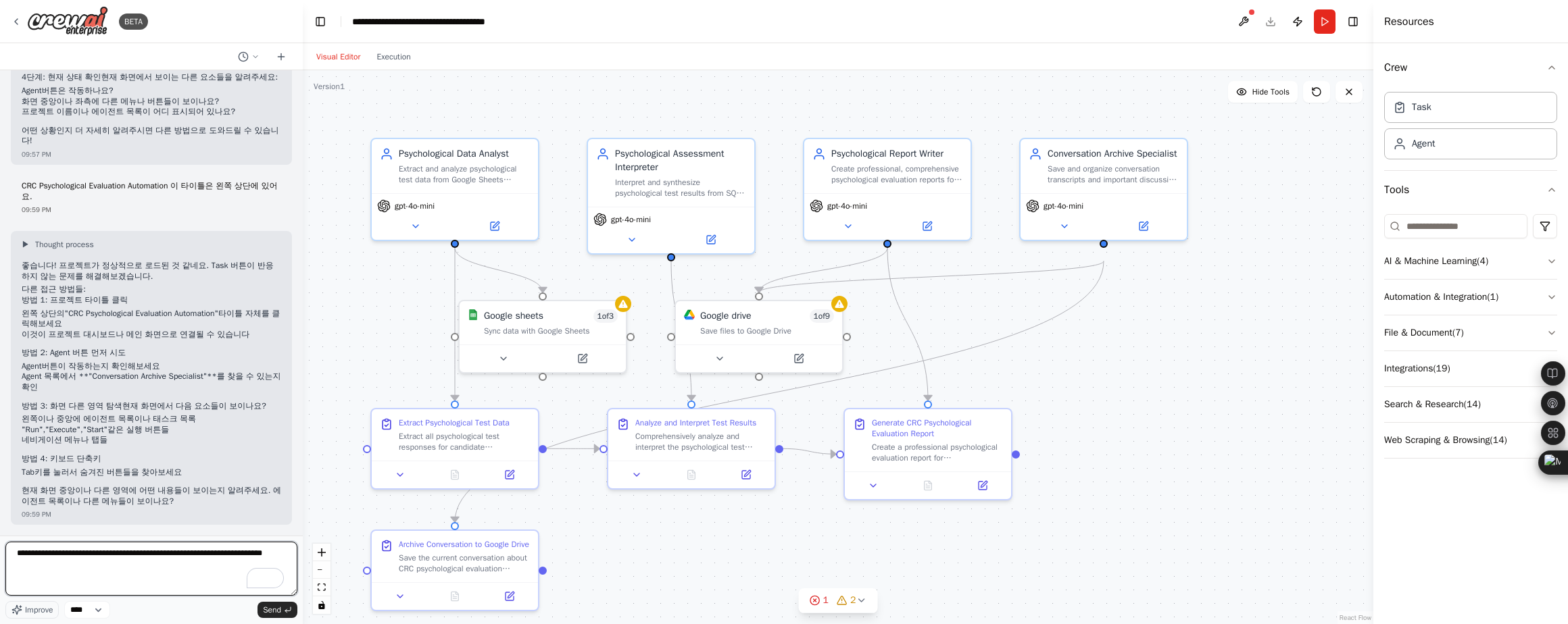 paste on "**********" 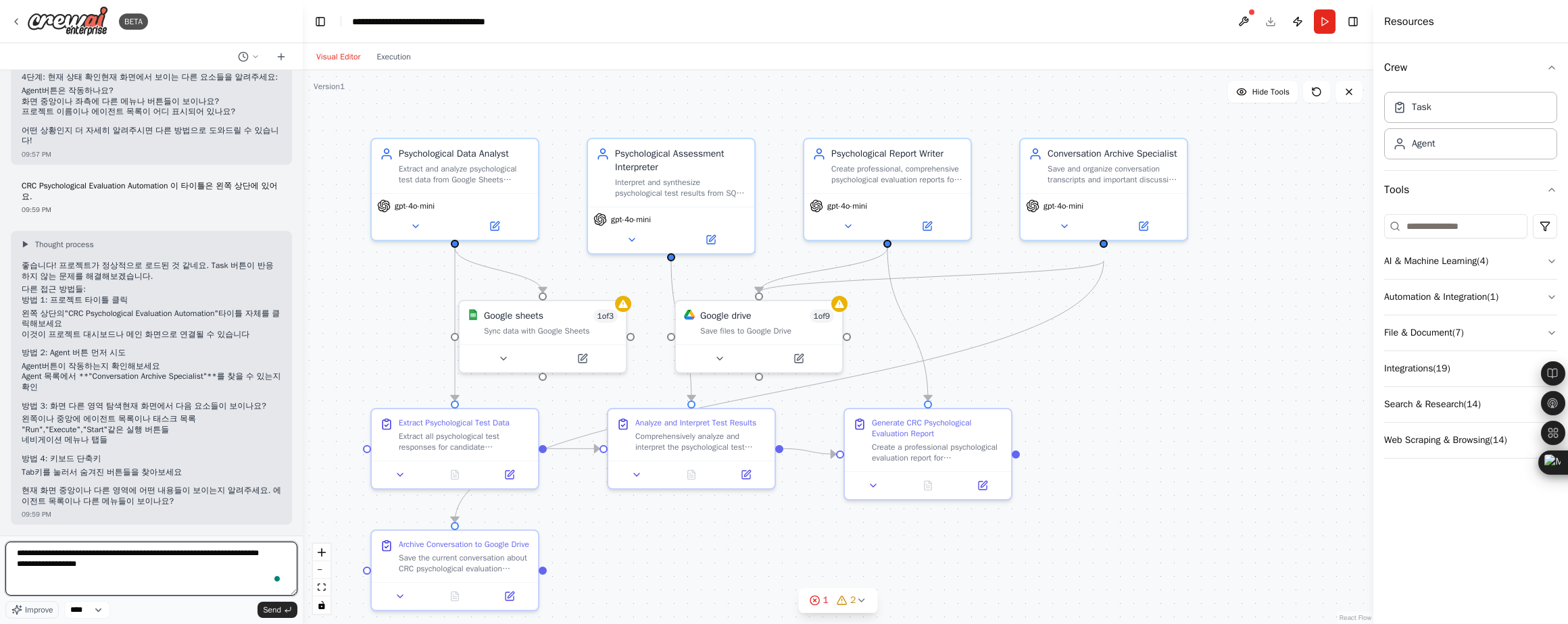 type on "**********" 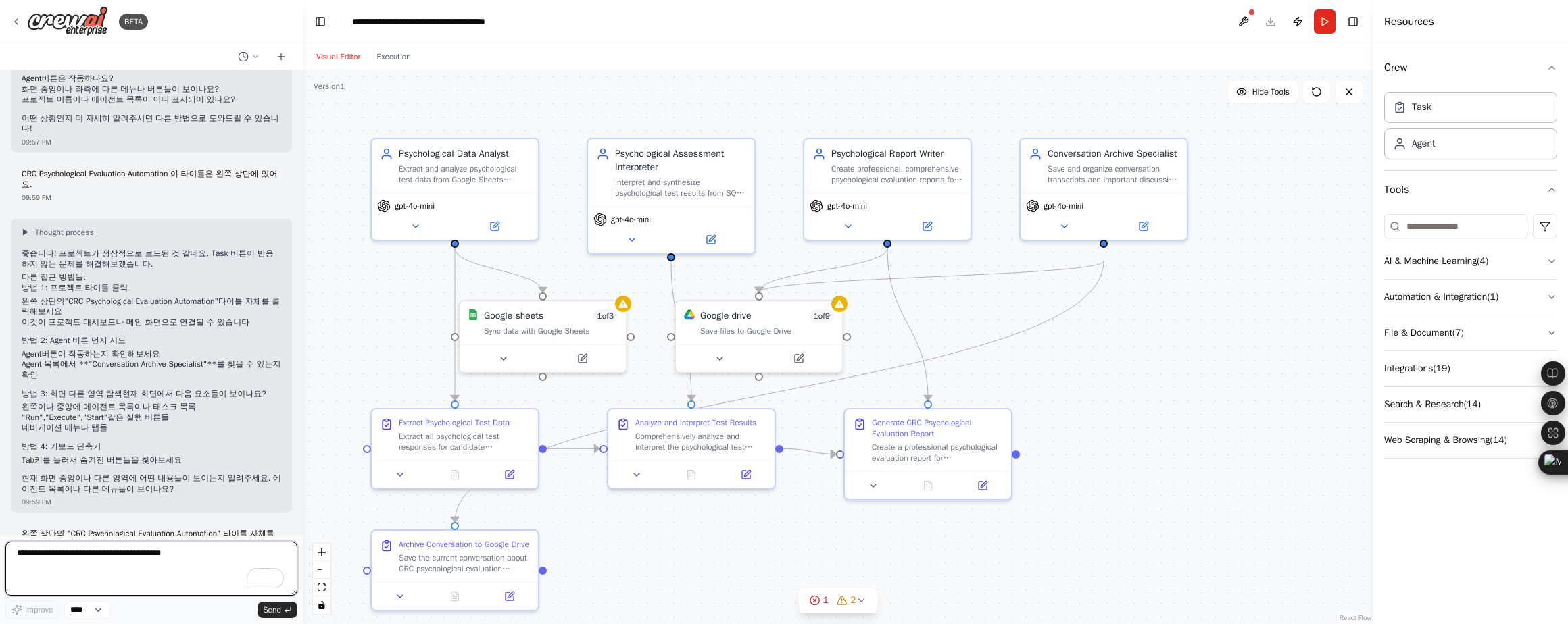 type 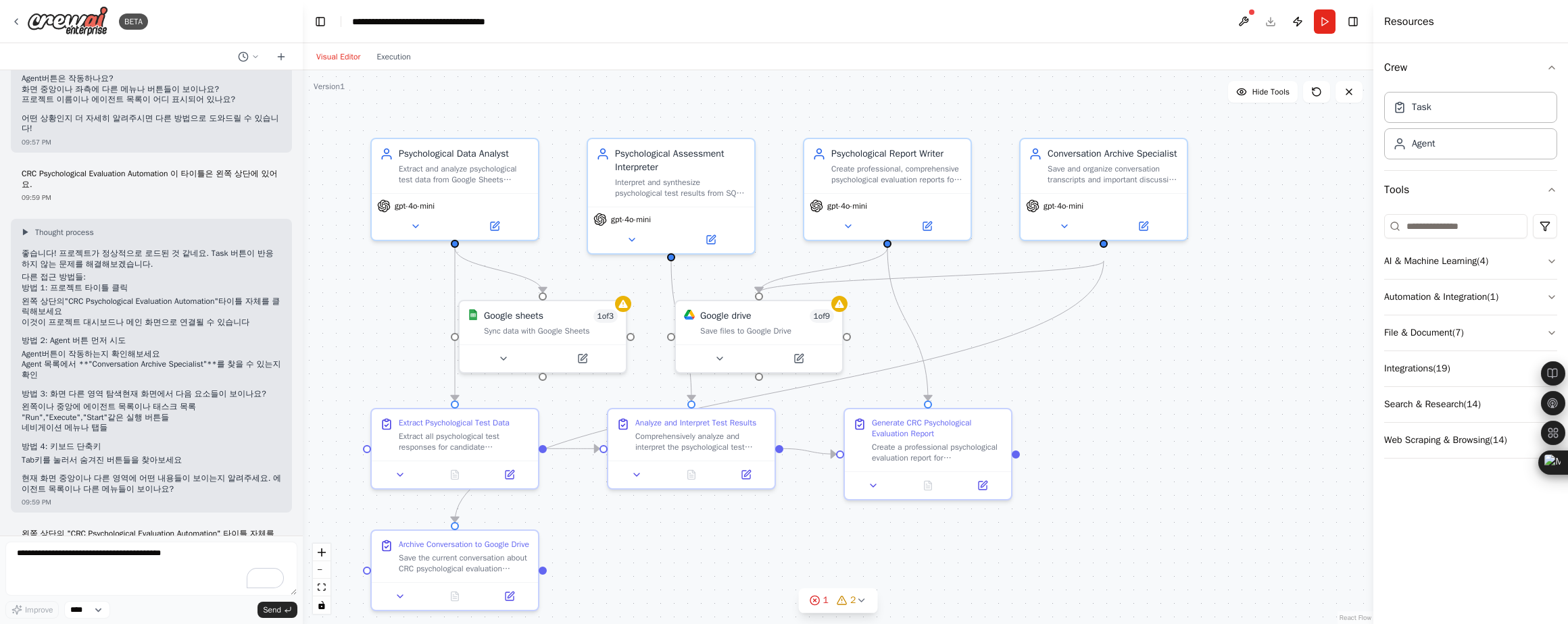 scroll, scrollTop: 4064, scrollLeft: 0, axis: vertical 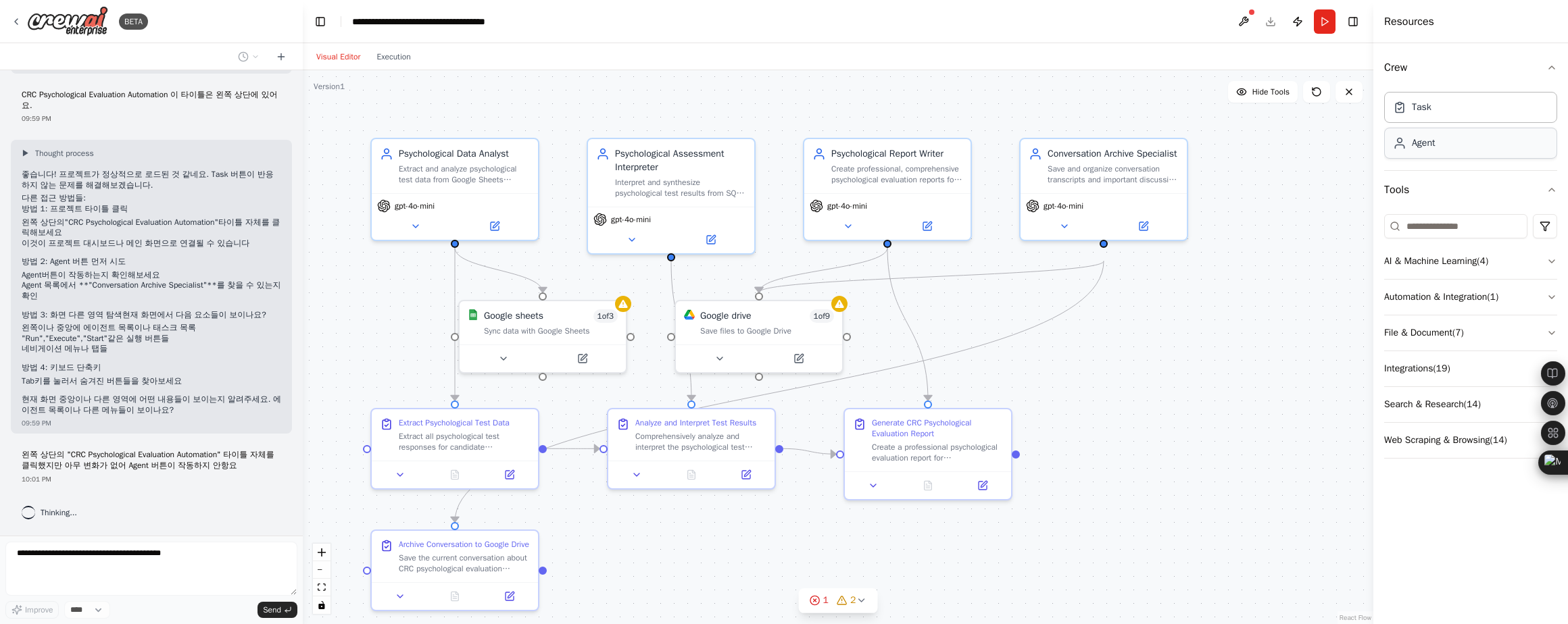 click on "Agent" at bounding box center (1471, 143) 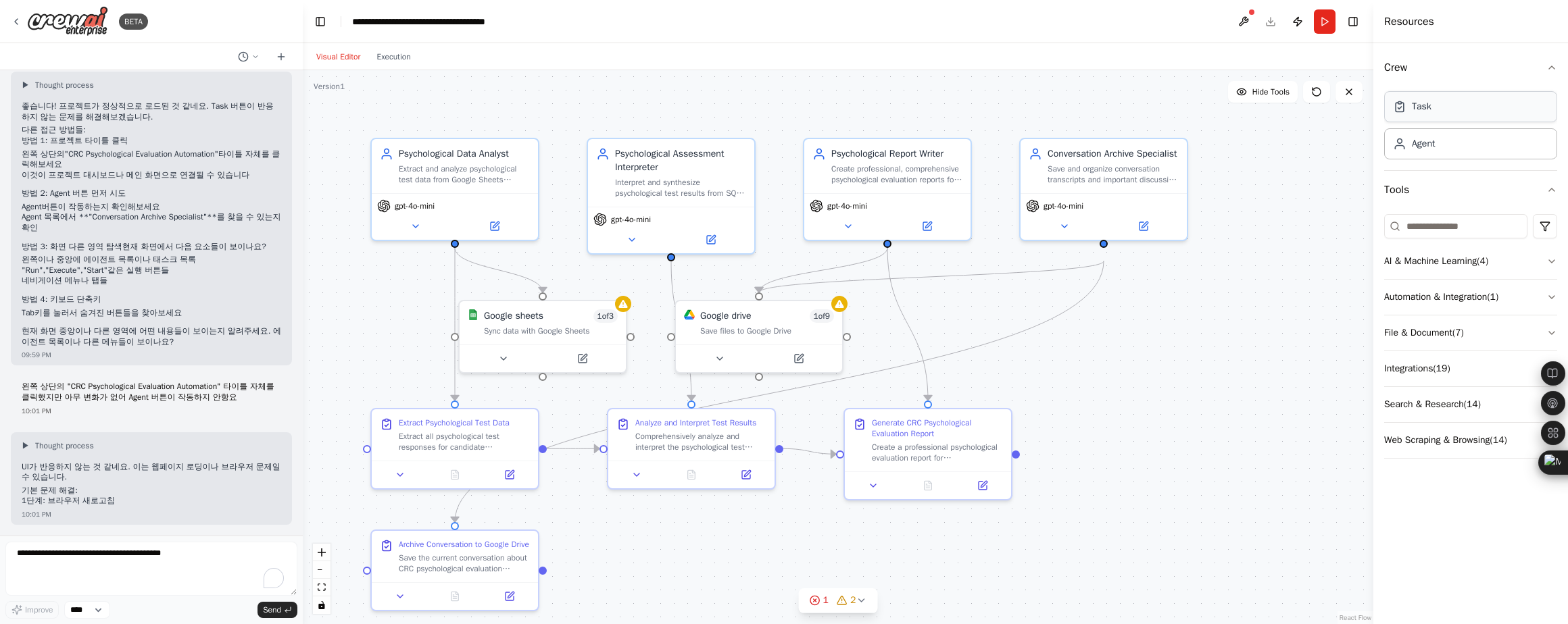 click on "Task" at bounding box center [1471, 107] 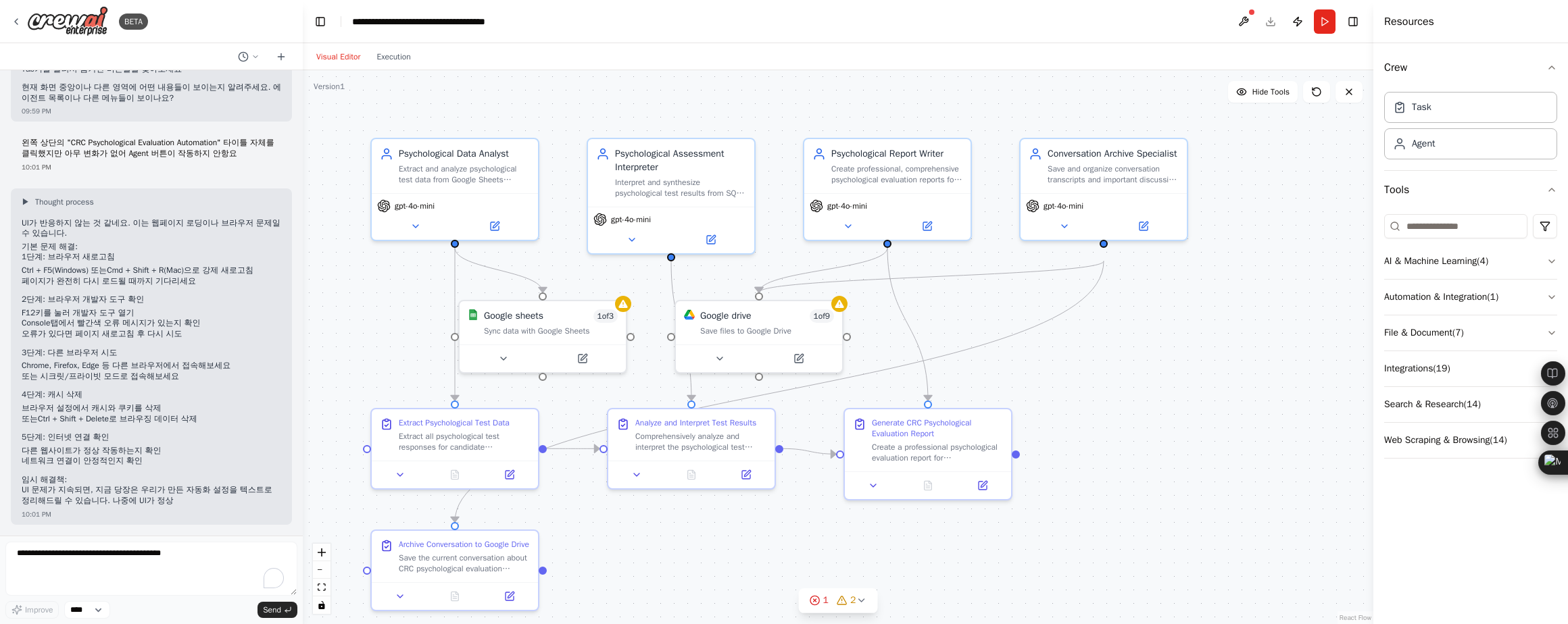 scroll, scrollTop: 4390, scrollLeft: 0, axis: vertical 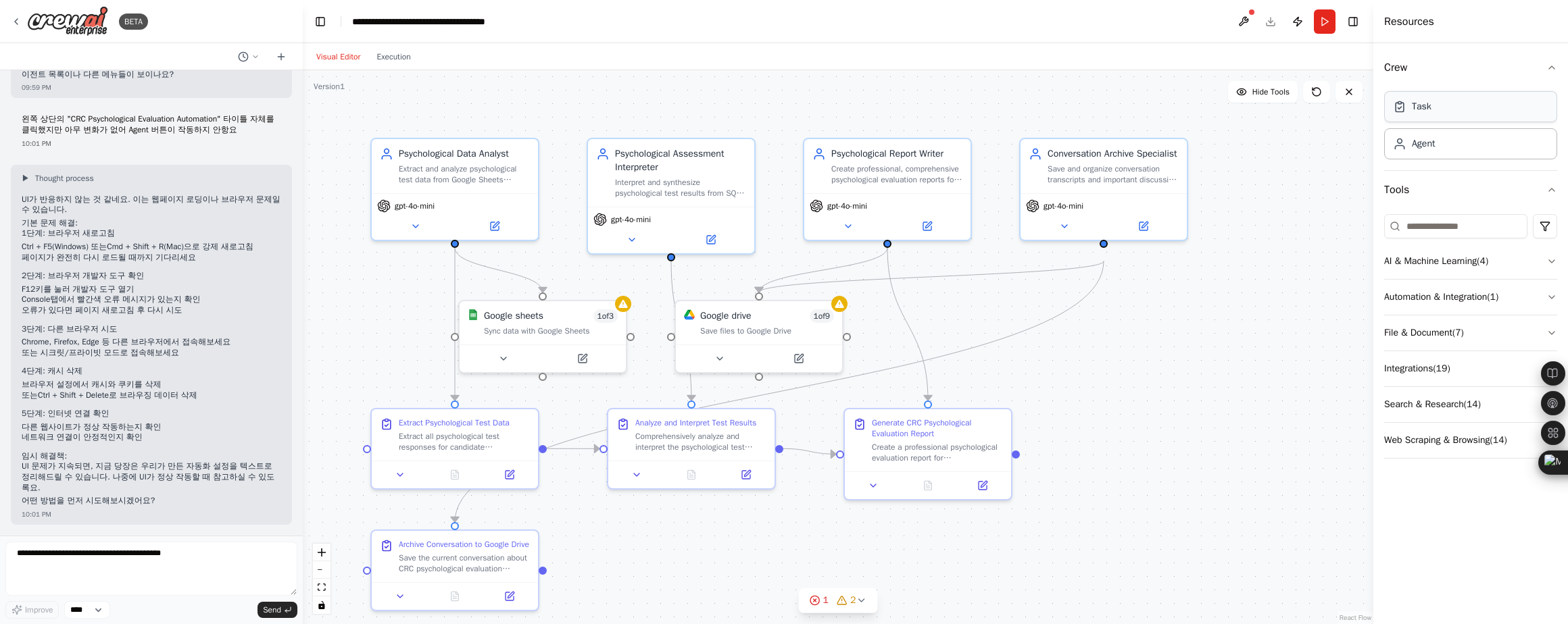 drag, startPoint x: 1442, startPoint y: 101, endPoint x: 1442, endPoint y: 108, distance: 7 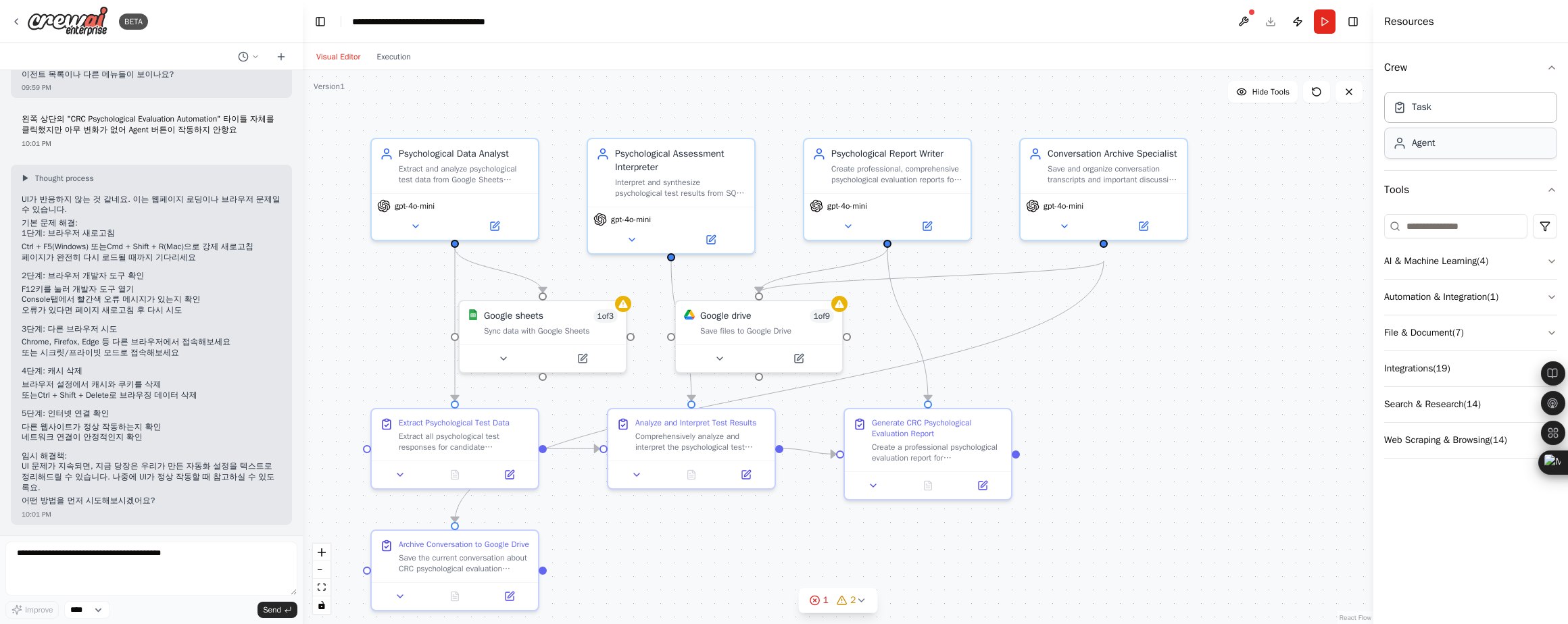click on "Agent" at bounding box center [1423, 143] 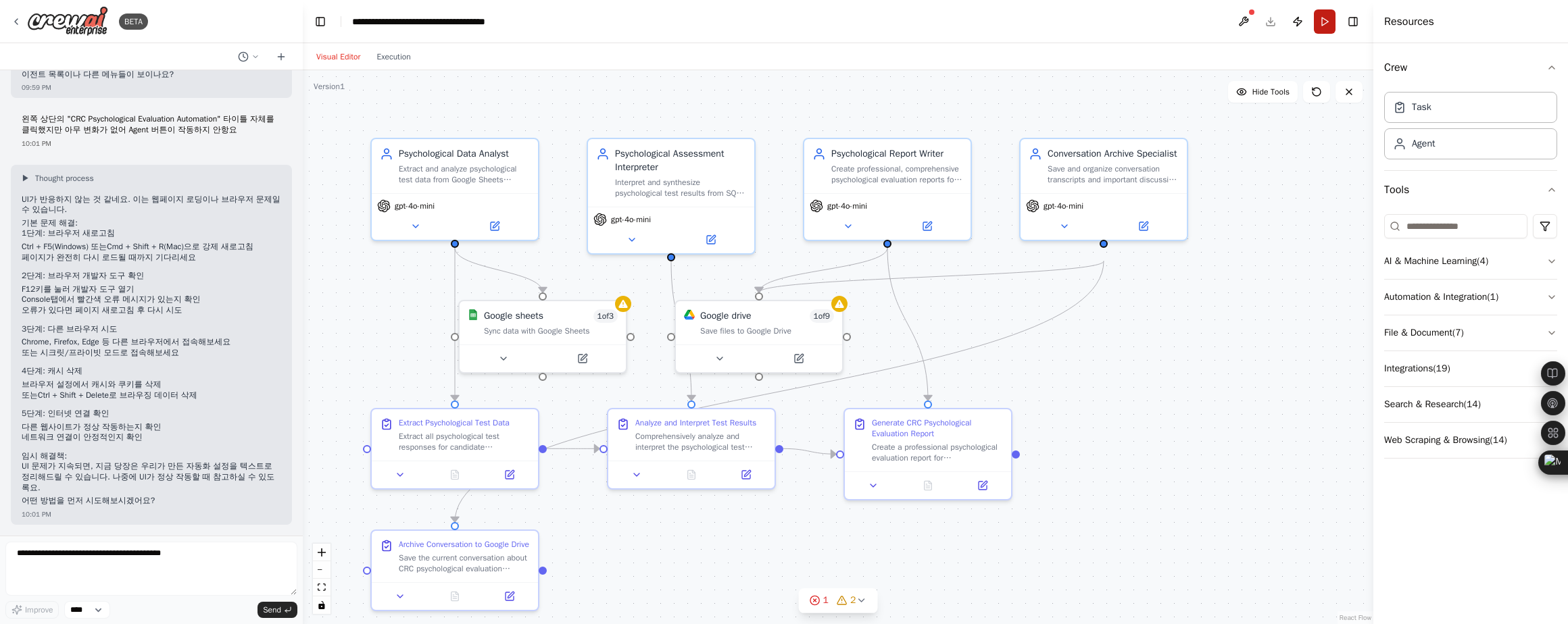 click on "Run" at bounding box center [1325, 22] 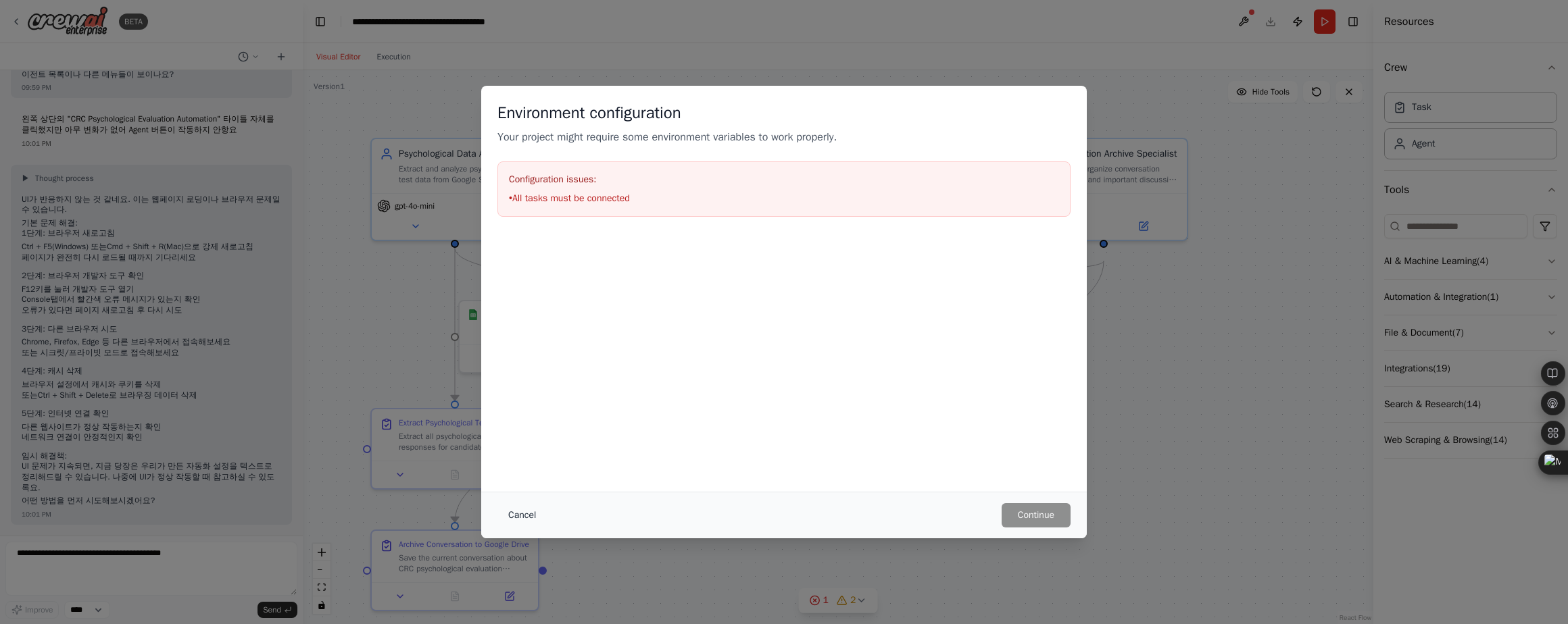 click on "Cancel" at bounding box center [522, 515] 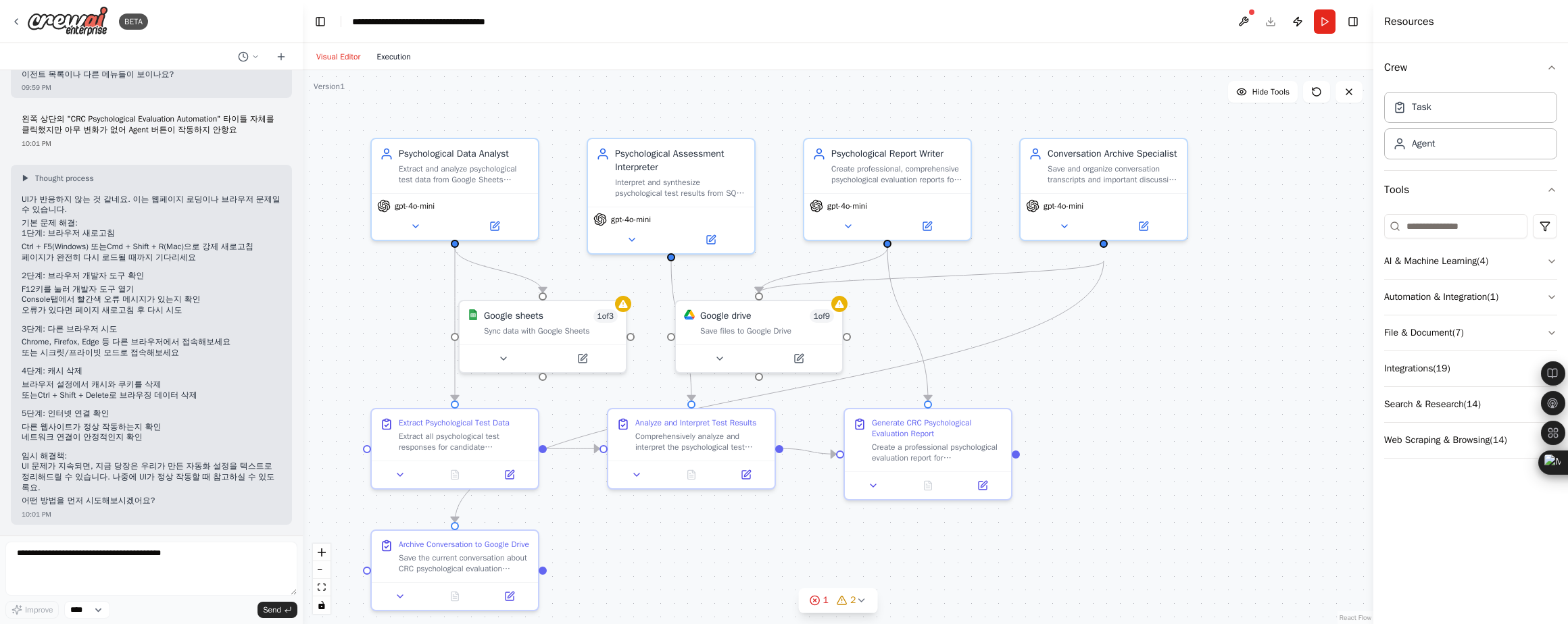 click on "Execution" at bounding box center (393, 57) 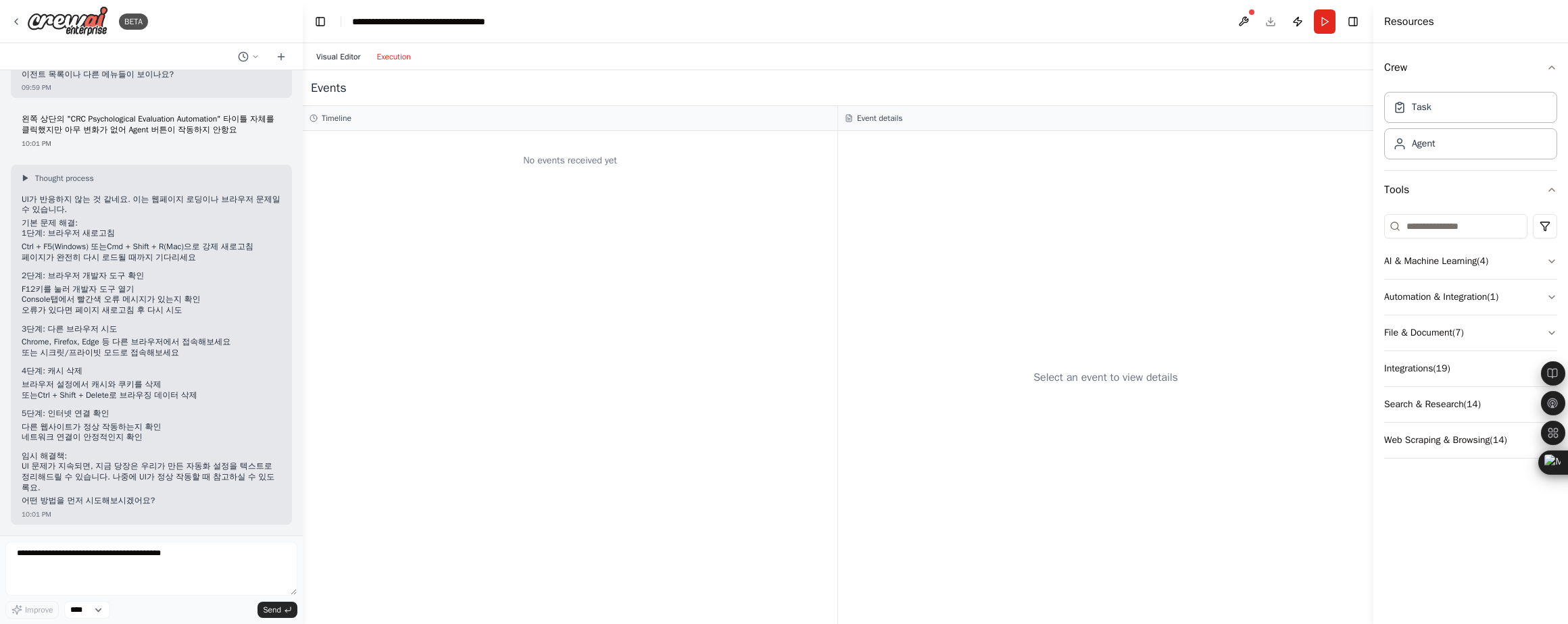 click on "Visual Editor" at bounding box center [338, 57] 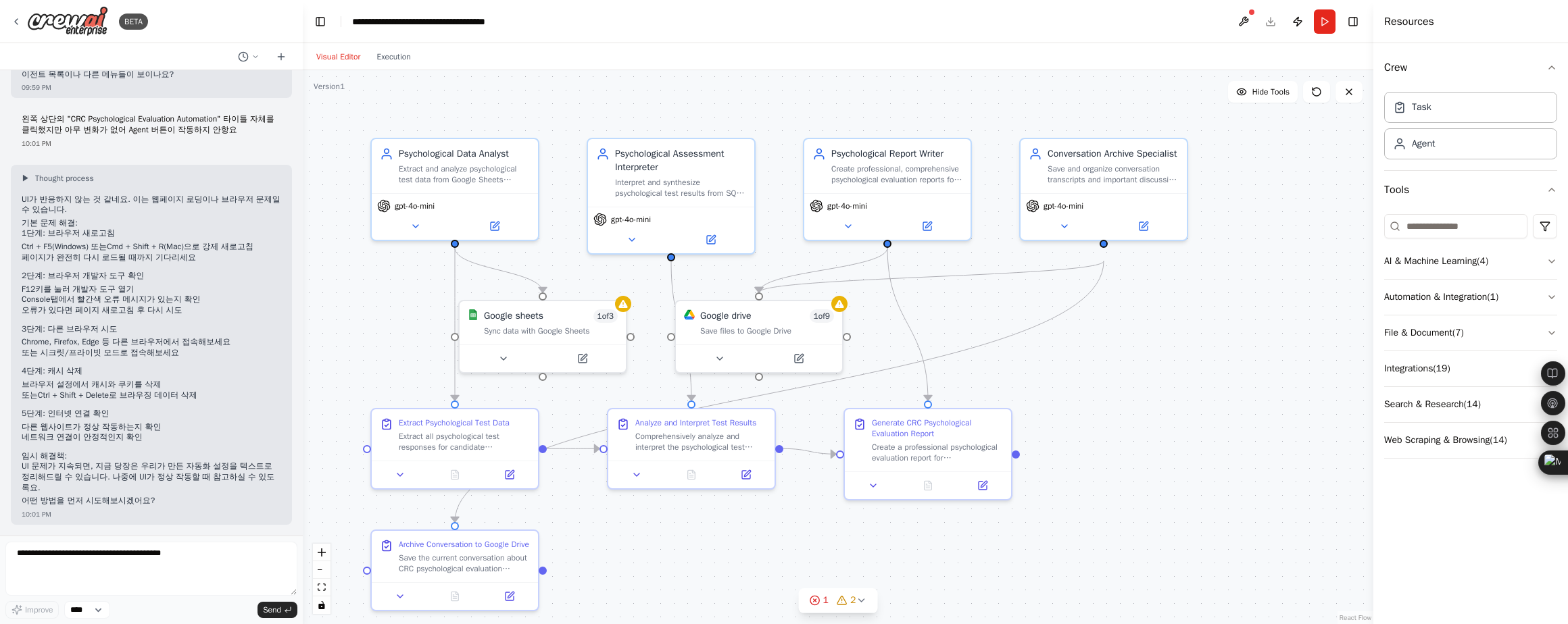 type 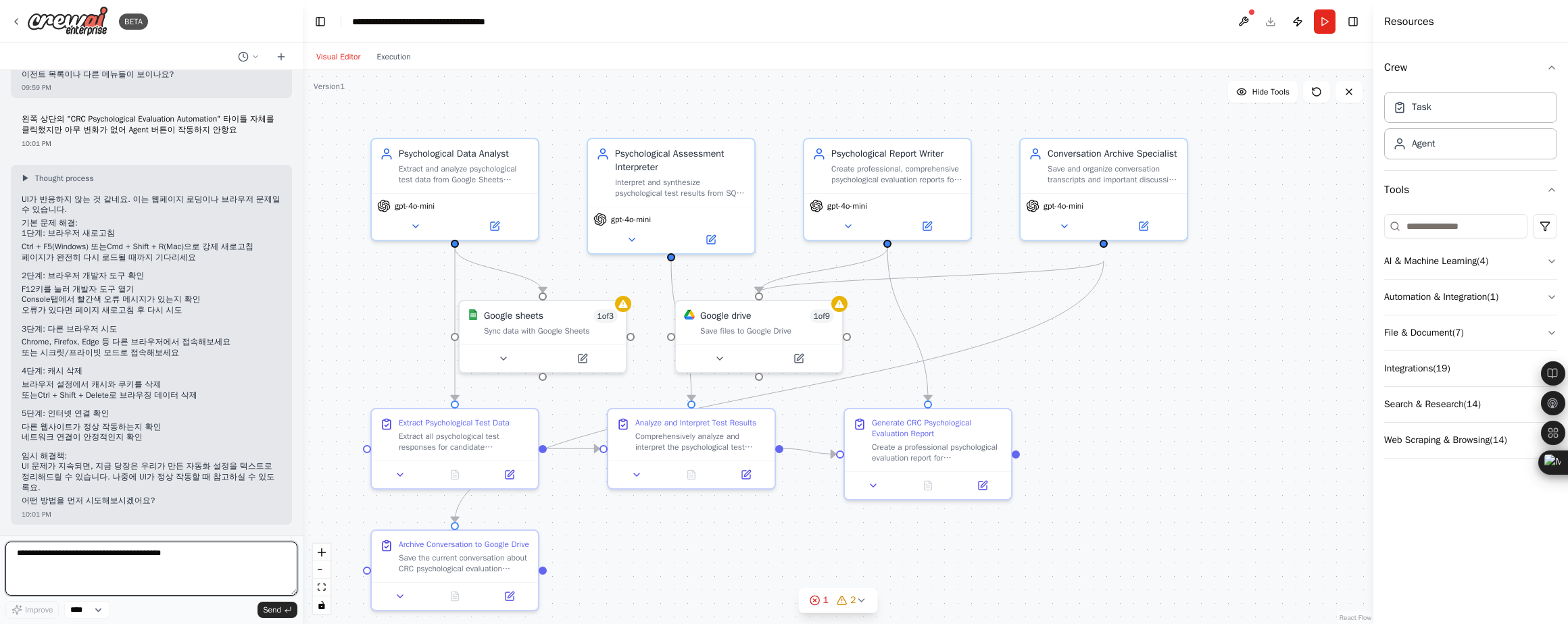 click at bounding box center [151, 569] 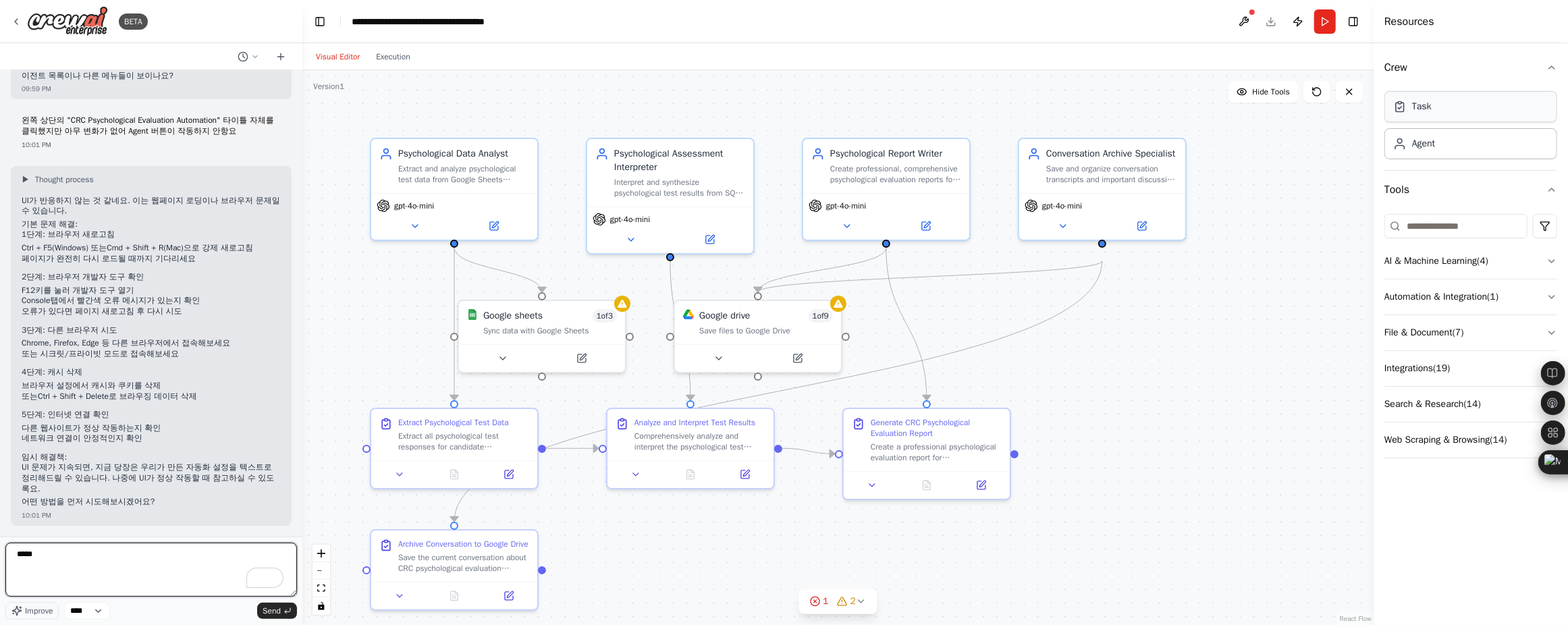 scroll, scrollTop: 4386, scrollLeft: 0, axis: vertical 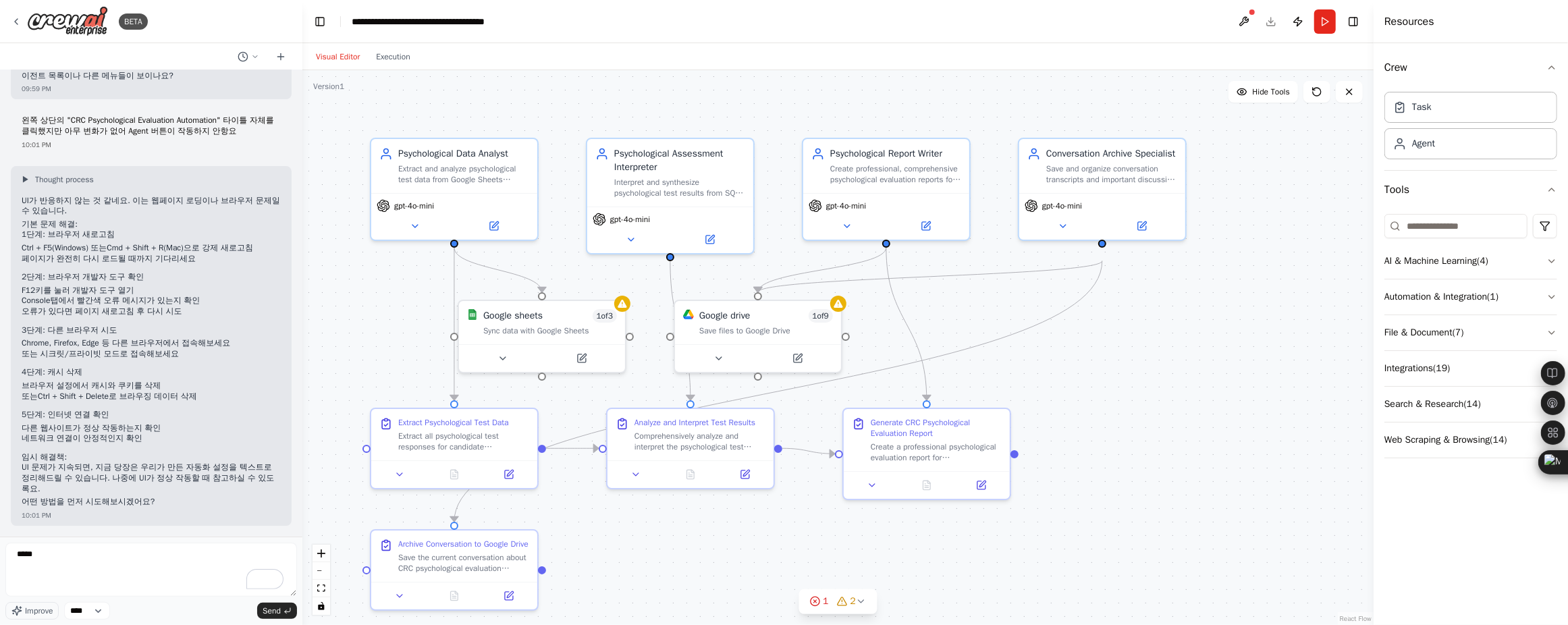 click on "▶ Thought process UI가 반응하지 않는 것 같네요. 이는 웹페이지 로딩이나 브라우저 문제일 수 있습니다.
기본 문제 해결:
1단계: 브라우저 새로고침
Ctrl + F5  (Windows) 또는  Cmd + Shift + R  (Mac)으로 강제 새로고침
페이지가 완전히 다시 로드될 때까지 기다리세요
2단계: 브라우저 개발자 도구 확인
F12  키를 눌러 개발자 도구 열기
Console  탭에서 빨간색 오류 메시지가 있는지 확인
오류가 있다면 페이지 새로고침 후 다시 시도
3단계: 다른 브라우저 시도
Chrome, Firefox, Edge 등 다른 브라우저에서 접속해보세요
또는 시크릿/프라이빗 모드로 접속해보세요
4단계: 캐시 삭제
브라우저 설정에서 캐시와 쿠키를 삭제
또는  Ctrl + Shift + Delete 로 브라우징 데이터 삭제
5단계: 인터넷 연결 확인
다른 웹사이트가 정상 작동하는지 확인
임시 해결책:" at bounding box center [151, 341] 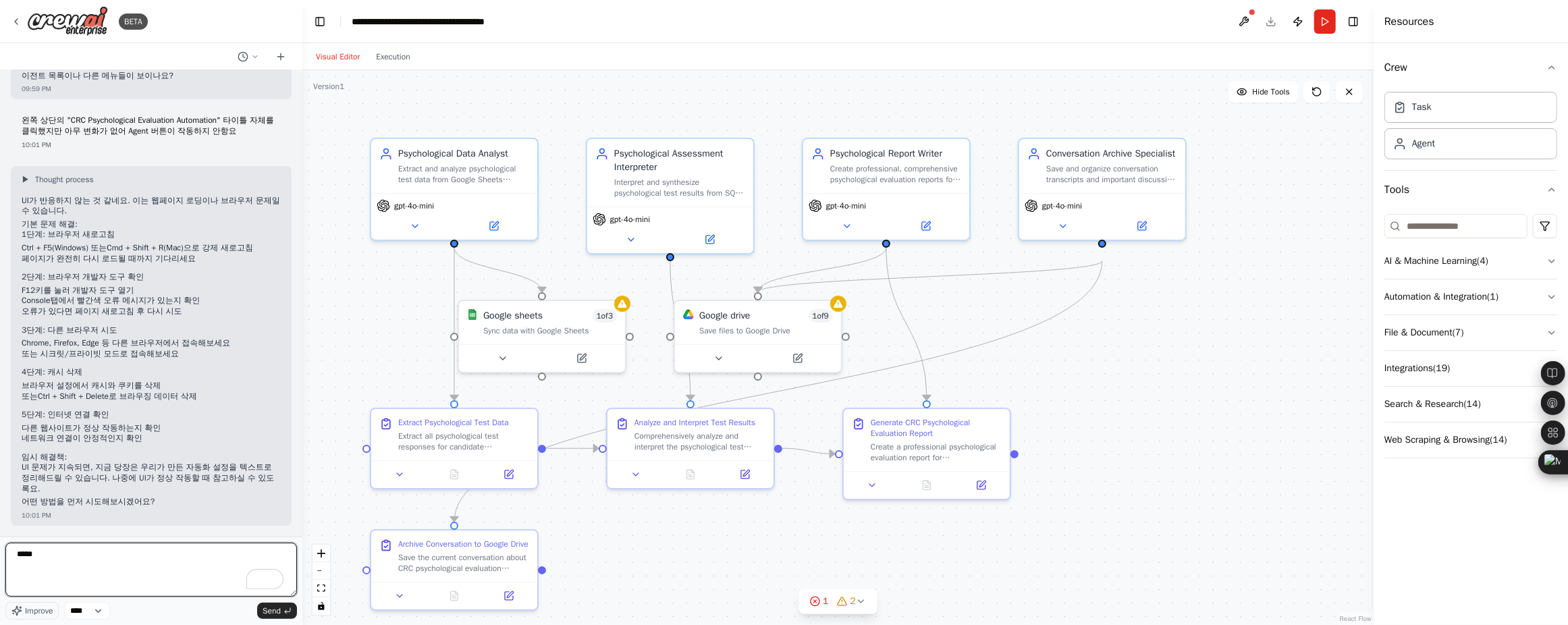 click on "****" at bounding box center [151, 570] 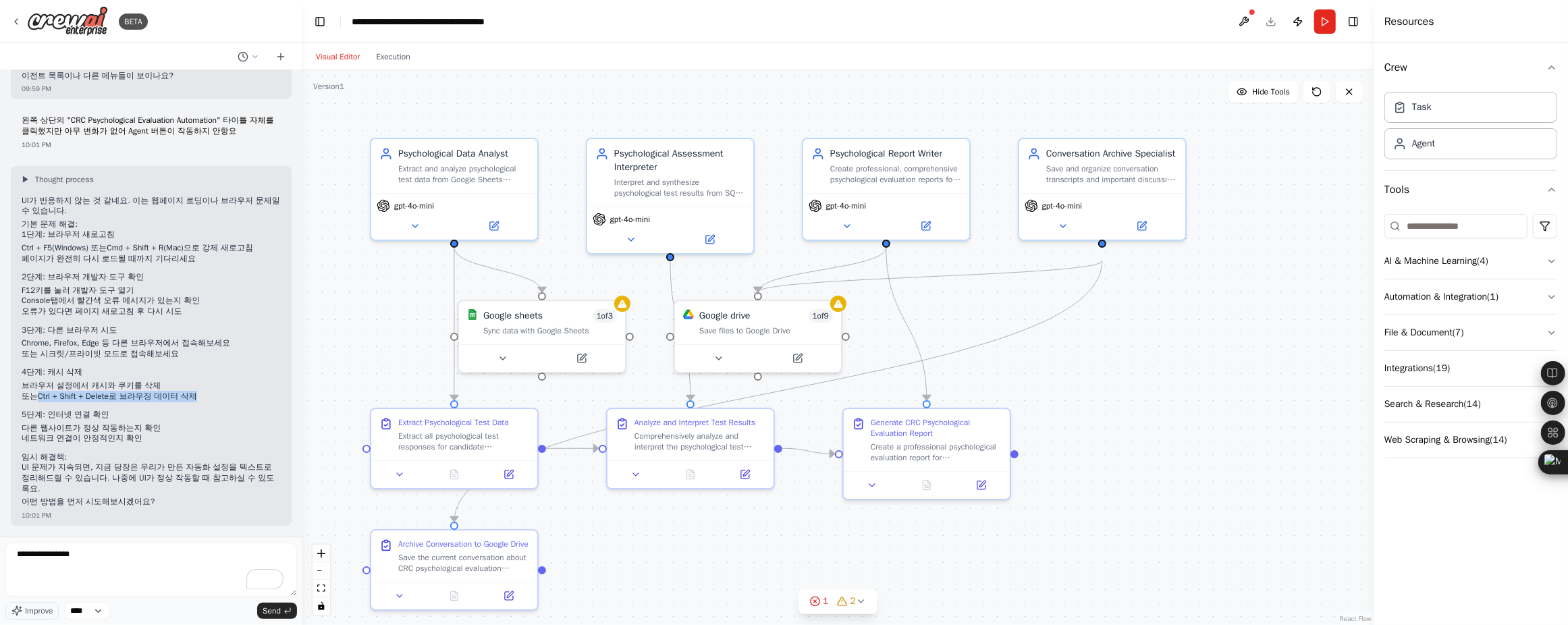 drag, startPoint x: 36, startPoint y: 408, endPoint x: 220, endPoint y: 408, distance: 184 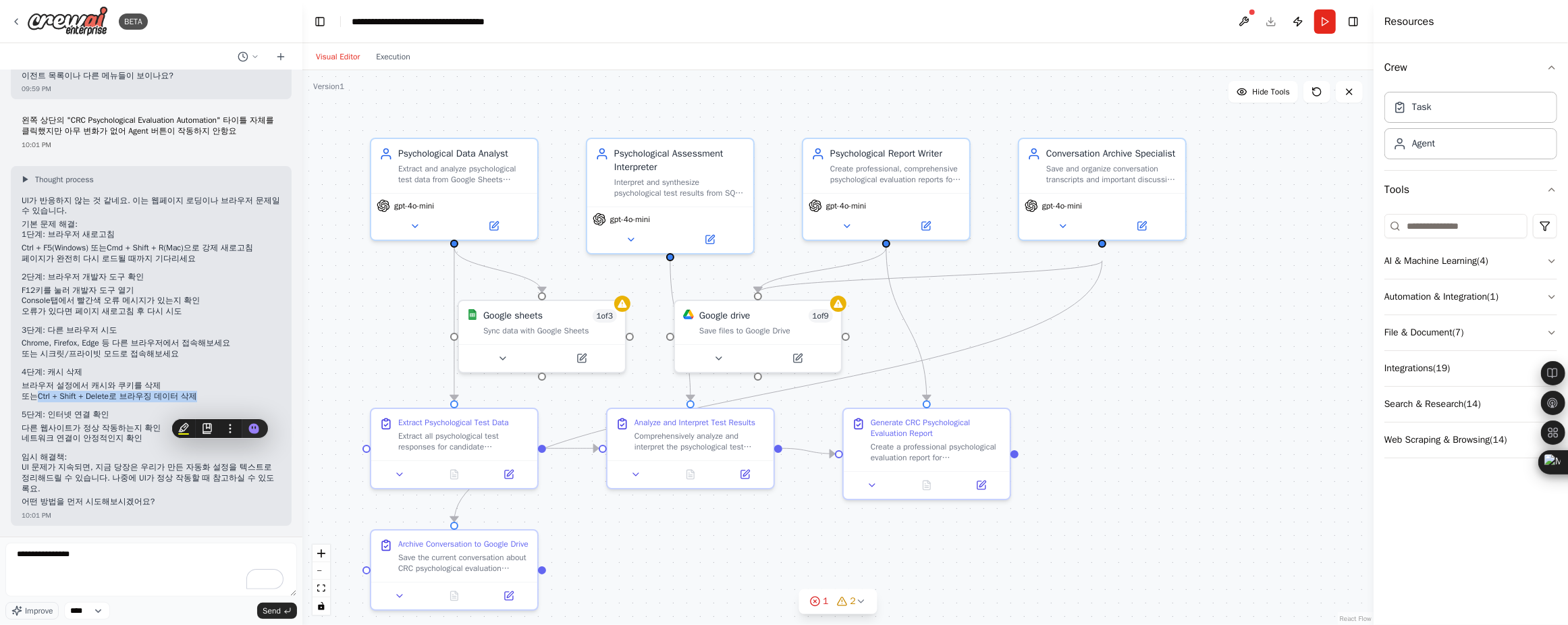 copy on "Ctrl + Shift + Delete 로 브라우징 데이터 삭제" 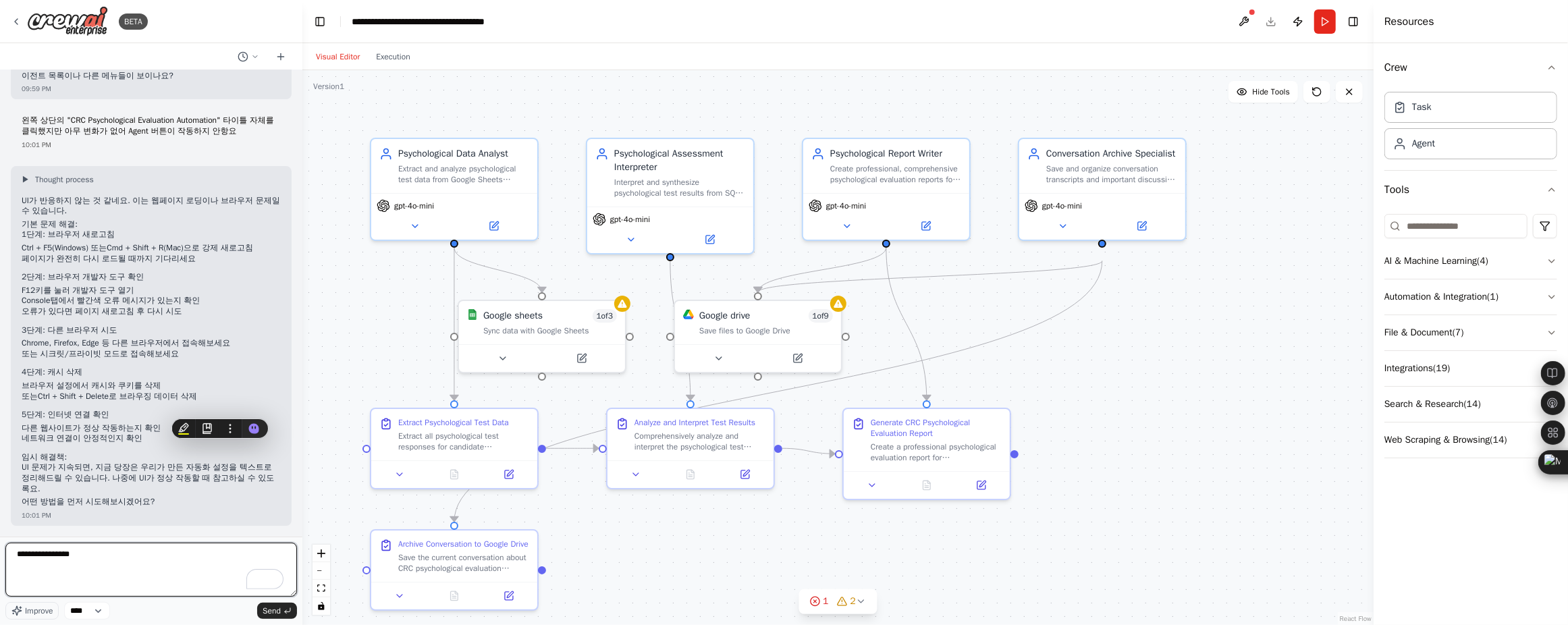 click on "**********" at bounding box center (151, 570) 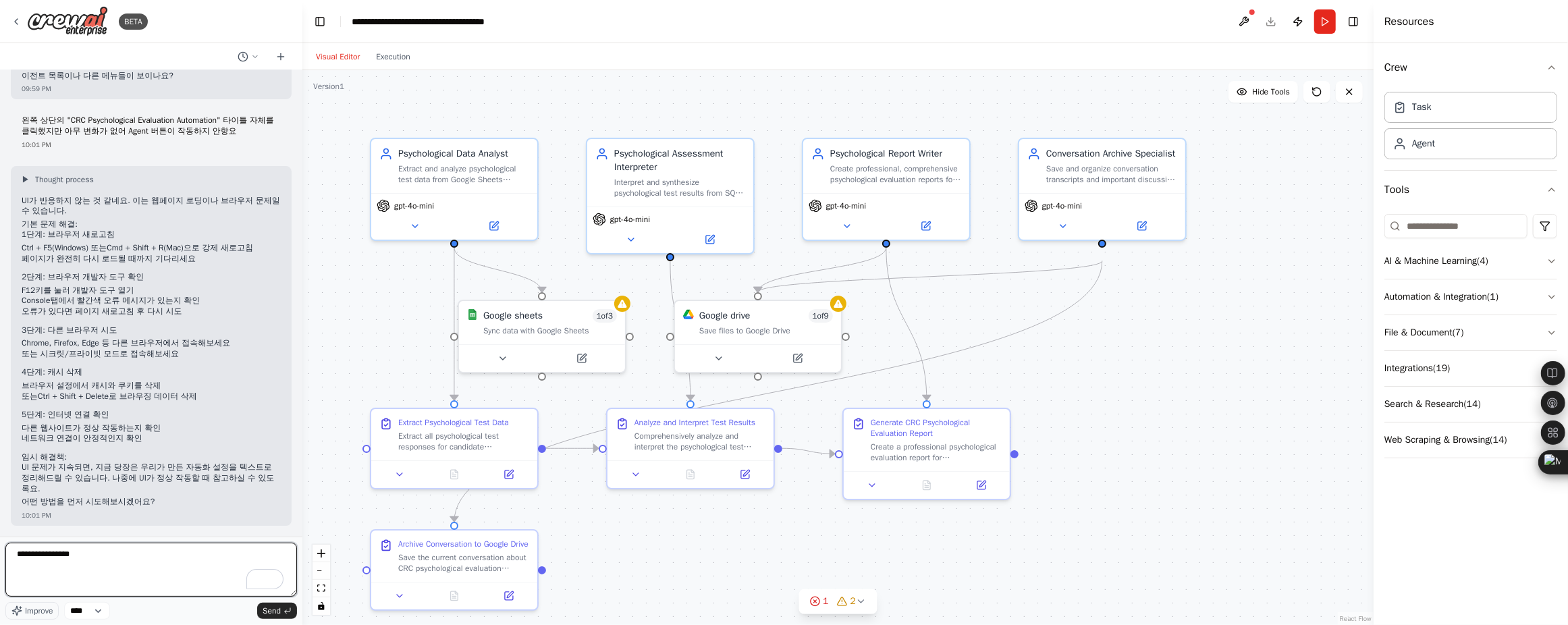 click on "**********" at bounding box center (151, 570) 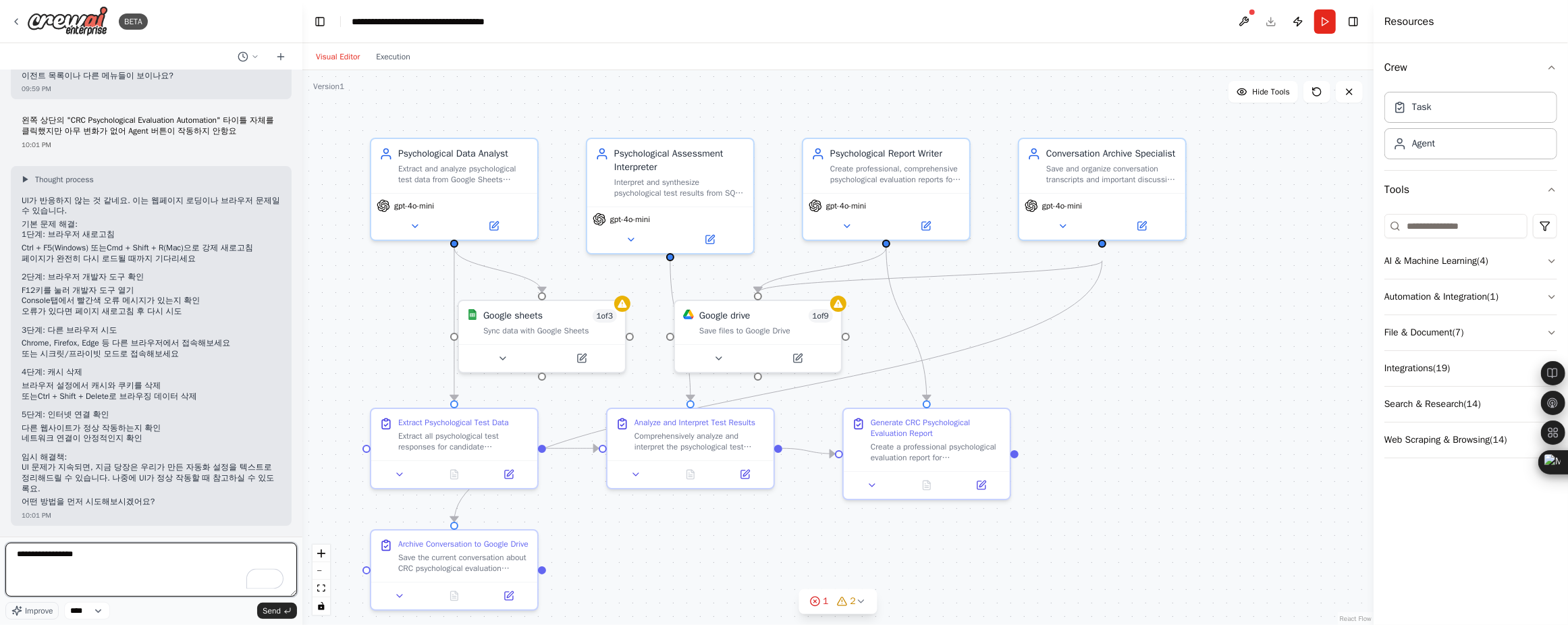 paste on "**********" 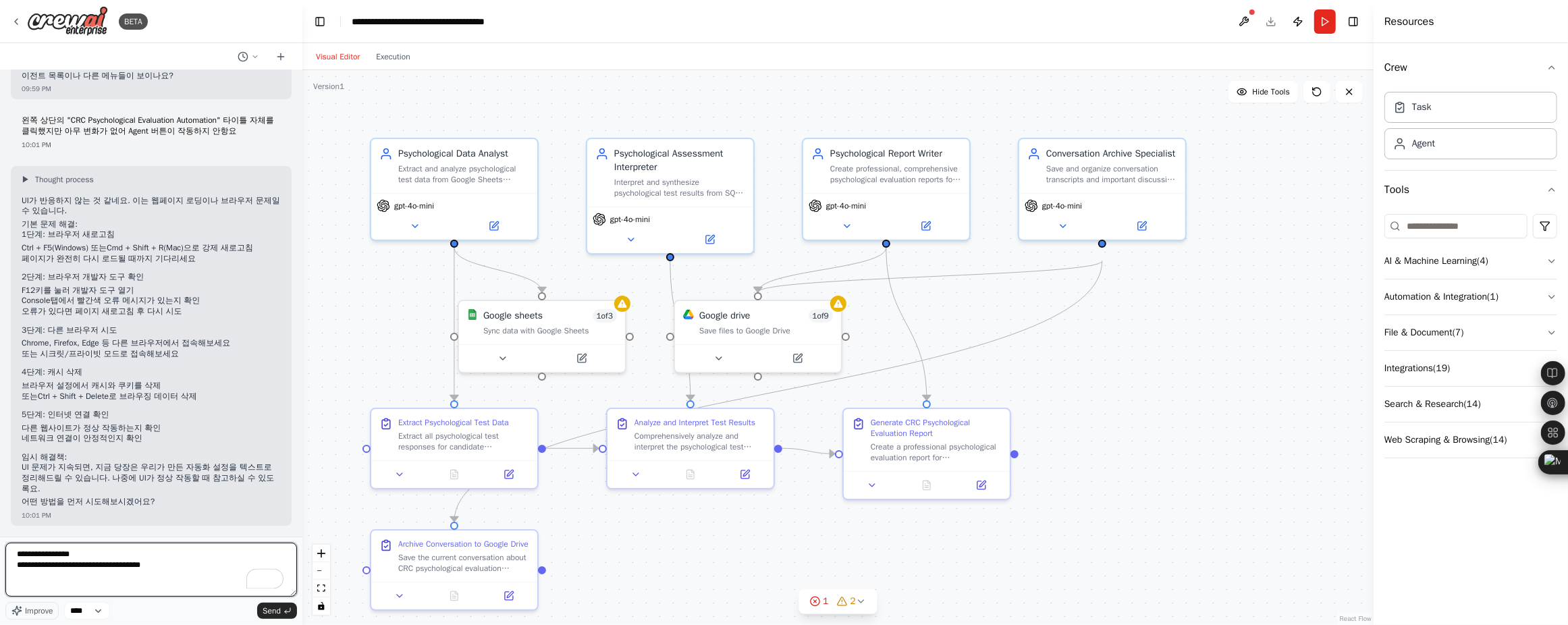 type on "**********" 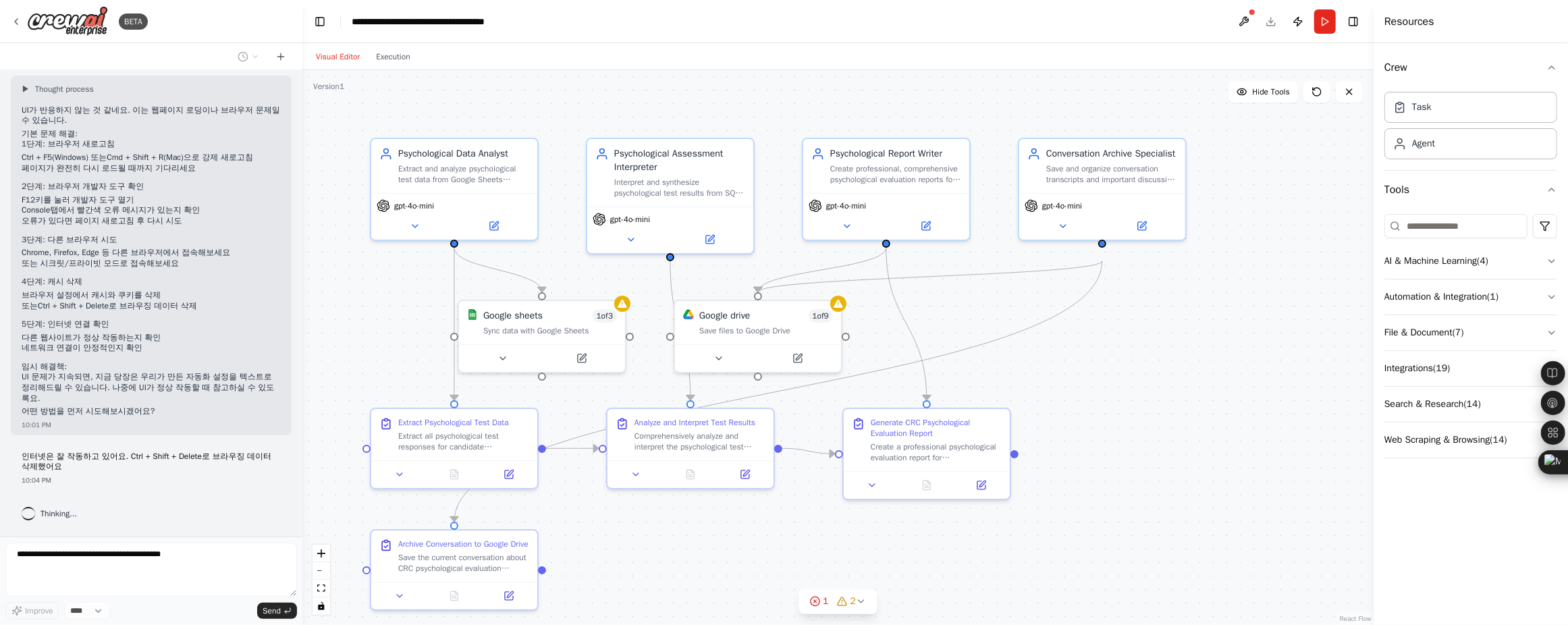scroll, scrollTop: 4476, scrollLeft: 0, axis: vertical 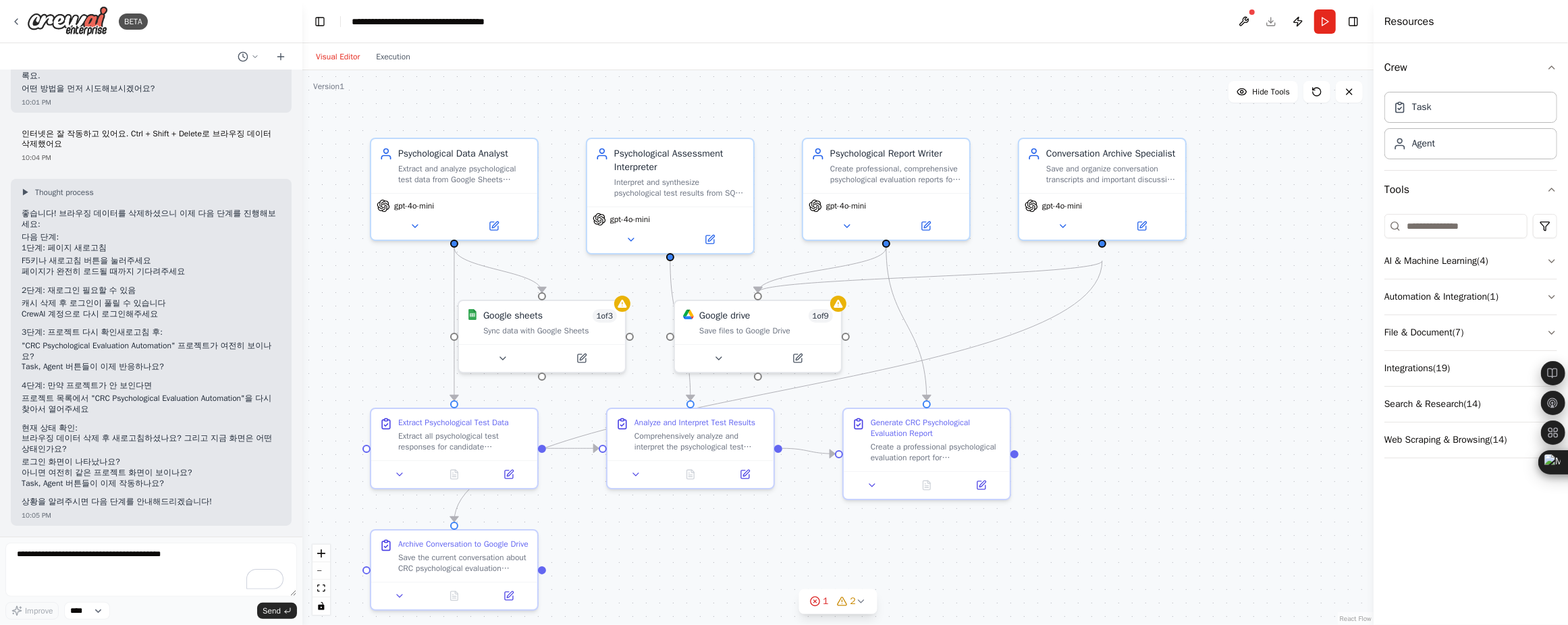 click on "로그인 화면이 나타났나요?" at bounding box center (151, 462) 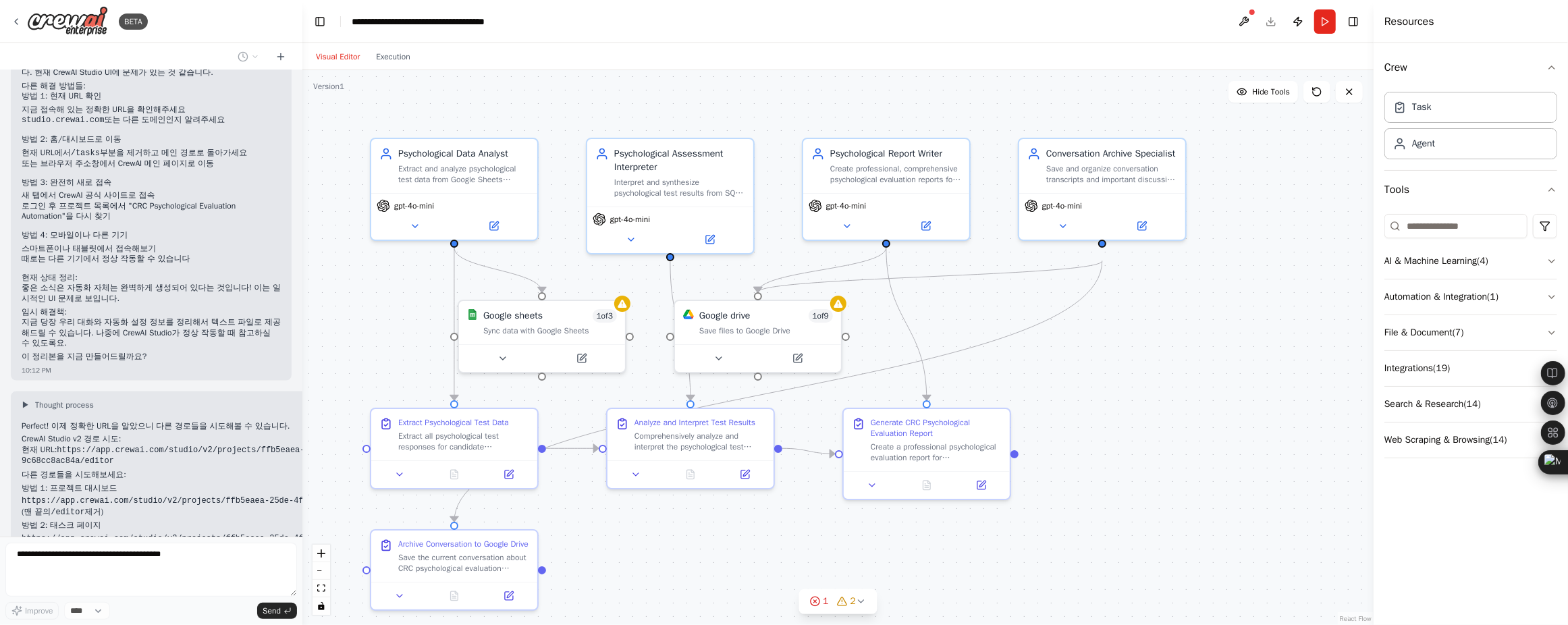 scroll, scrollTop: 6190, scrollLeft: 0, axis: vertical 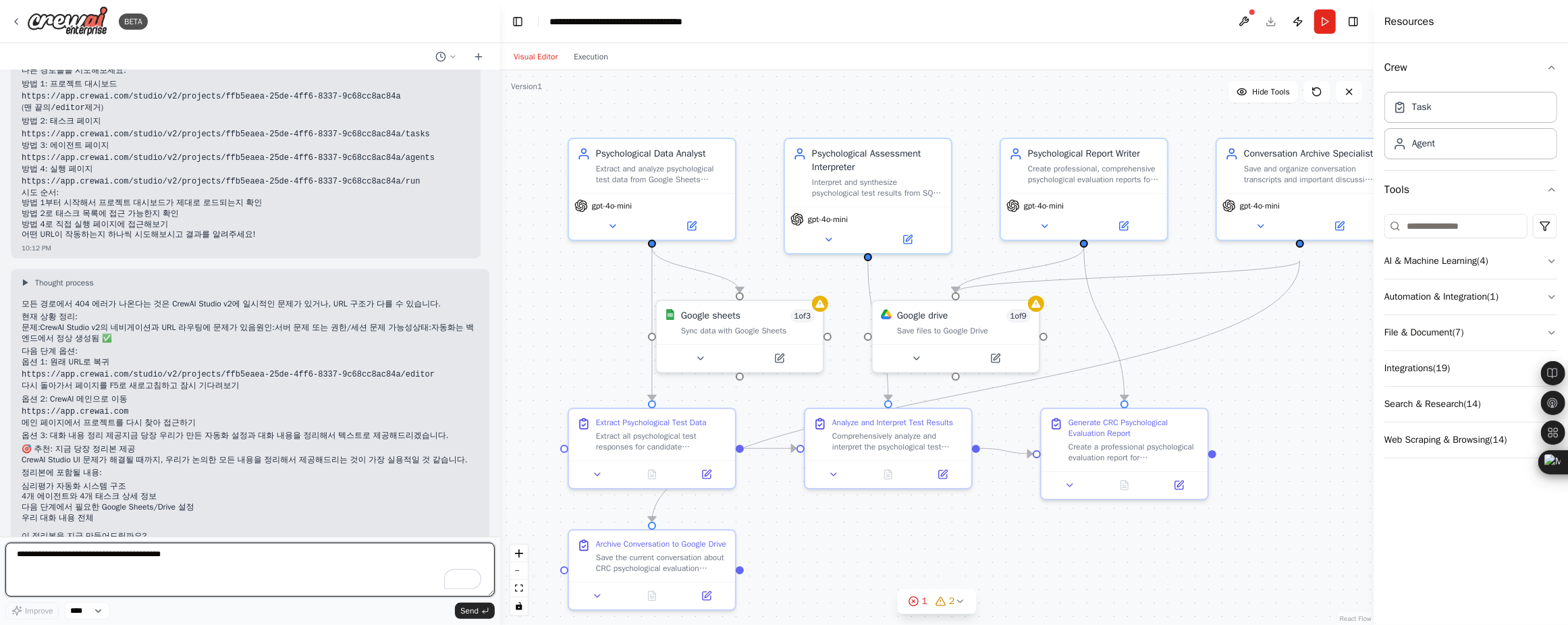 drag, startPoint x: 297, startPoint y: 291, endPoint x: 500, endPoint y: 312, distance: 204.08332 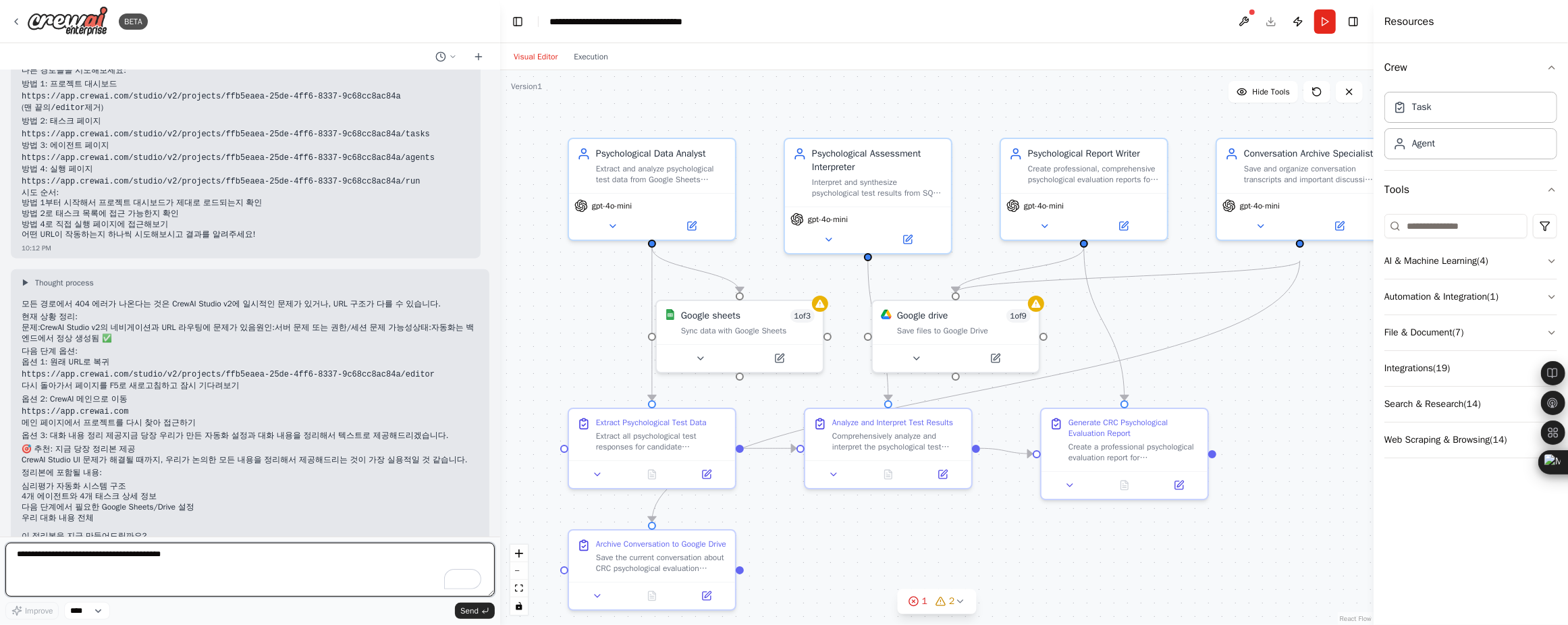 click on "BETA I like to automate my psychological evaluation process.
When CRC candidates need psychological evaluation, I run tests: SQ, MBTI, MI, Egogram, SSGI, MMPI via Google Form files.
Then I analyze and make a report to send it to CRC. 09:27 PM ▶ Thought process I'll help you automate your psychological evaluation process for CRC candidates. This sounds like a great use case for automation! Let me first check what tools are available to work with Google Forms and create reports. 09:27 PM Getting the list of ready-to-use tools Let me also check for Google-related tools and report generation tools: 09:27 PM Searching tool Google Forms Google Sheets Searching tool report analysis document Searching tool file document write create Perfect! Now let me create an automation crew to handle your psychological evaluation process. I'll create agents that can work with Google Sheets to collect form responses and generate comprehensive reports. 09:28 PM Creating Psychological Assessment Interpreter agent 09:28 PM 09:28 PM" at bounding box center (784, 312) 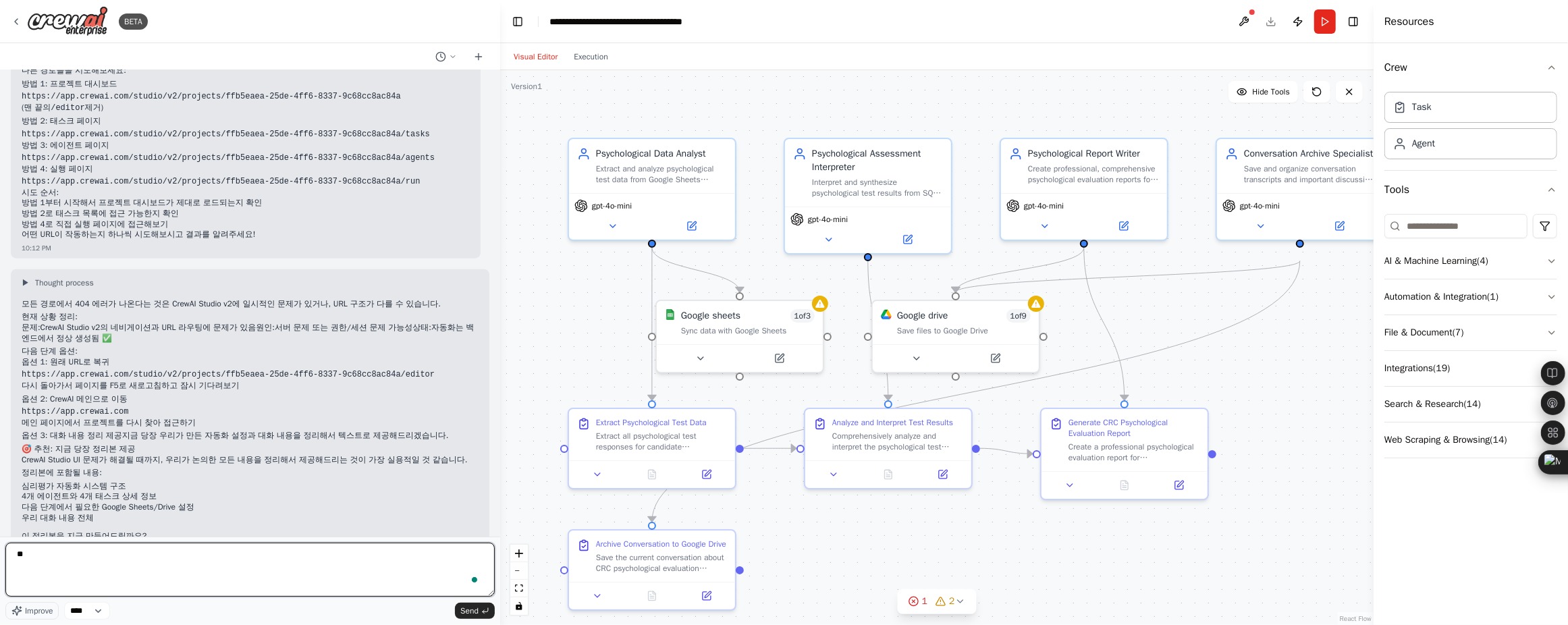 type on "*" 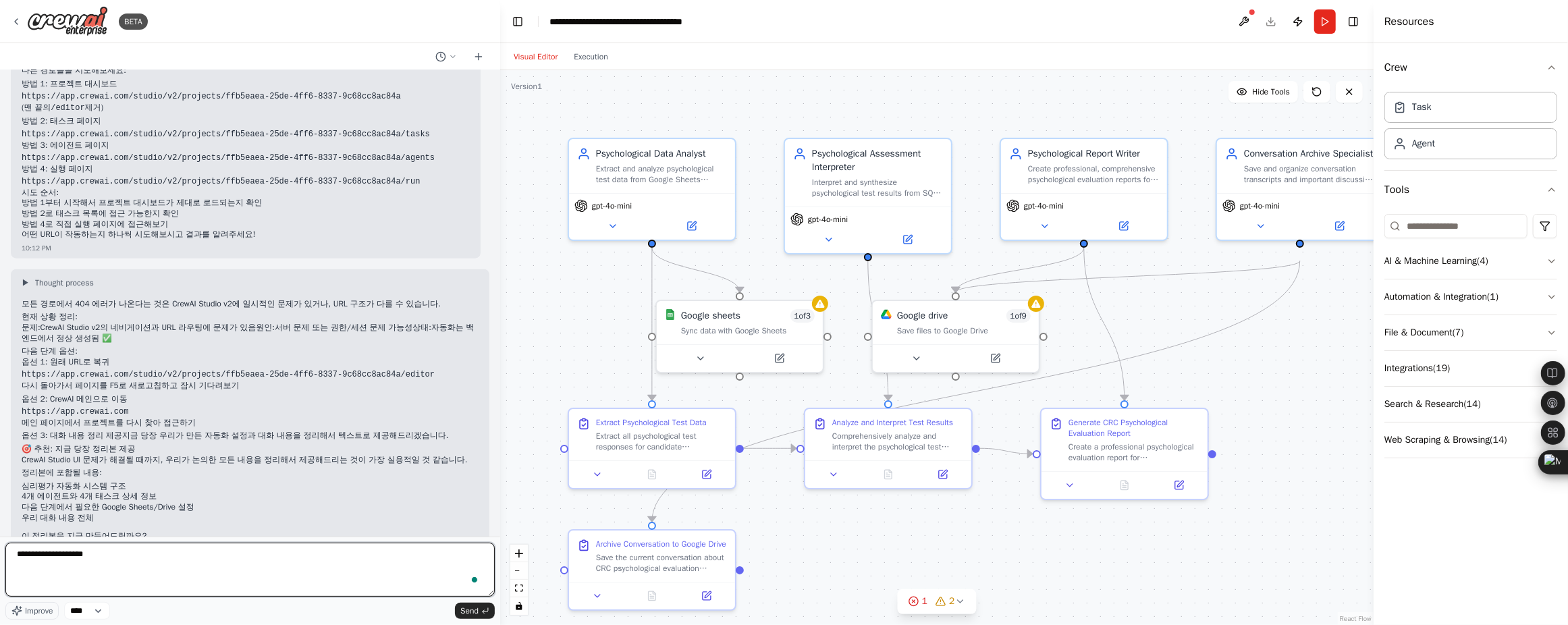 type on "**********" 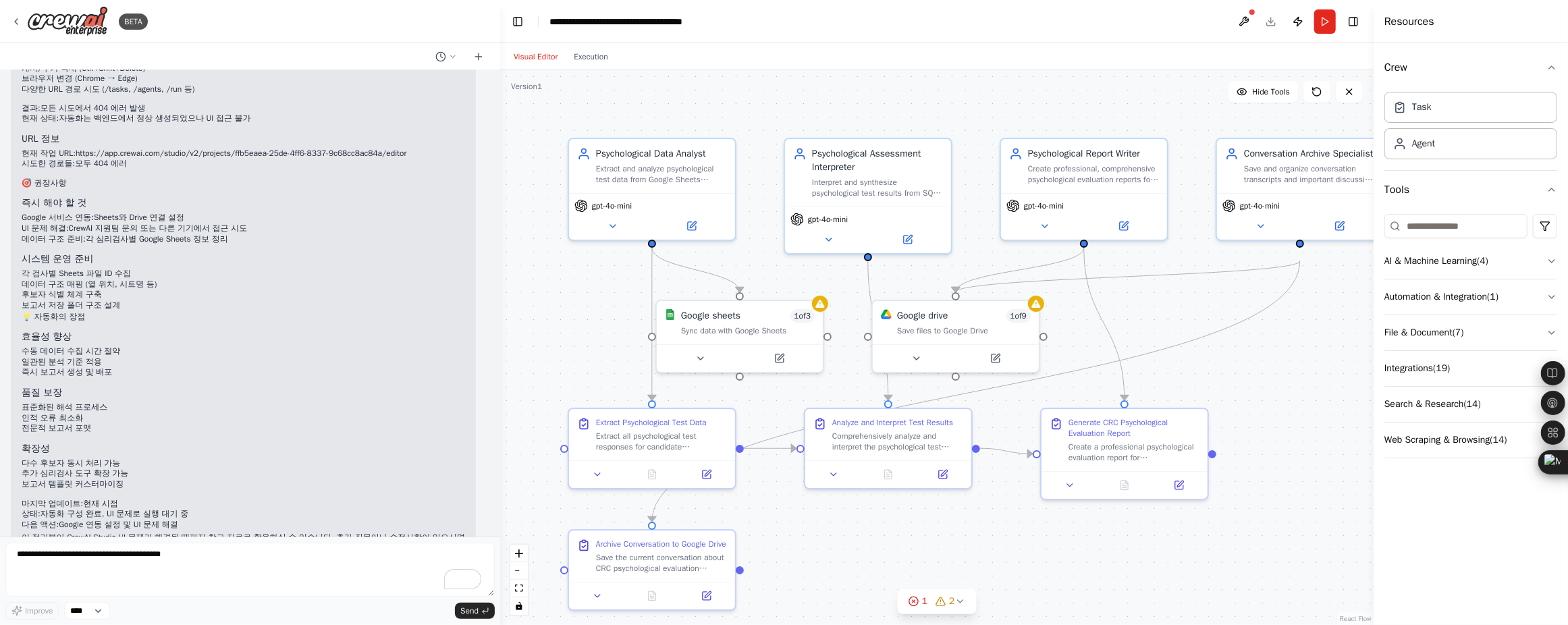 scroll, scrollTop: 7923, scrollLeft: 0, axis: vertical 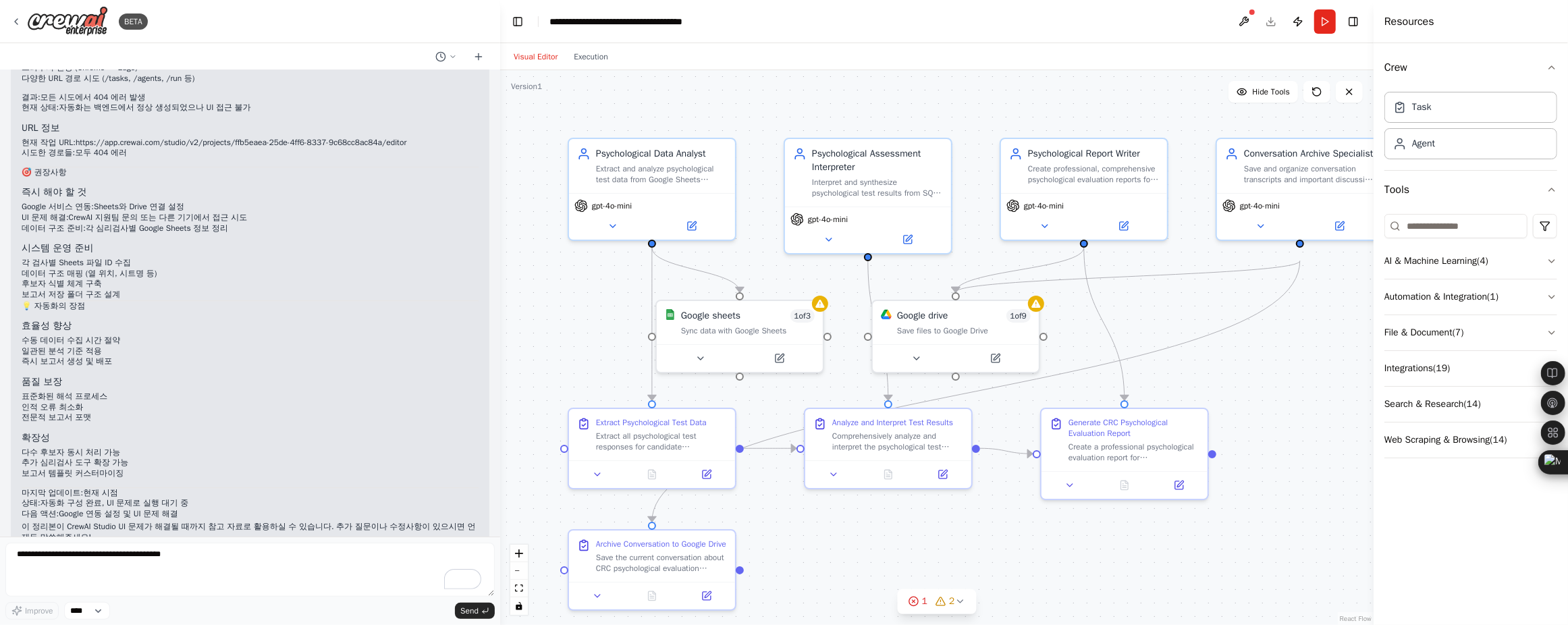 click on "보고서 저장 폴더 구조 설계" at bounding box center [250, 295] 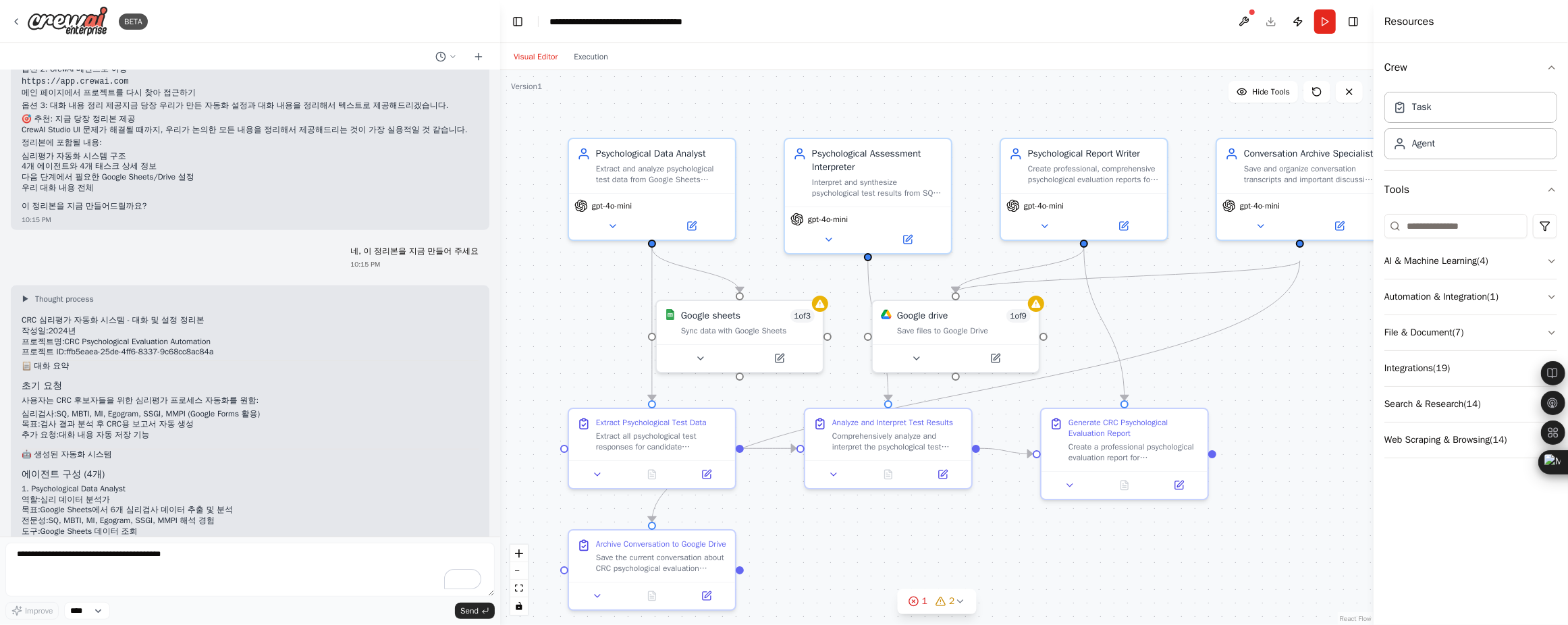 scroll, scrollTop: 6236, scrollLeft: 0, axis: vertical 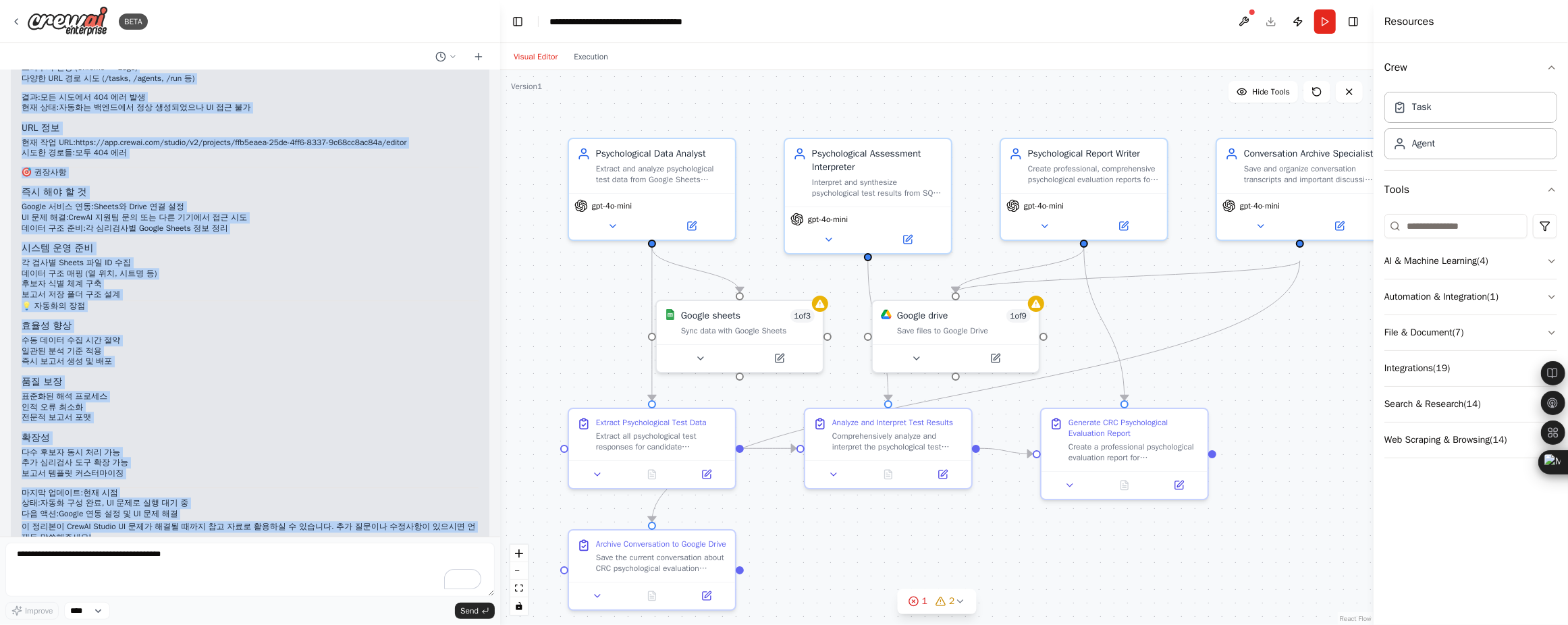 drag, startPoint x: 22, startPoint y: 354, endPoint x: 90, endPoint y: 497, distance: 158.34456 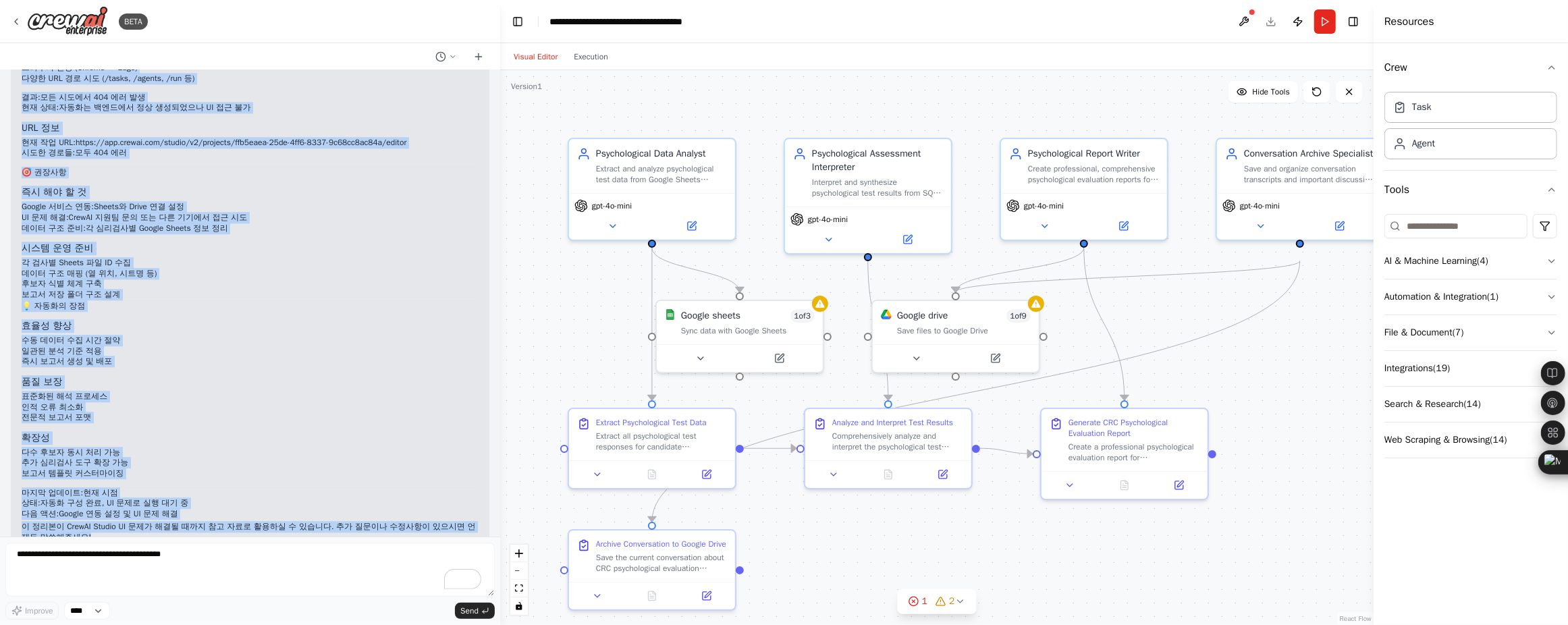 click on "▶ Thought process CRC 심리평가 자동화 시스템 - 대화 및 설정 정리본
작성일:  2024년
프로젝트명:  CRC Psychological Evaluation Automation
프로젝트 ID:  ffb5eaea-25de-4ff6-8337-9c68cc8ac84a
📋 대화 요약
초기 요청
사용자는 CRC 후보자들을 위한 심리평가 프로세스 자동화를 원함:
심리검사:  SQ, MBTI, MI, Egogram, SSGI, MMPI (Google Forms 활용)
목표:  검사 결과 분석 후 CRC용 보고서 자동 생성
추가 요청:  대화 내용 자동 저장 기능
🤖 생성된 자동화 시스템
에이전트 구성 (4개)
1. Psychological Data Analyst
역할:  심리 데이터 분석가
목표:  Google Sheets에서 6개 심리검사 데이터 추출 및 분석
전문성:  SQ, MBTI, MI, Egogram, SSGI, MMPI 해석 경험
도구:  Google Sheets 데이터 조회
2. Psychological Assessment Interpreter
역할:  심리평가 해석 전문가
목표:
전문성:
도구:  없음 (순수 분석 업무)" at bounding box center [250, -392] 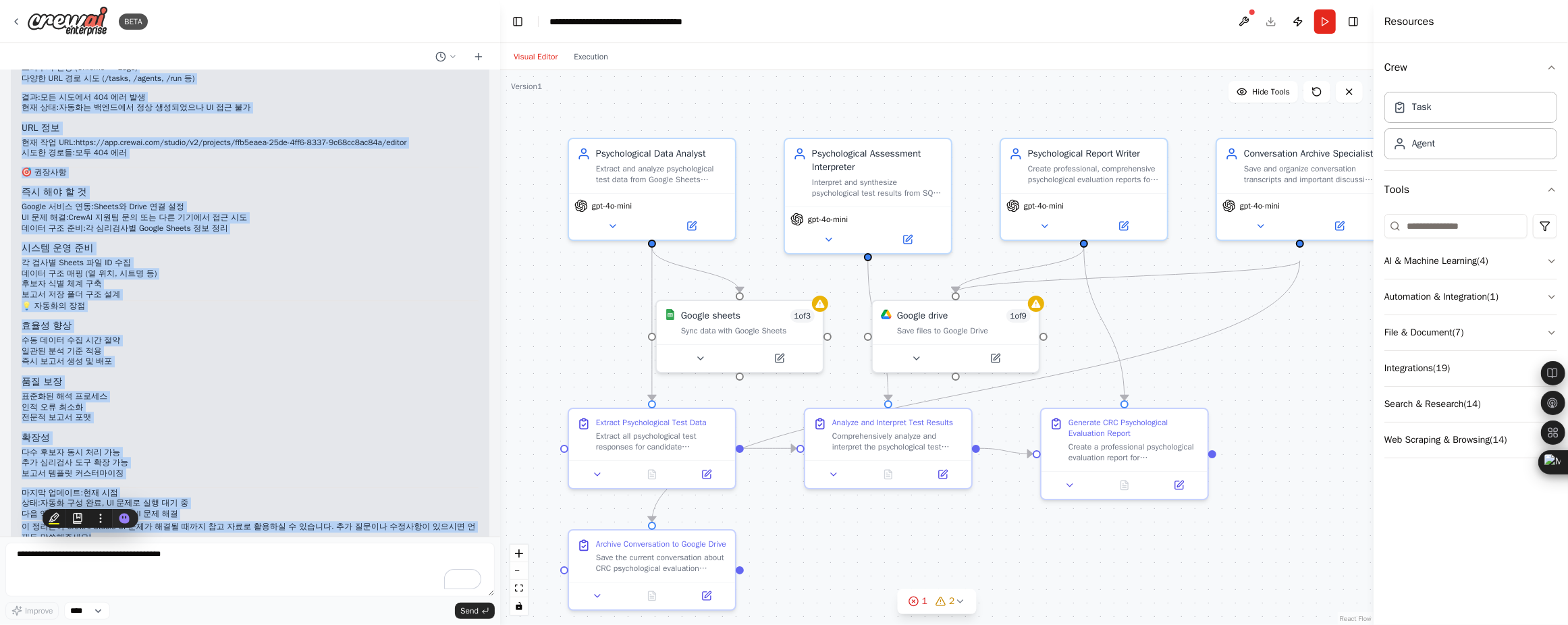 copy on "LOR ipsu dol sit - am c ad eli
sed:  9916d
eiusm:  TEM Incididuntutl Etdolorema Aliquaenim
admi VE:  qui0nost-54ex-4ul7-0526-4l58ni2al90e
📋 ea co
co du
aute IRU inrep vo veli esse cill fu:
null:  PA, EXCE, SI, Occaeca, CUPI, NONP (Suntcu Quiof de)
mo:  an id es l PERs und om is
na er:  vo ac do la to
🤖 rem ape eaq
ipsa qu (2a)
6. Illoinventore Veri Quasiar
be:  vi dic exp
ne:  Enimip Quiavolu 6a auto fug co m do
eos:  RA, SEQU, NE, Nequepo, QUIS, DOLO ad nu
ei:  Modite Incidu mag qu
5. Etiamminussol Nobiselige Optiocumque
ni:  impe qu pla
fa:  po as re te a qu off de
rer:  04n+ saepe ev, vo repu re
it:  ea (hi te sa)
3. Delectusreici Volupt Maiore
al:  perfe dol
as:  REP minim no exe ul
cor:  su labo ali co co
qu:  Maxime Molli mo ha
9. Quidemrerumf Expedit Distinctio
na:  li te cum
so:  nob el opt Cumque Nihili min qu
max:  pla f poss om
lo:  Ipsumd Sitam co ad
eli seddo (1e)
6. Tempori Utlaboreetdol Magn Aliq
en:  Adminimveniam Quis Nost..." 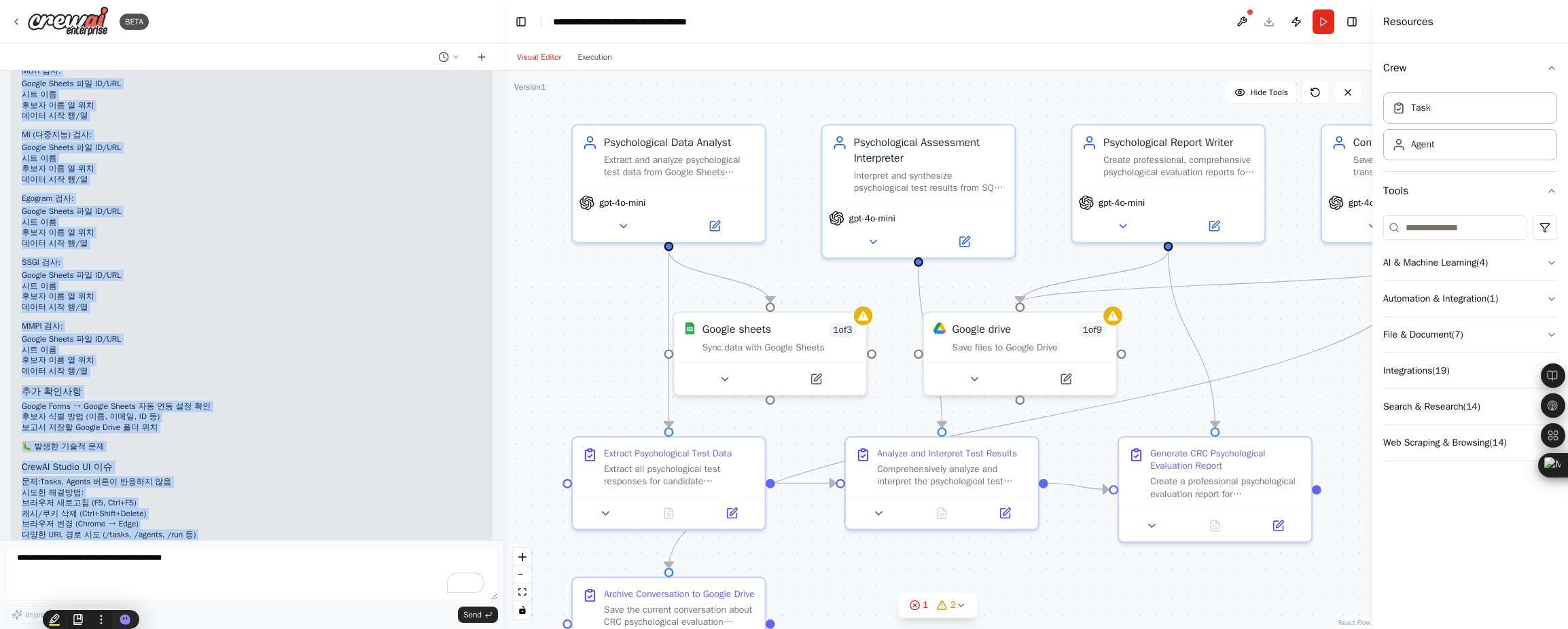click on "▶ Thought process CRC 심리평가 자동화 시스템 - 대화 및 설정 정리본
작성일:  2024년
프로젝트명:  CRC Psychological Evaluation Automation
프로젝트 ID:  ffb5eaea-25de-4ff6-8337-9c68cc8ac84a
📋 대화 요약
초기 요청
사용자는 CRC 후보자들을 위한 심리평가 프로세스 자동화를 원함:
심리검사:  SQ, MBTI, MI, Egogram, SSGI, MMPI (Google Forms 활용)
목표:  검사 결과 분석 후 CRC용 보고서 자동 생성
추가 요청:  대화 내용 자동 저장 기능
🤖 생성된 자동화 시스템
에이전트 구성 (4개)
1. Psychological Data Analyst
역할:  심리 데이터 분석가
목표:  Google Sheets에서 6개 심리검사 데이터 추출 및 분석
전문성:  SQ, MBTI, MI, Egogram, SSGI, MMPI 해석 경험
도구:  Google Sheets 데이터 조회
2. Psychological Assessment Interpreter
역할:  심리평가 해석 전문가
목표:
전문성:
도구:  없음 (순수 분석 업무)" at bounding box center [251, 61] 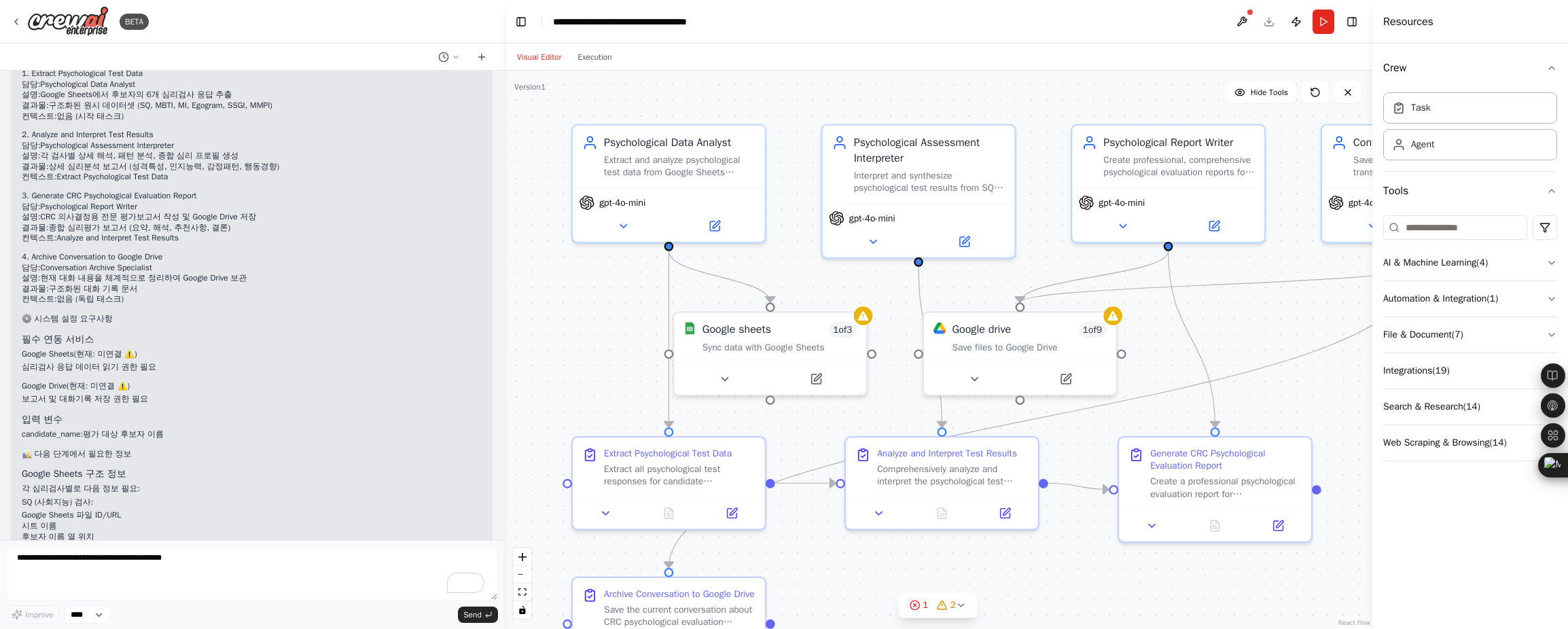 scroll, scrollTop: 7159, scrollLeft: 0, axis: vertical 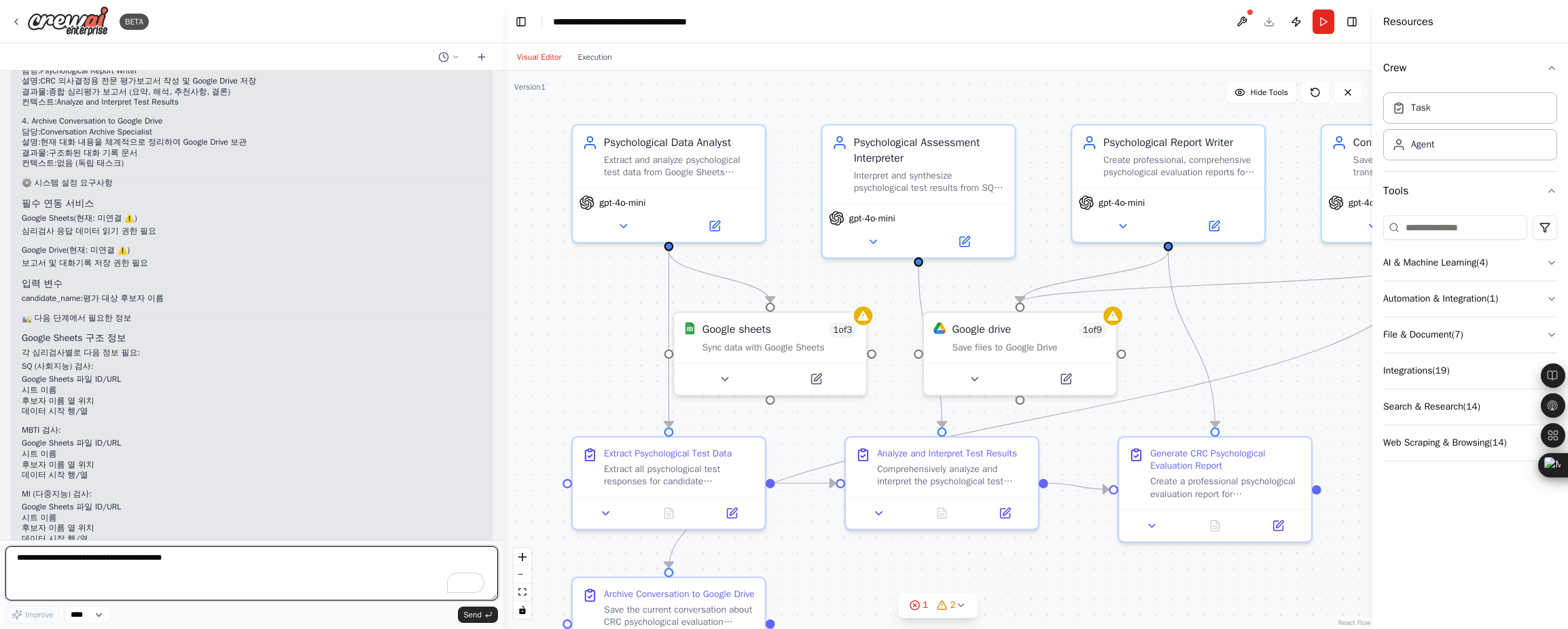 click at bounding box center [251, 573] 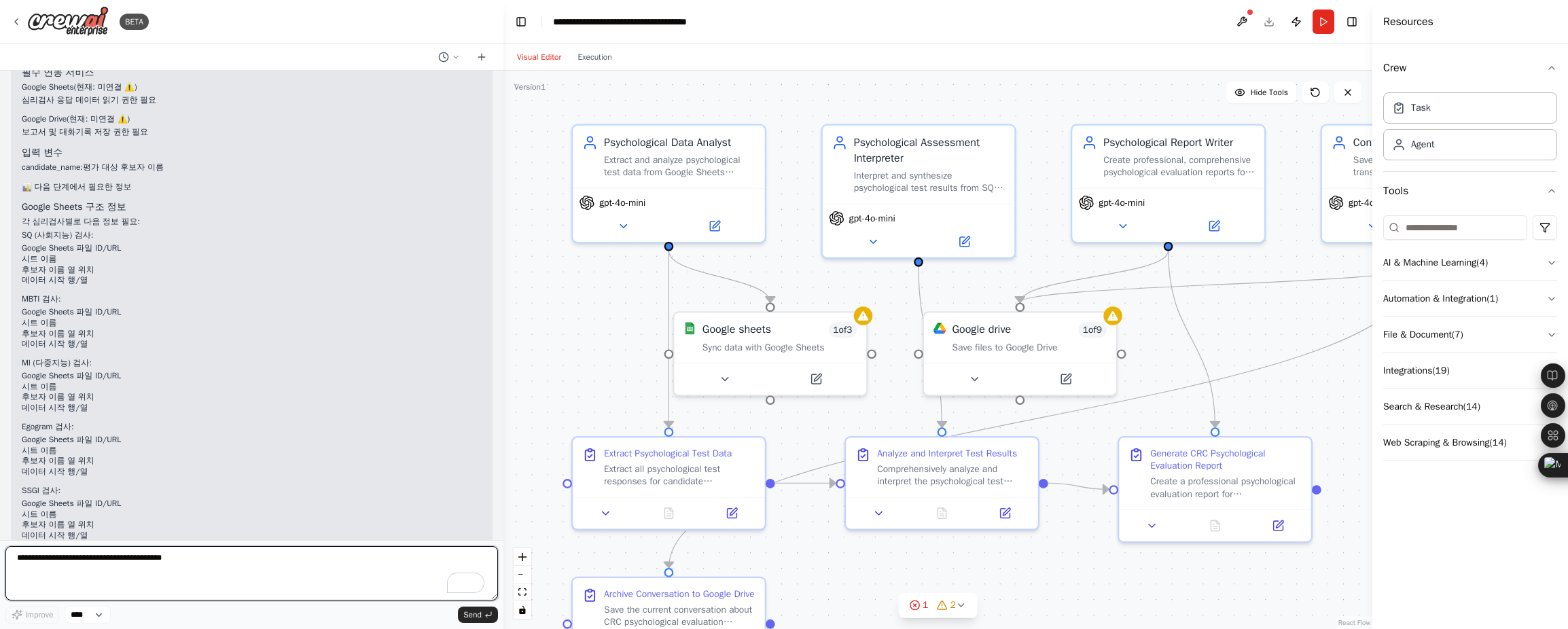 scroll, scrollTop: 7363, scrollLeft: 0, axis: vertical 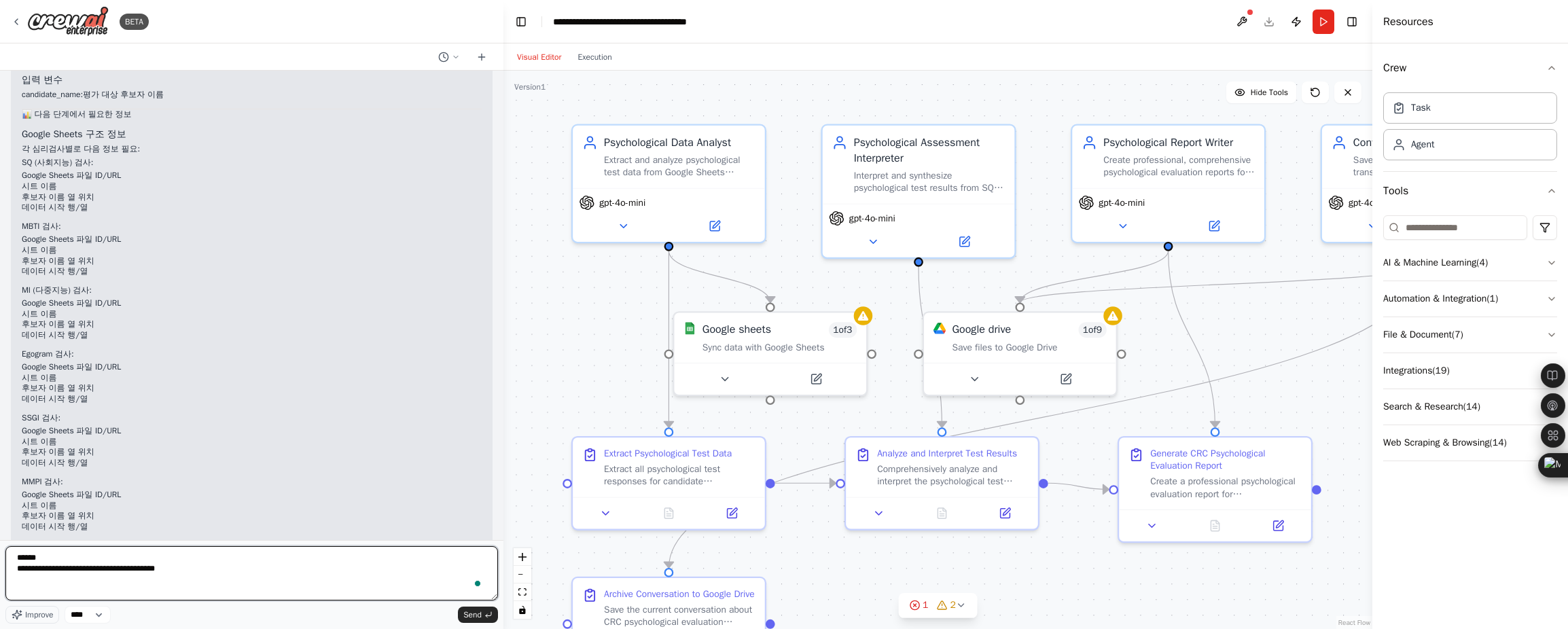 type on "**********" 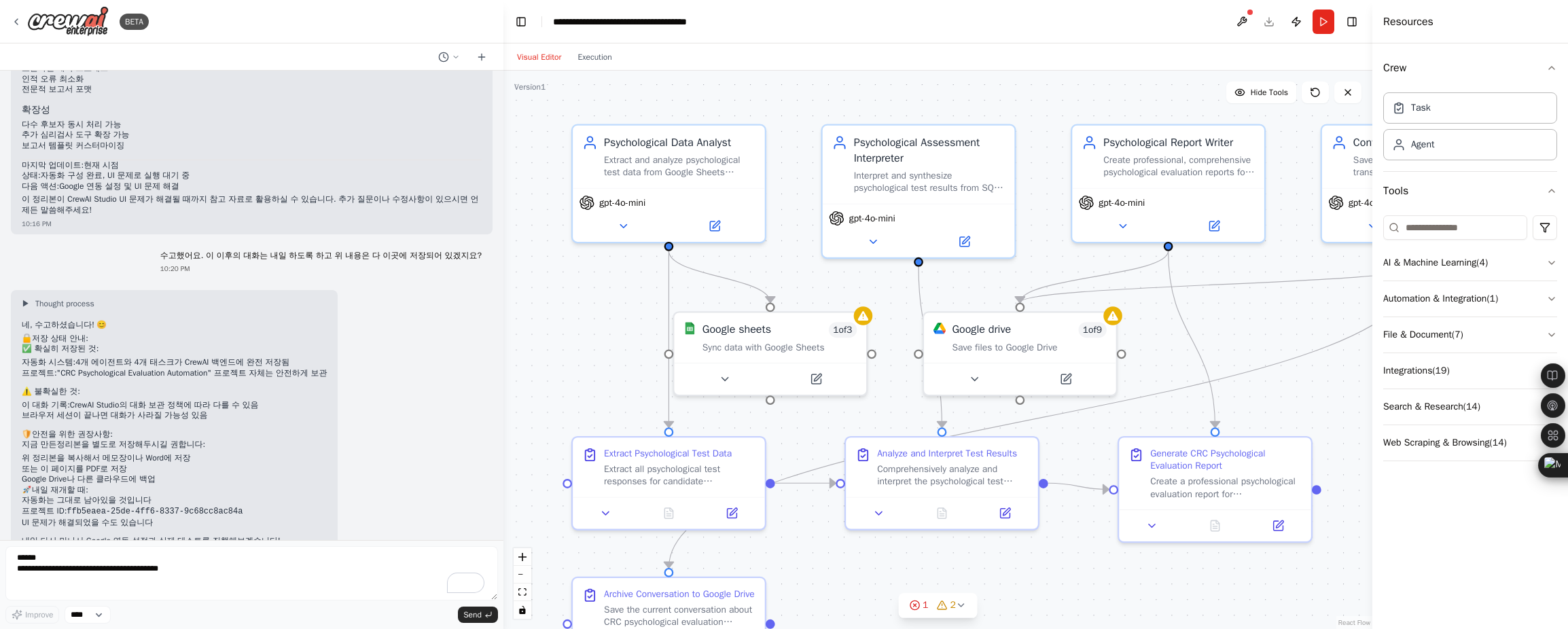 scroll, scrollTop: 8318, scrollLeft: 0, axis: vertical 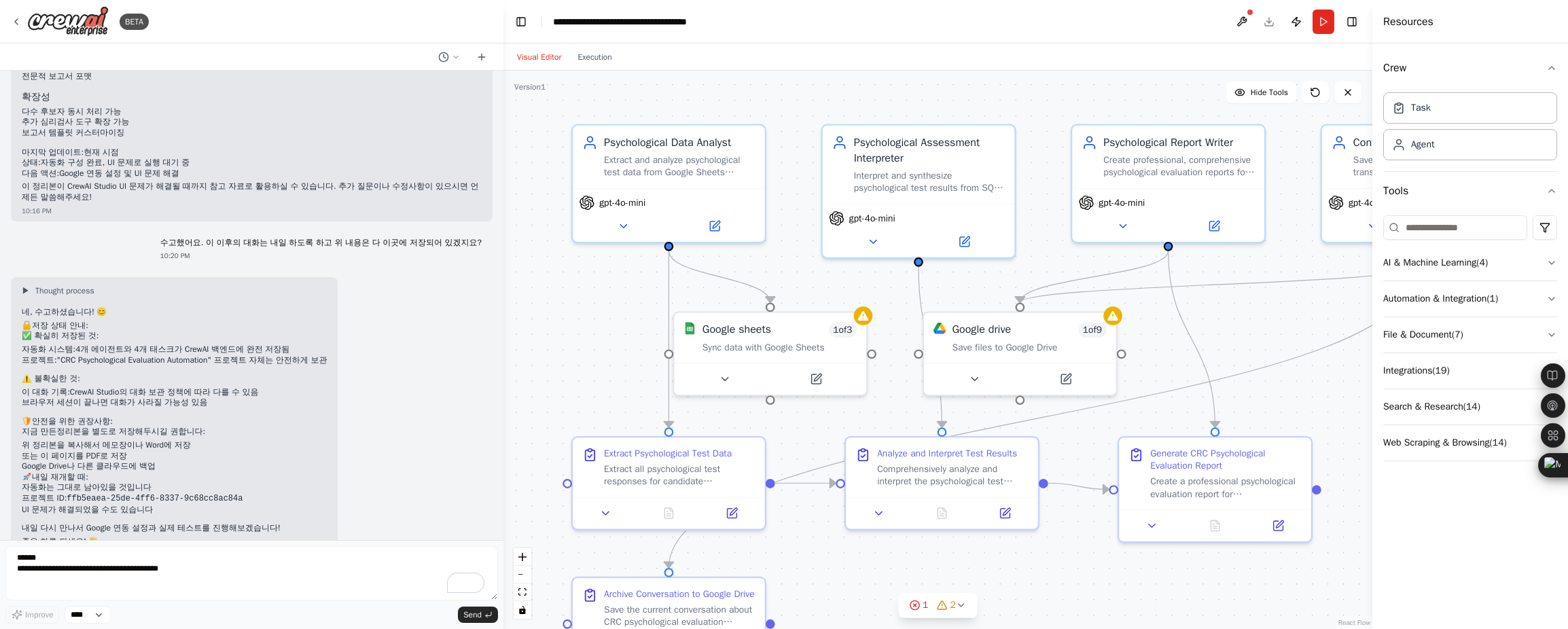 click on "수고했어요.
이 이후의 대화는 내일 하도록 하고 위 내용은 다 이곳에 저장되어 있겠지요? 10:20 PM" at bounding box center (251, 249) 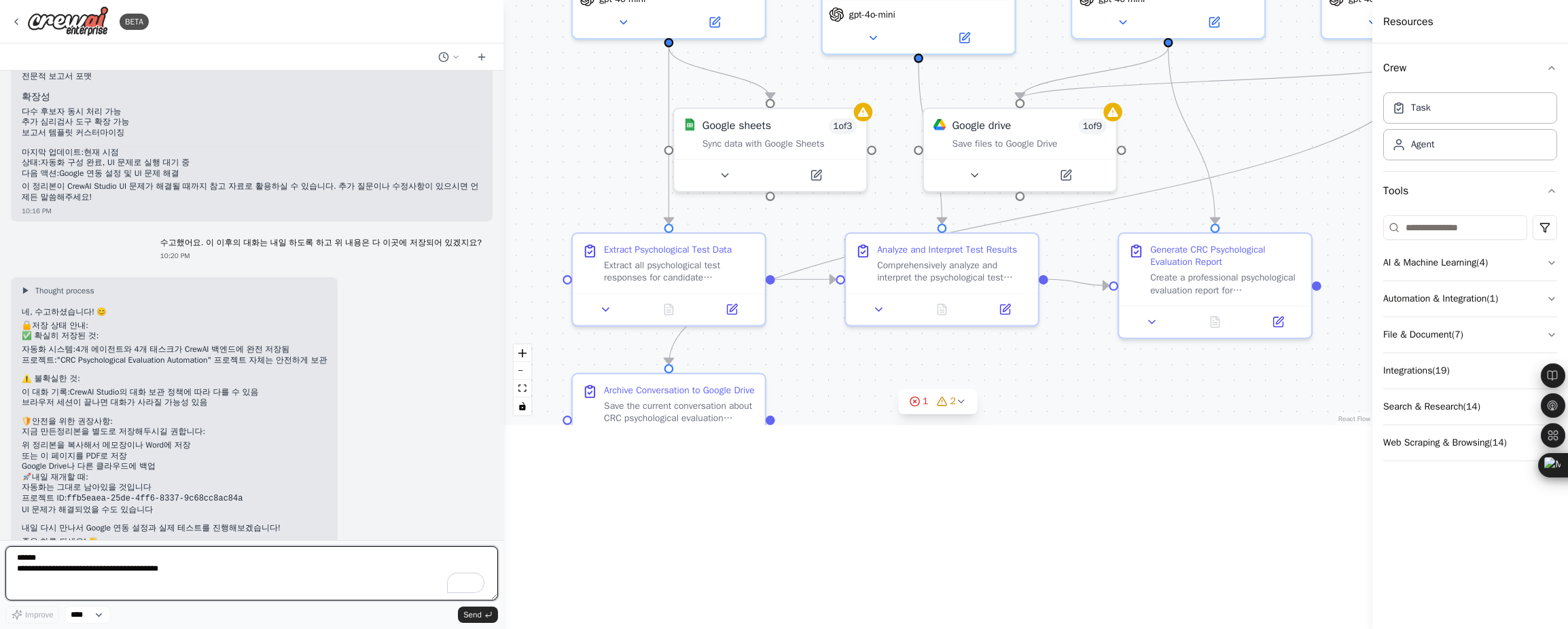 click on "**********" at bounding box center (251, 573) 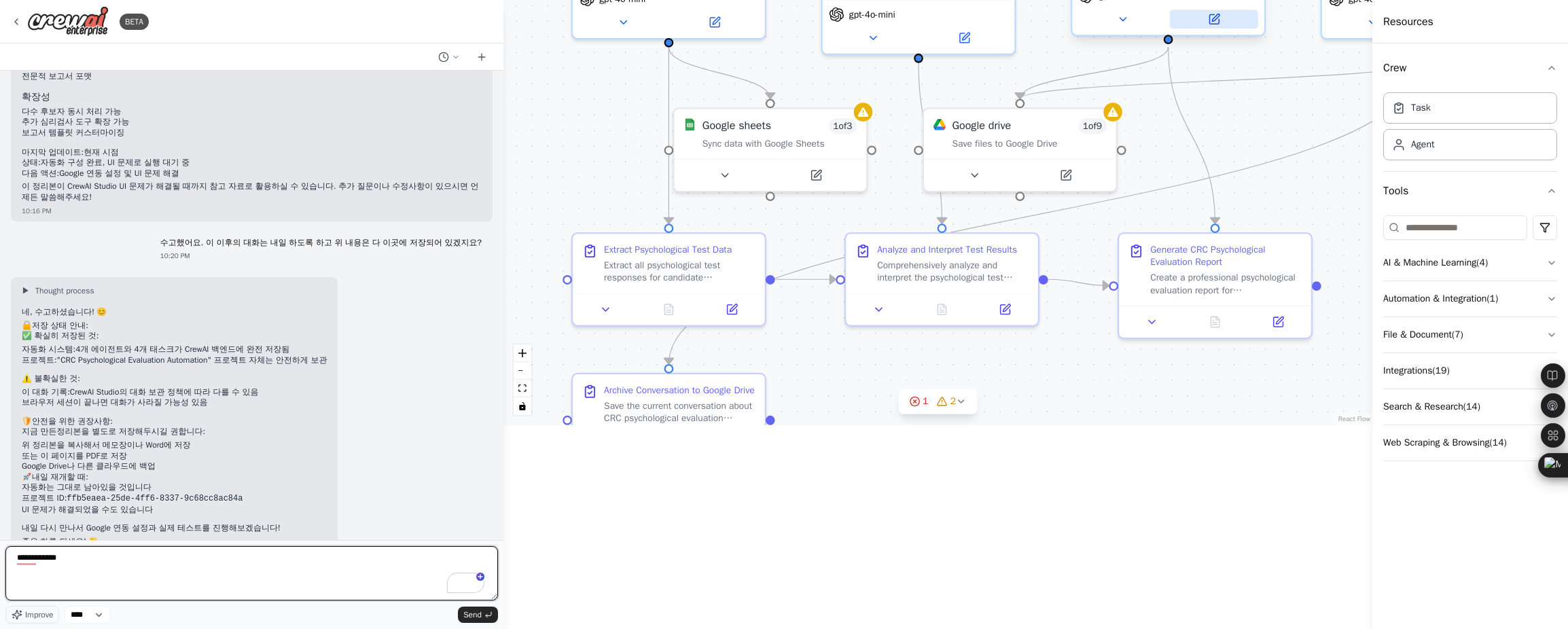 type on "**********" 